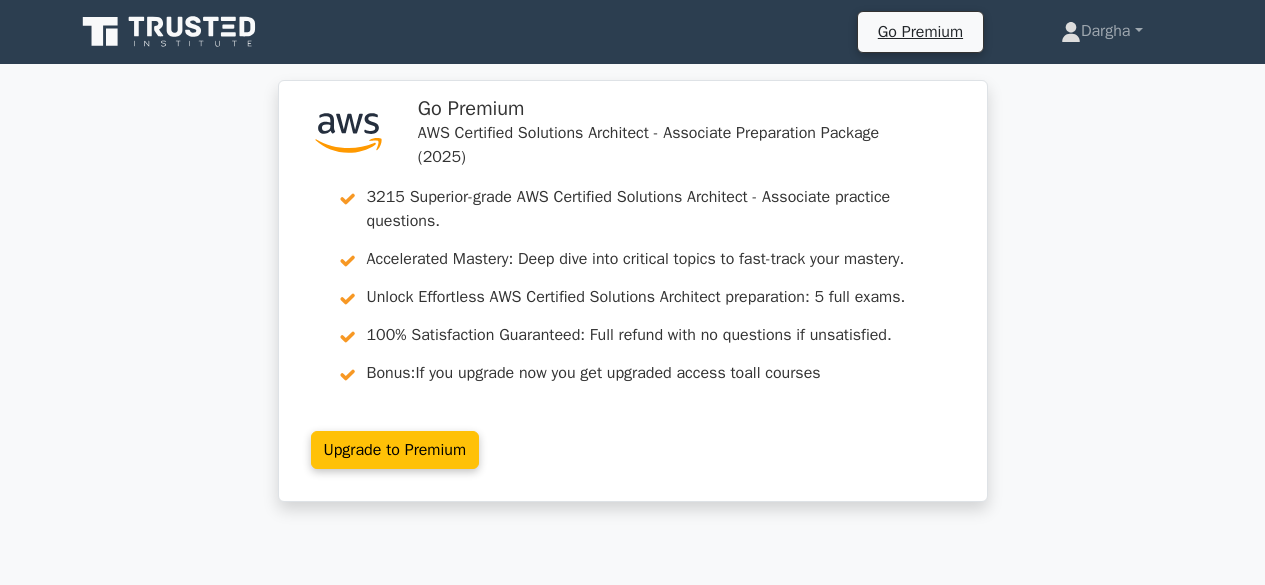 scroll, scrollTop: 5166, scrollLeft: 0, axis: vertical 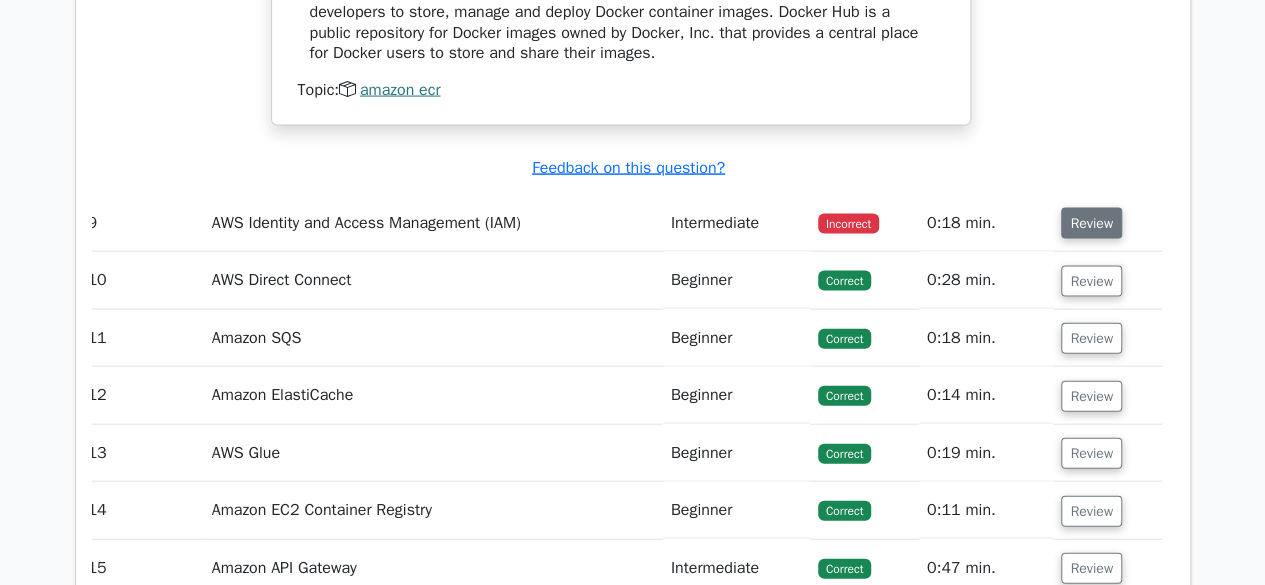 click on "Review" at bounding box center [1091, 223] 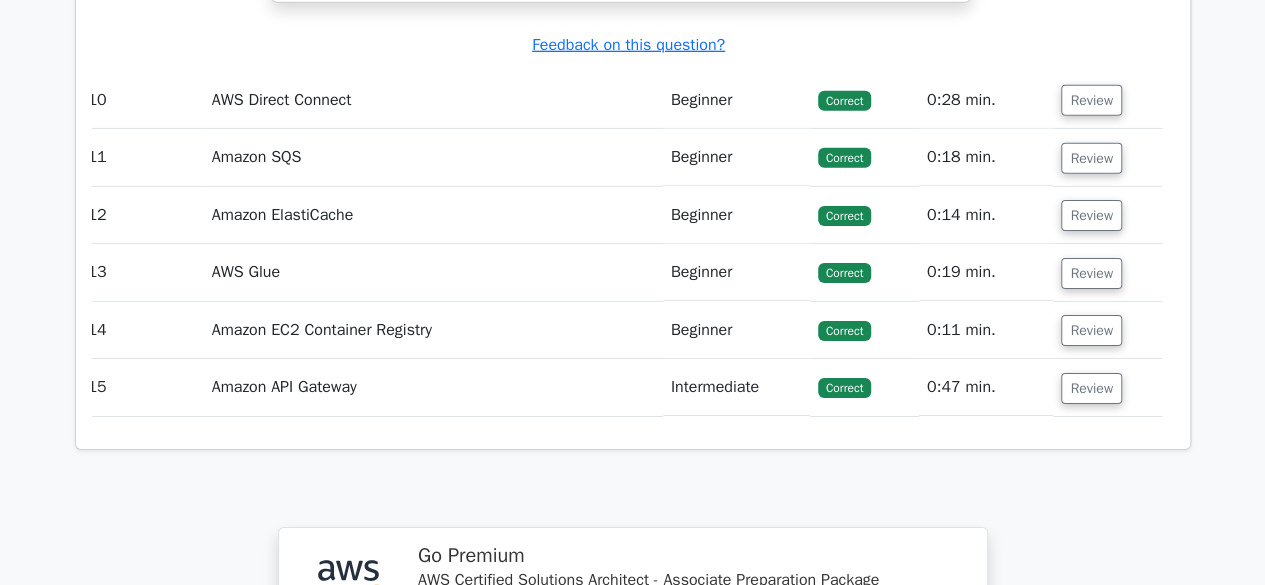 scroll, scrollTop: 6929, scrollLeft: 0, axis: vertical 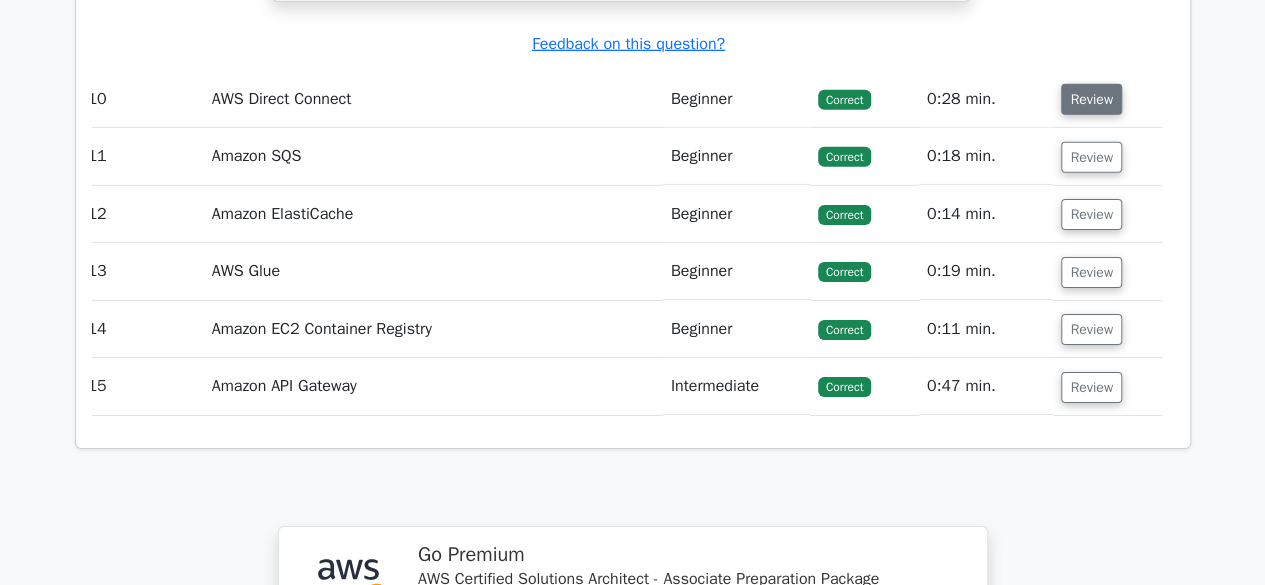 click on "Review" at bounding box center [1091, 99] 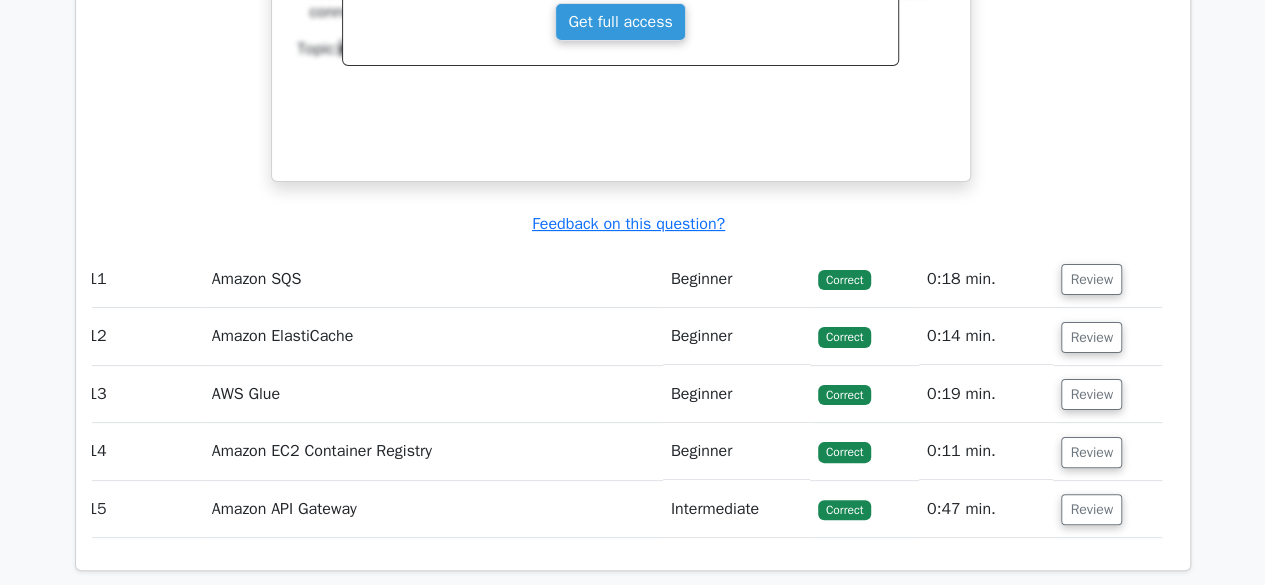 scroll, scrollTop: 7611, scrollLeft: 0, axis: vertical 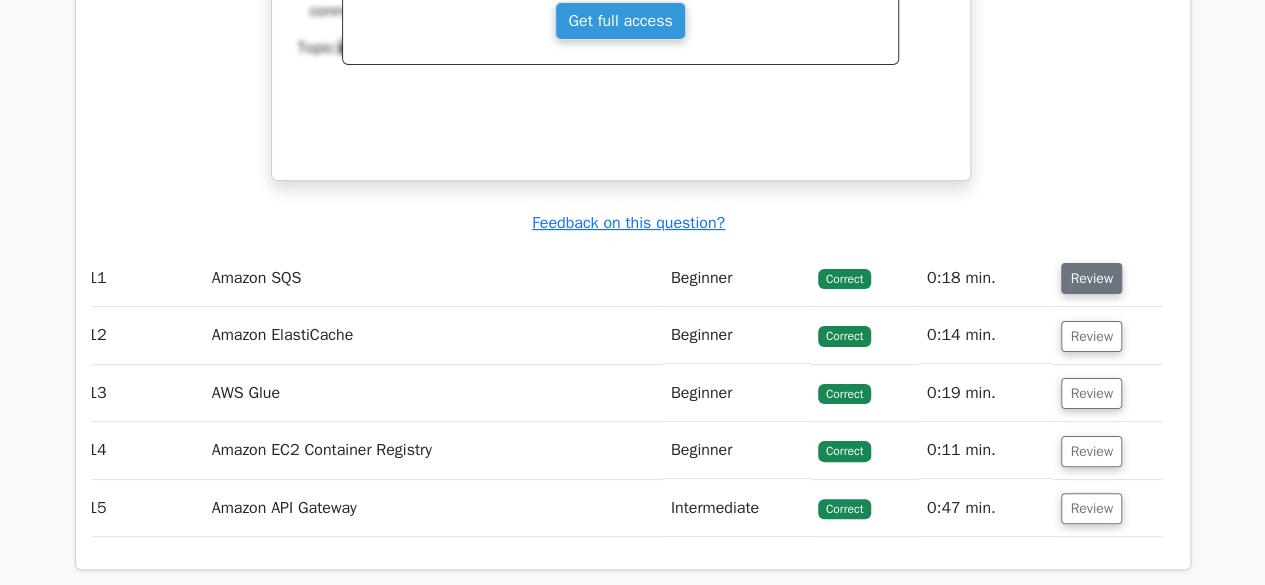 click on "Review" at bounding box center (1091, 278) 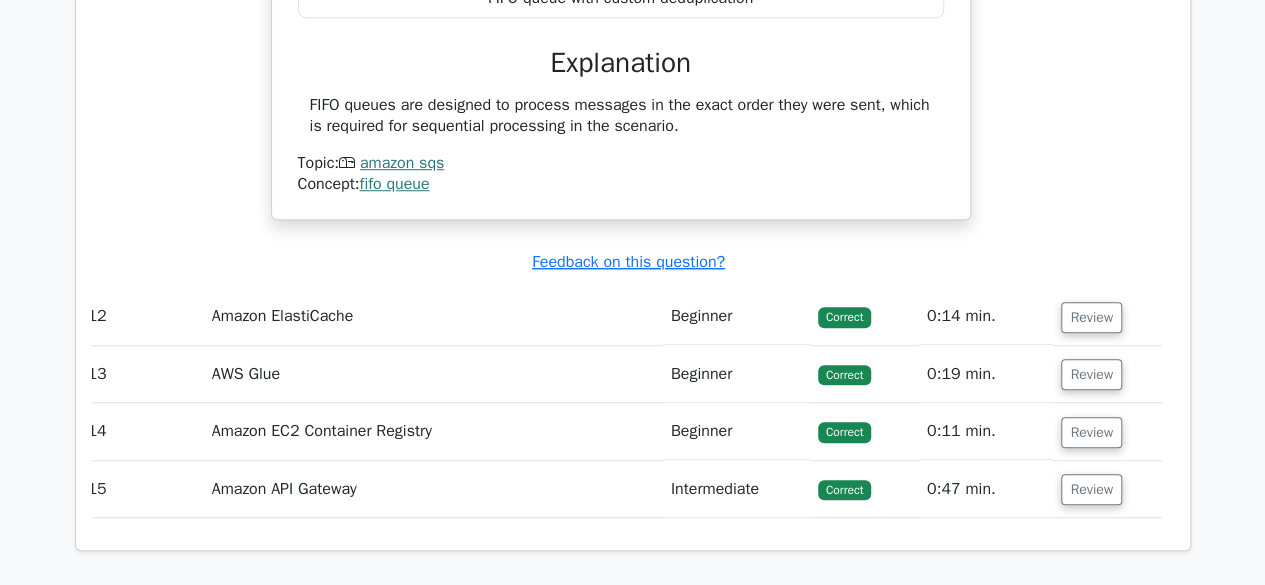 scroll, scrollTop: 8281, scrollLeft: 0, axis: vertical 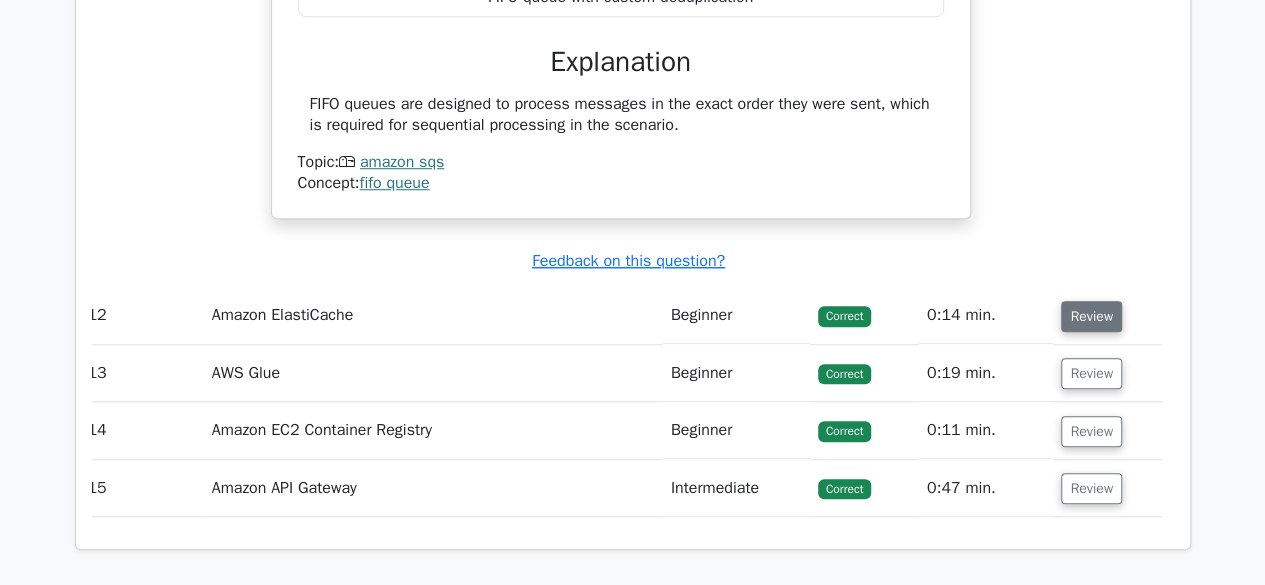 click on "Review" at bounding box center [1091, 316] 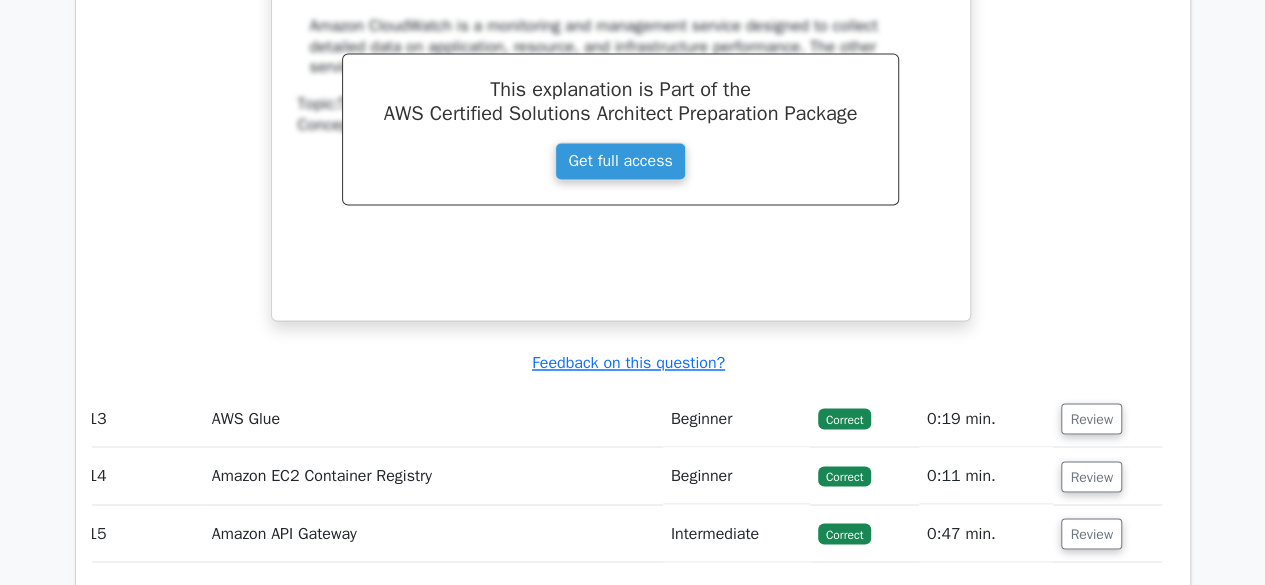 scroll, scrollTop: 9099, scrollLeft: 0, axis: vertical 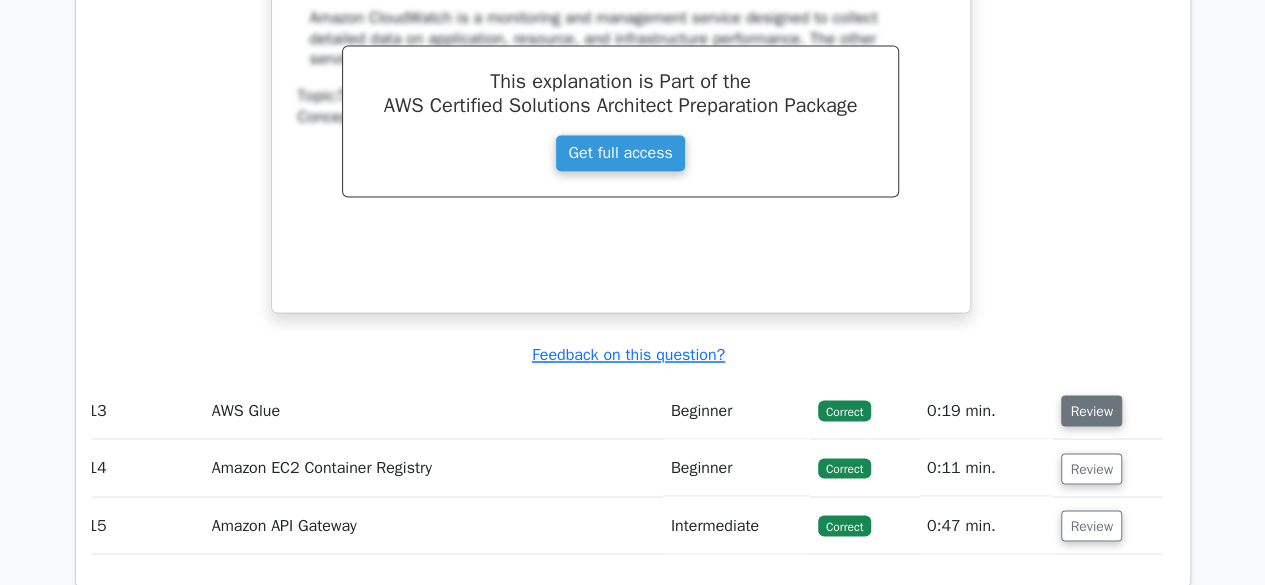 click on "Review" at bounding box center (1091, 410) 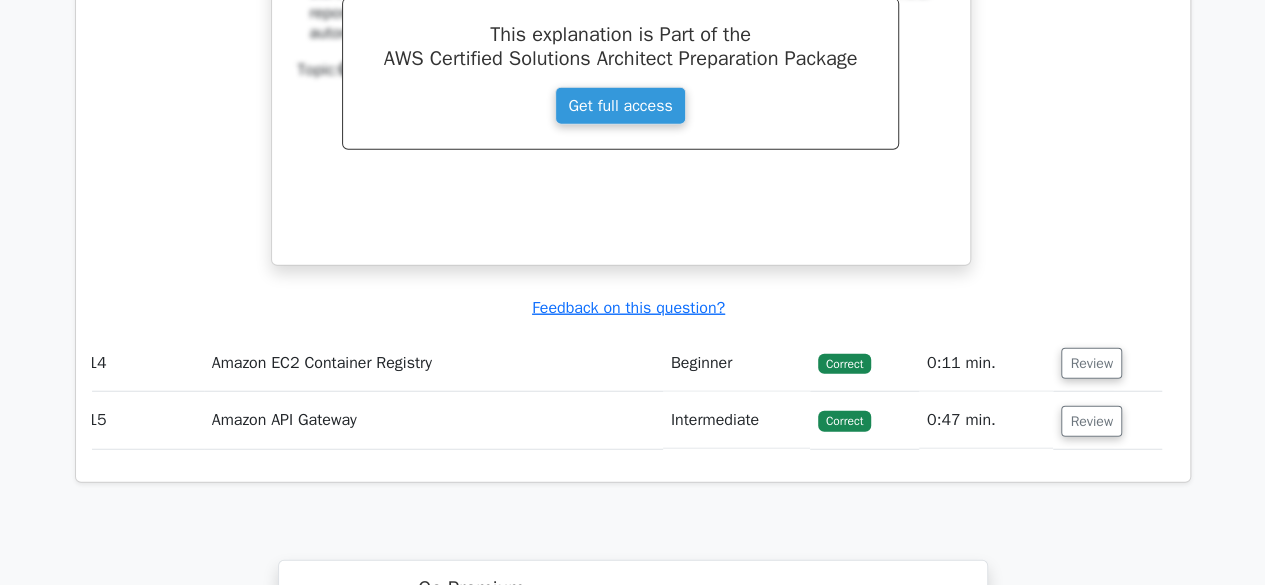 scroll, scrollTop: 9998, scrollLeft: 0, axis: vertical 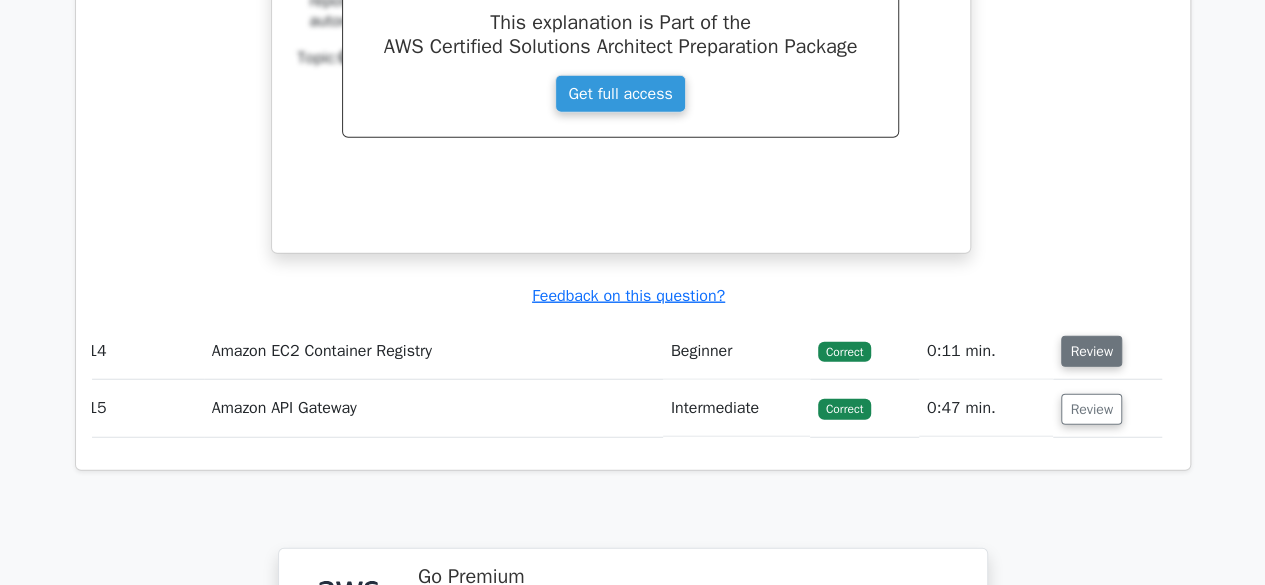 click on "Review" at bounding box center [1091, 351] 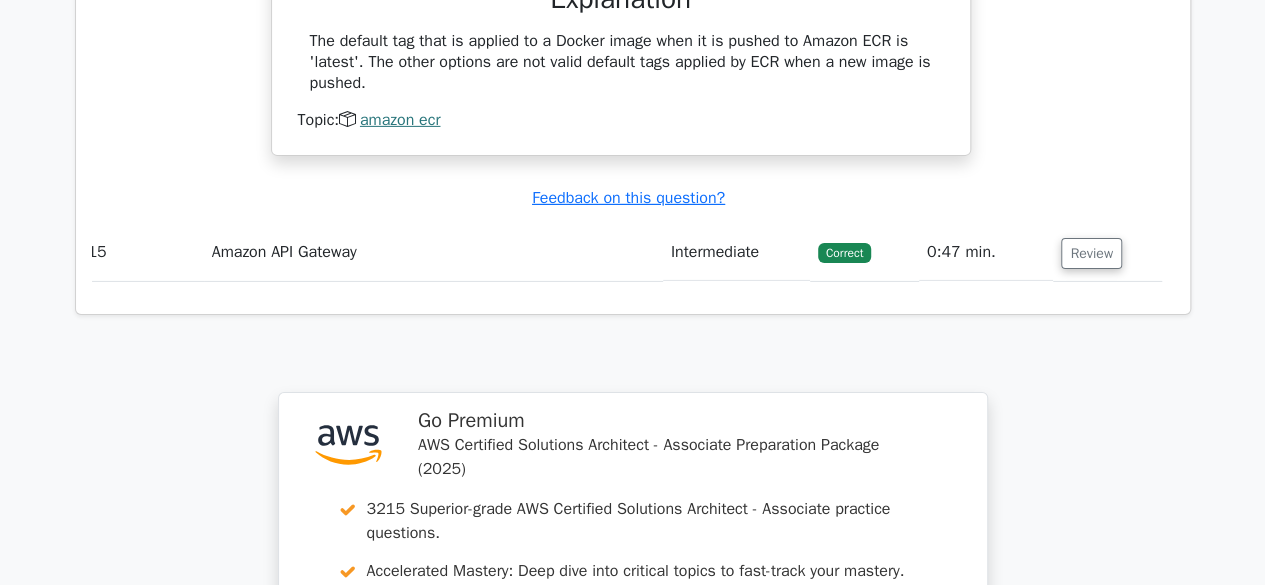 scroll, scrollTop: 10781, scrollLeft: 0, axis: vertical 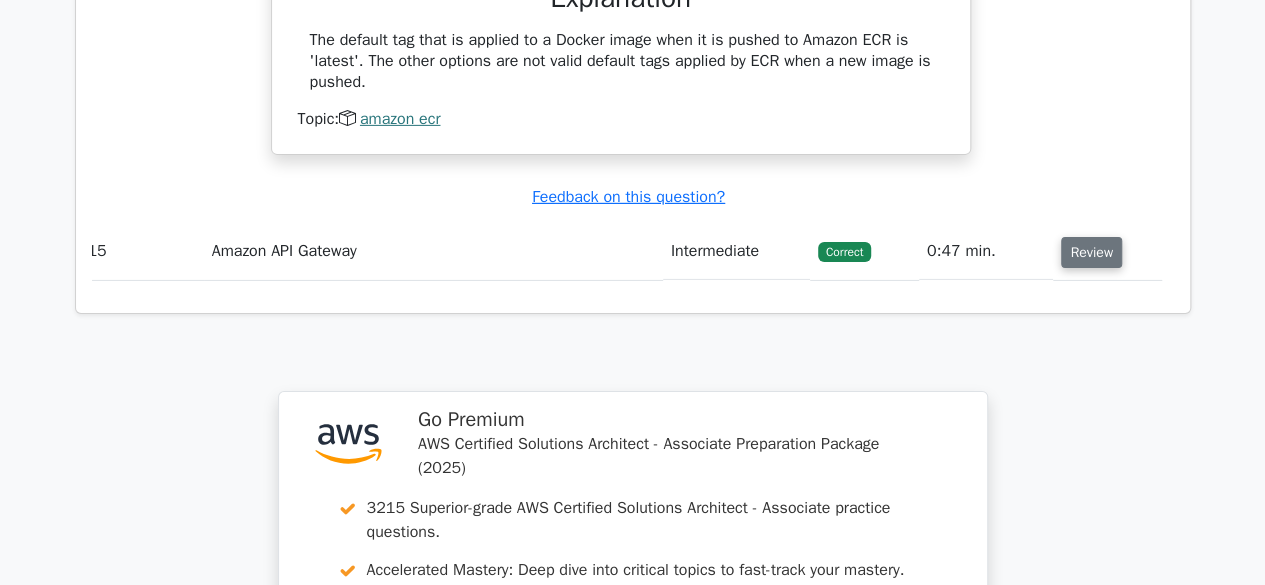 click on "Review" at bounding box center [1091, 252] 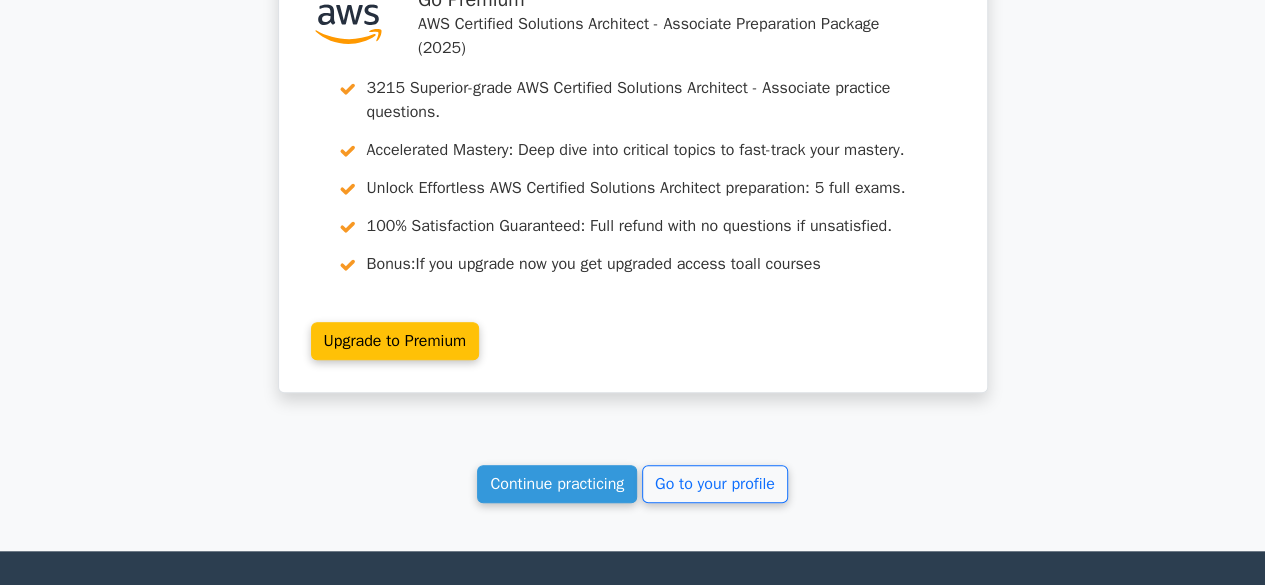 scroll, scrollTop: 12196, scrollLeft: 0, axis: vertical 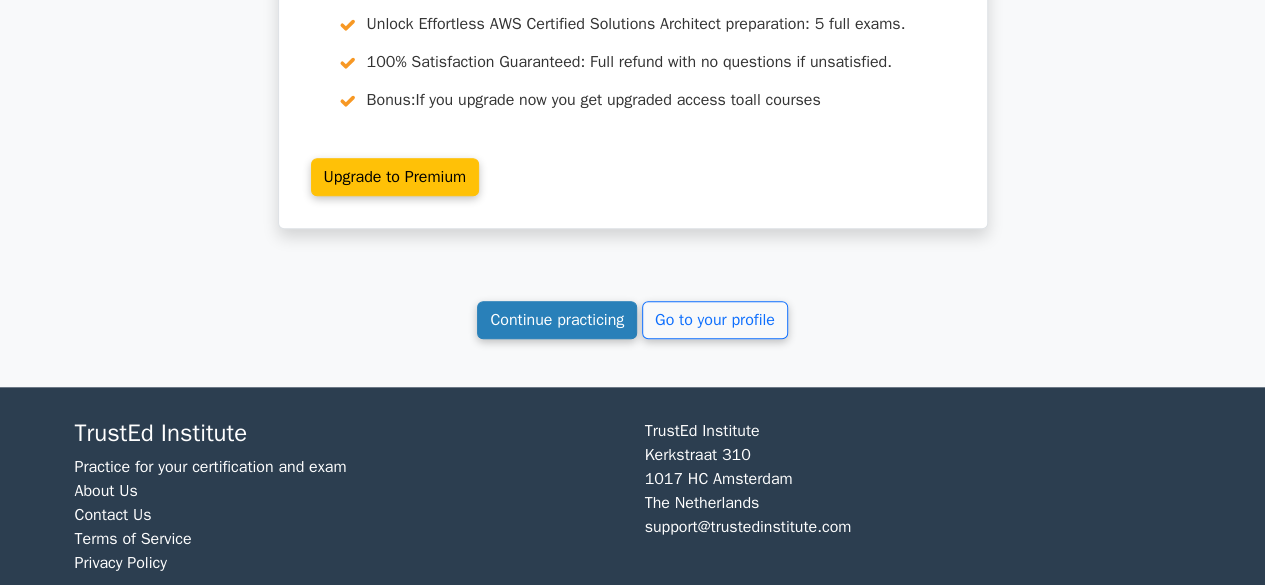 click on "Continue practicing" at bounding box center [557, 320] 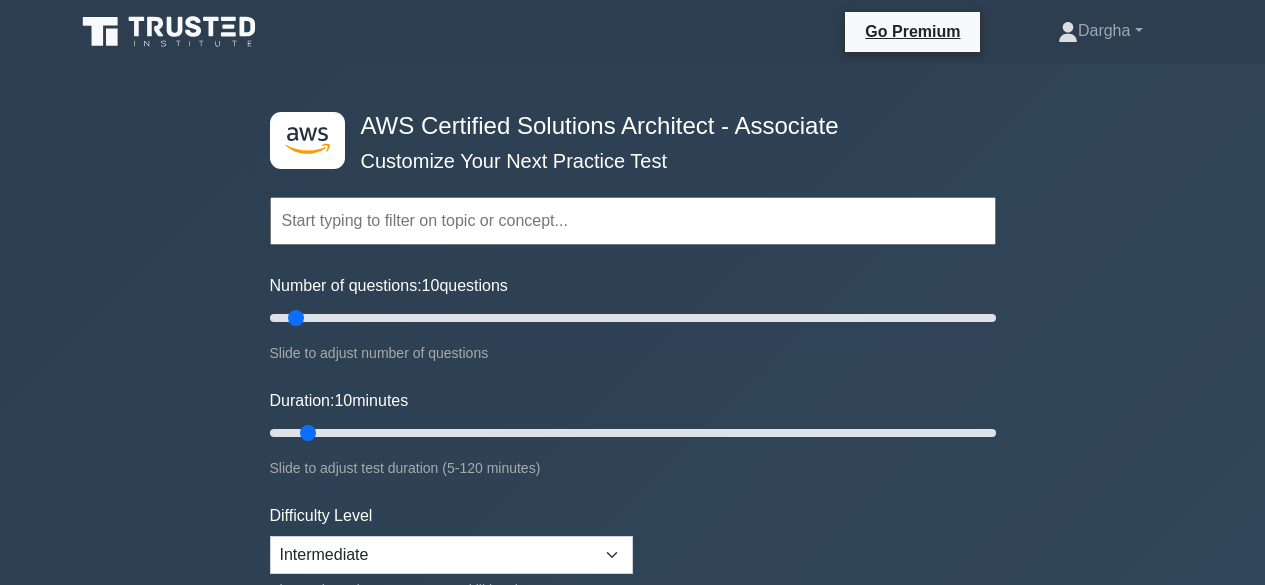 scroll, scrollTop: 0, scrollLeft: 0, axis: both 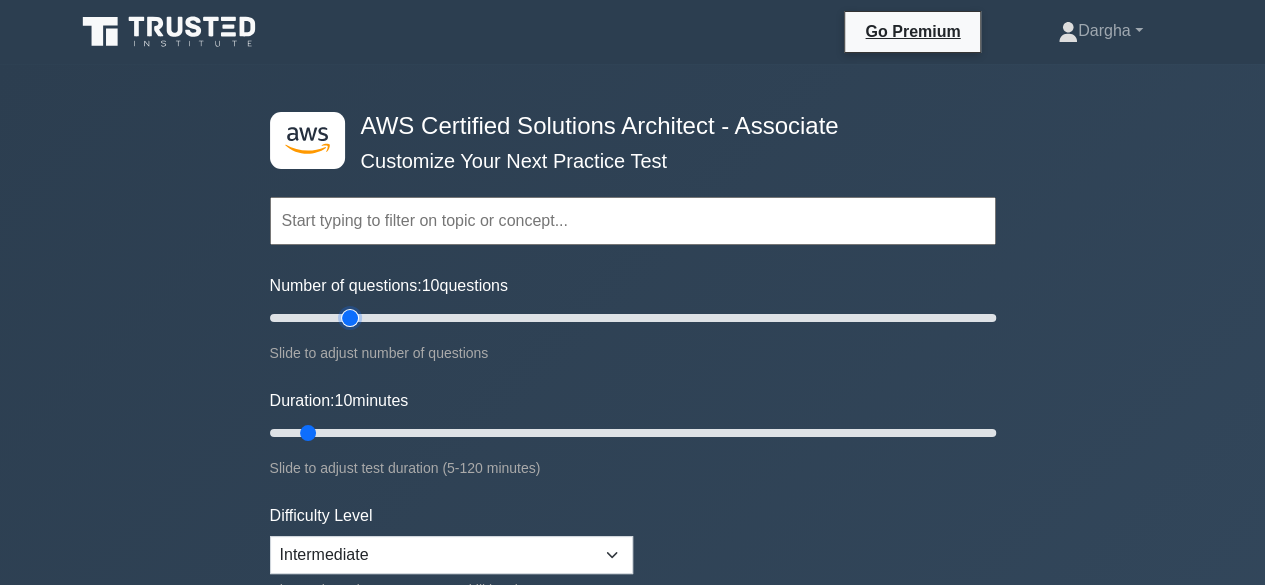 click on "Number of questions:  10  questions" at bounding box center [633, 318] 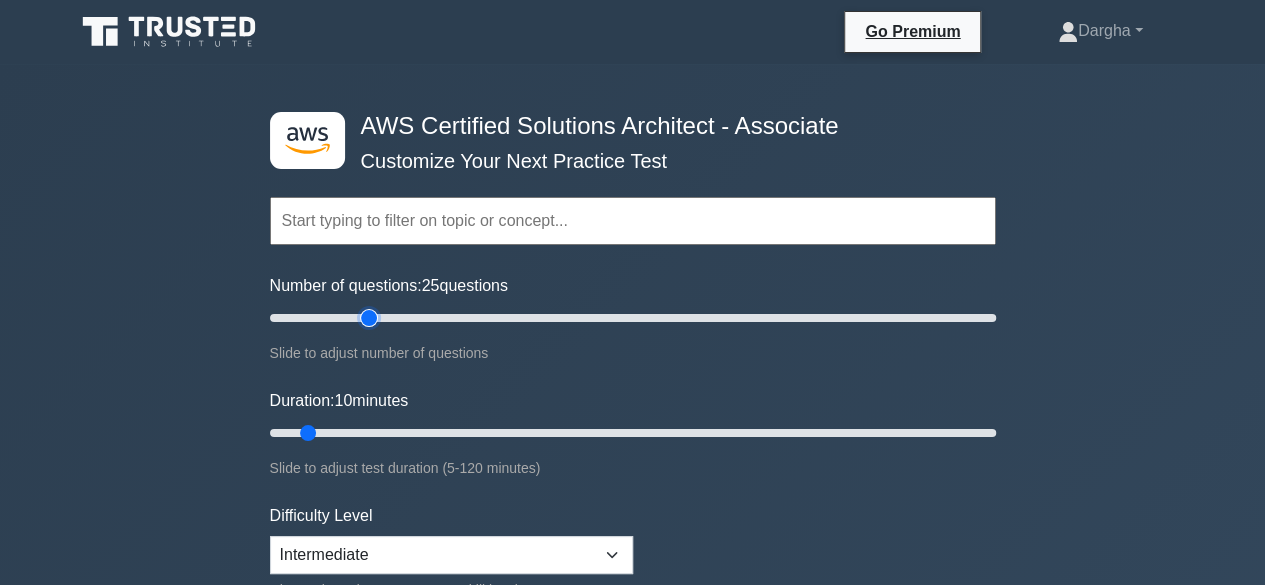 click on "Number of questions:  25  questions" at bounding box center (633, 318) 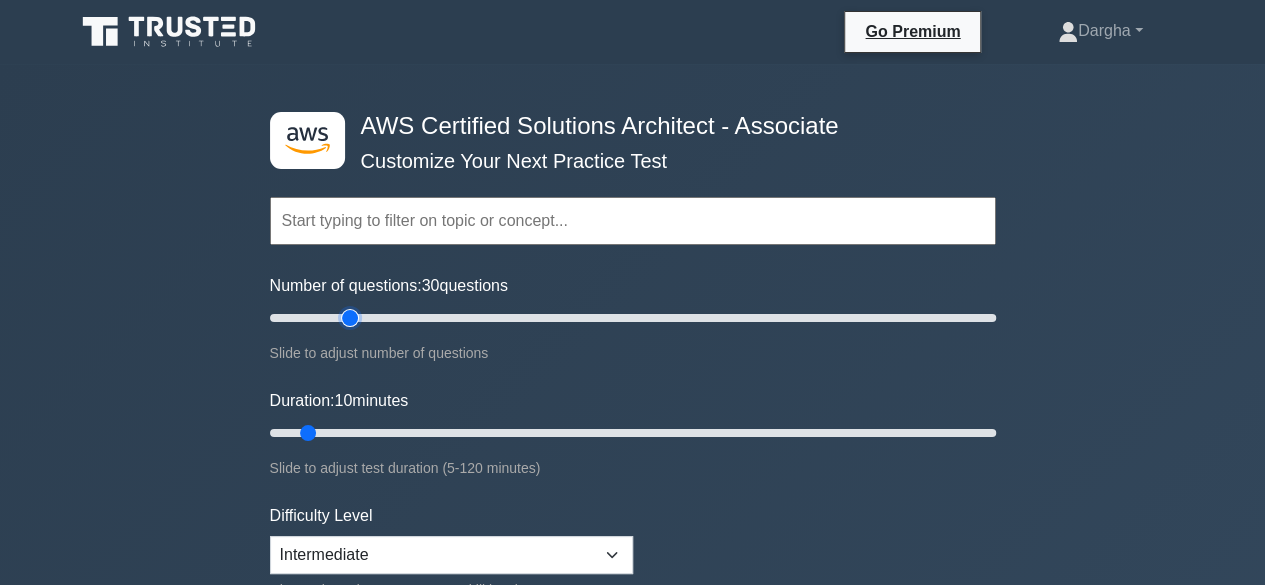 click on "Number of questions:  30  questions" at bounding box center [633, 318] 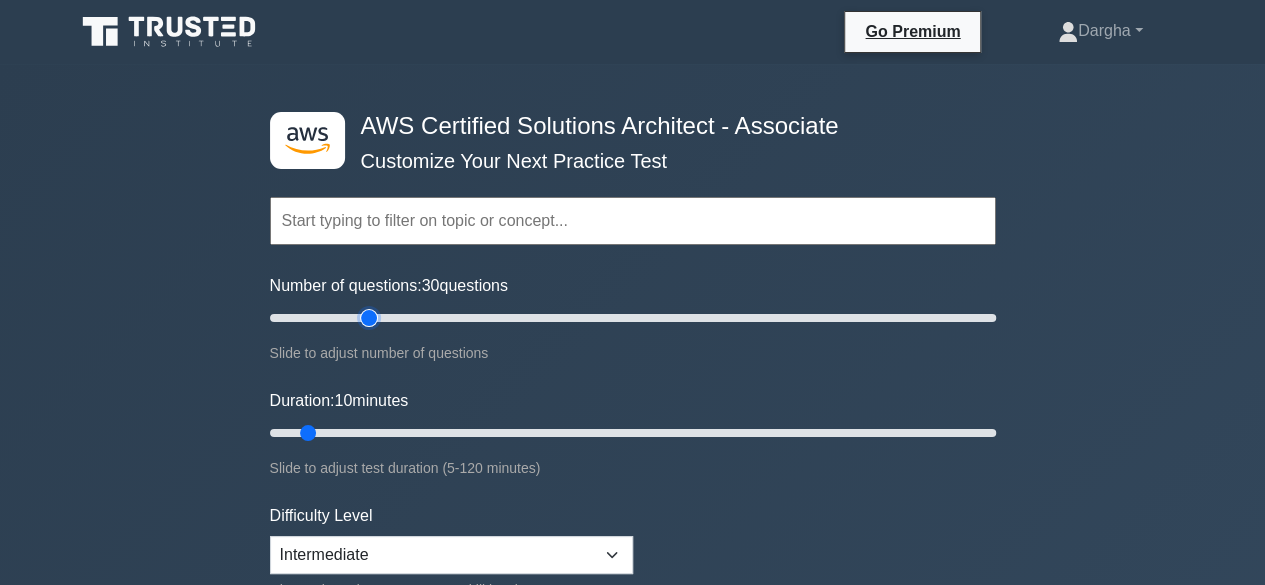 click on "Number of questions:  30  questions" at bounding box center (633, 318) 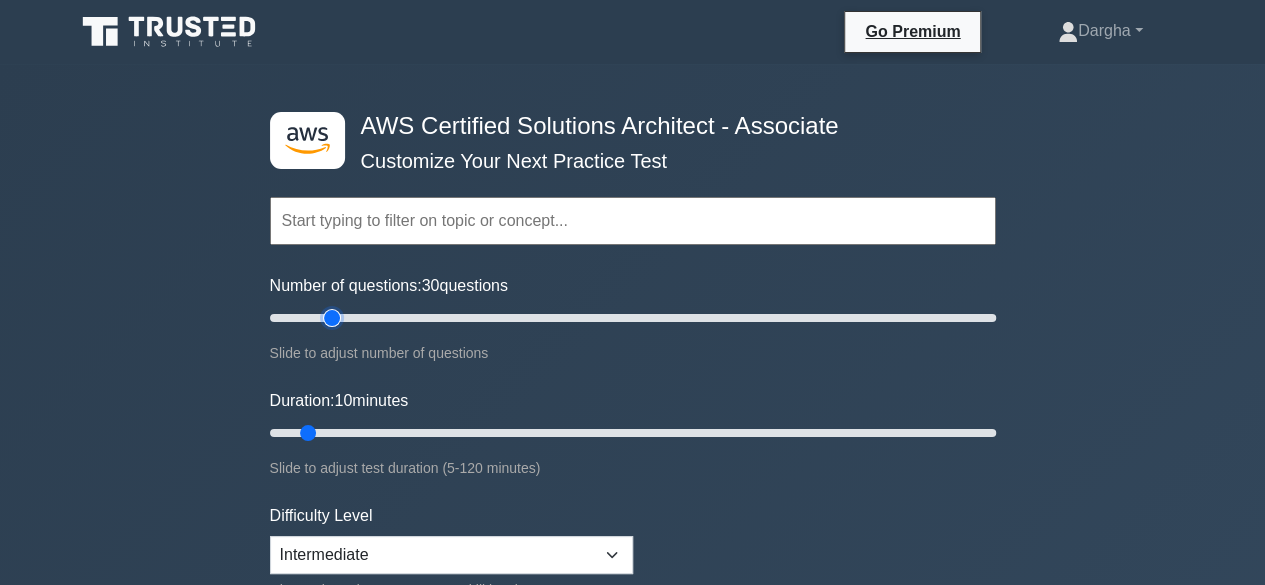 type on "20" 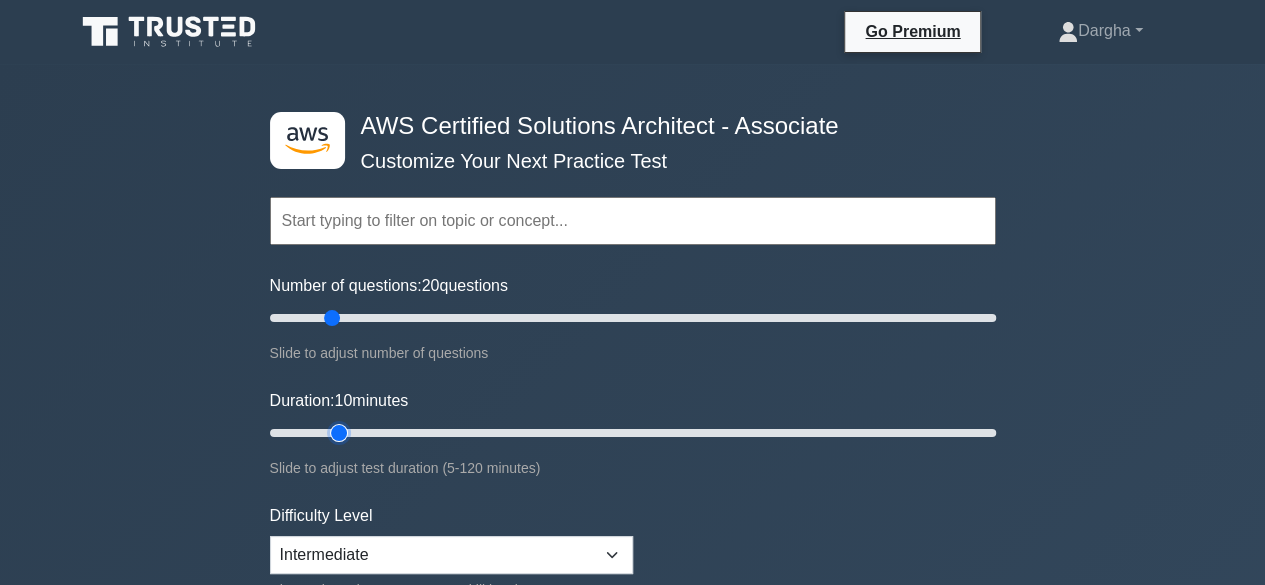 click on "Duration:  10  minutes" at bounding box center [633, 433] 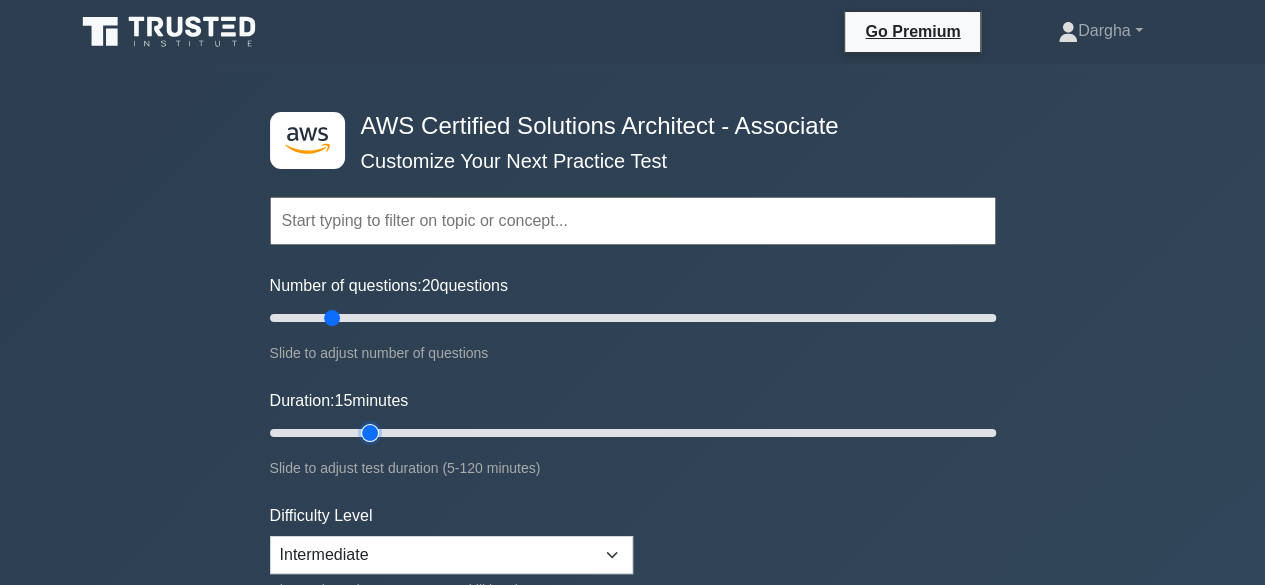 type on "20" 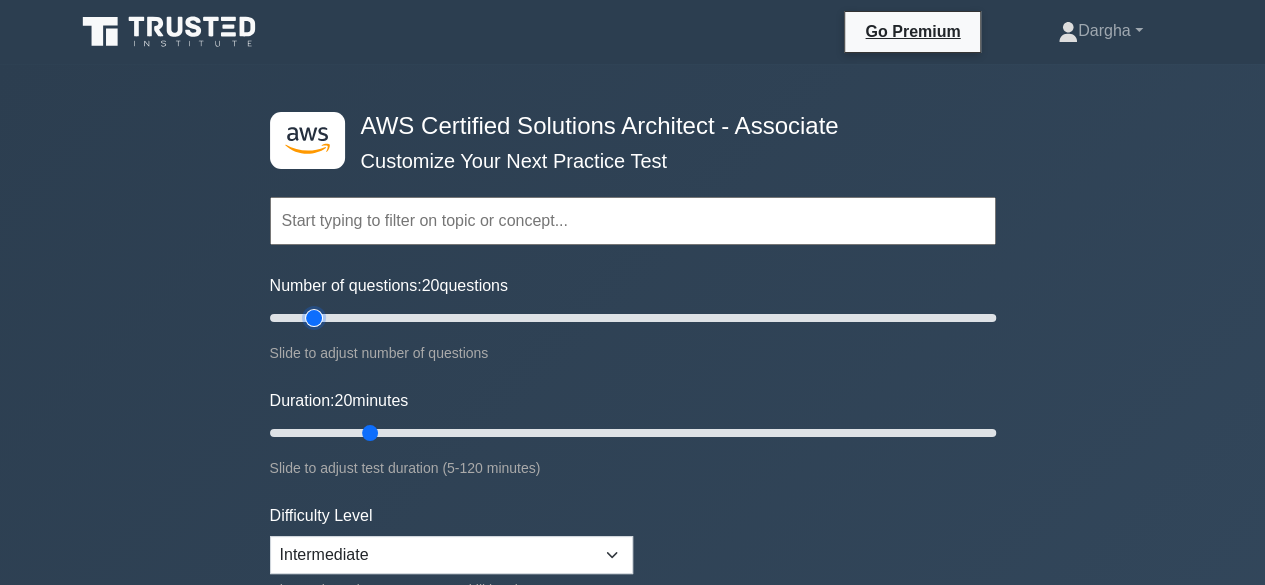 click on "Number of questions:  20  questions" at bounding box center [633, 318] 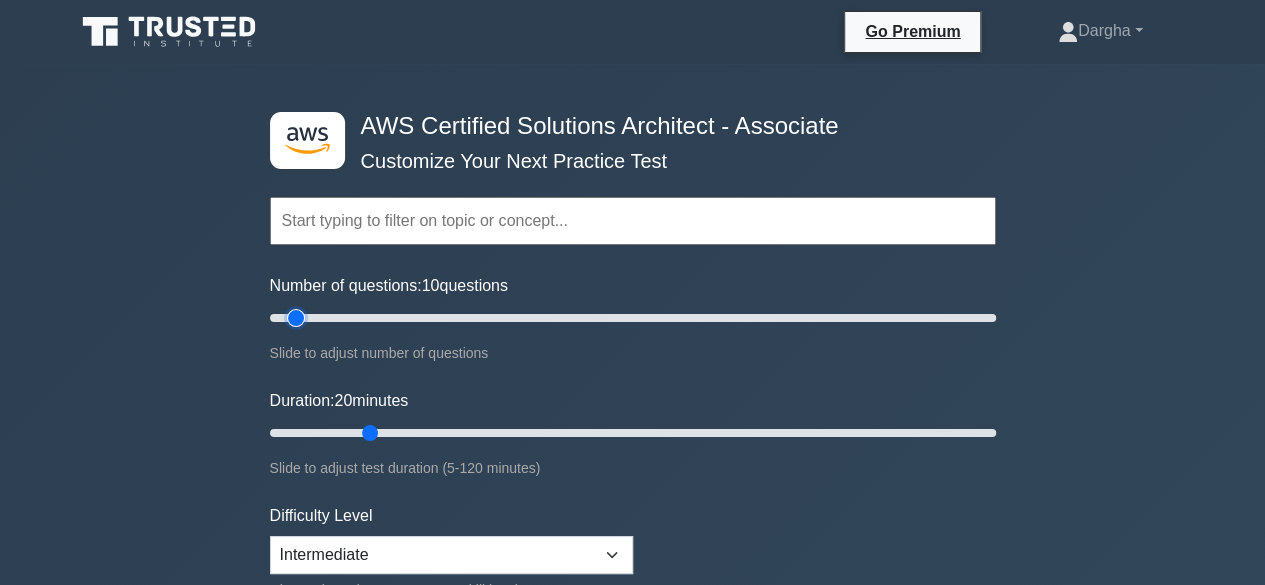 type on "10" 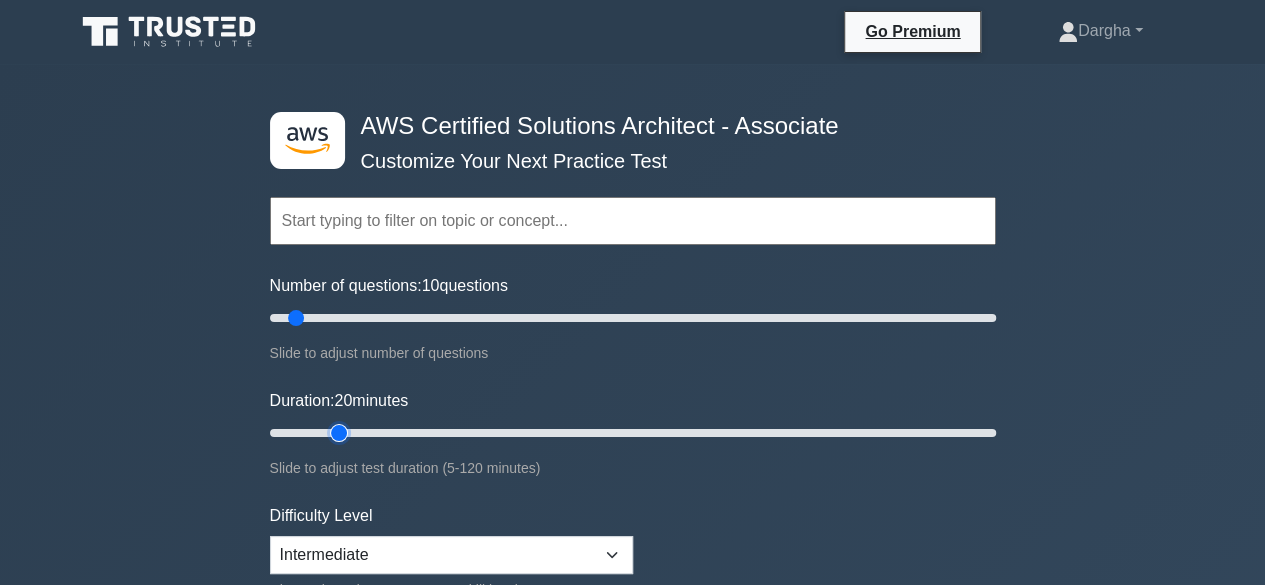 click on "Duration:  20  minutes" at bounding box center (633, 433) 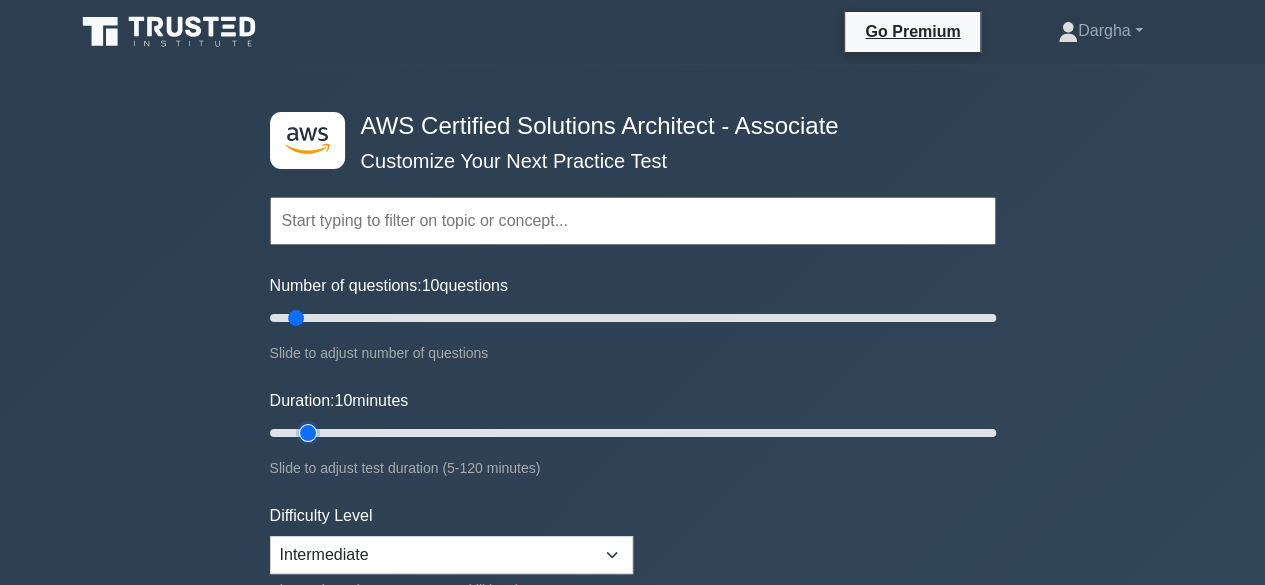 type on "10" 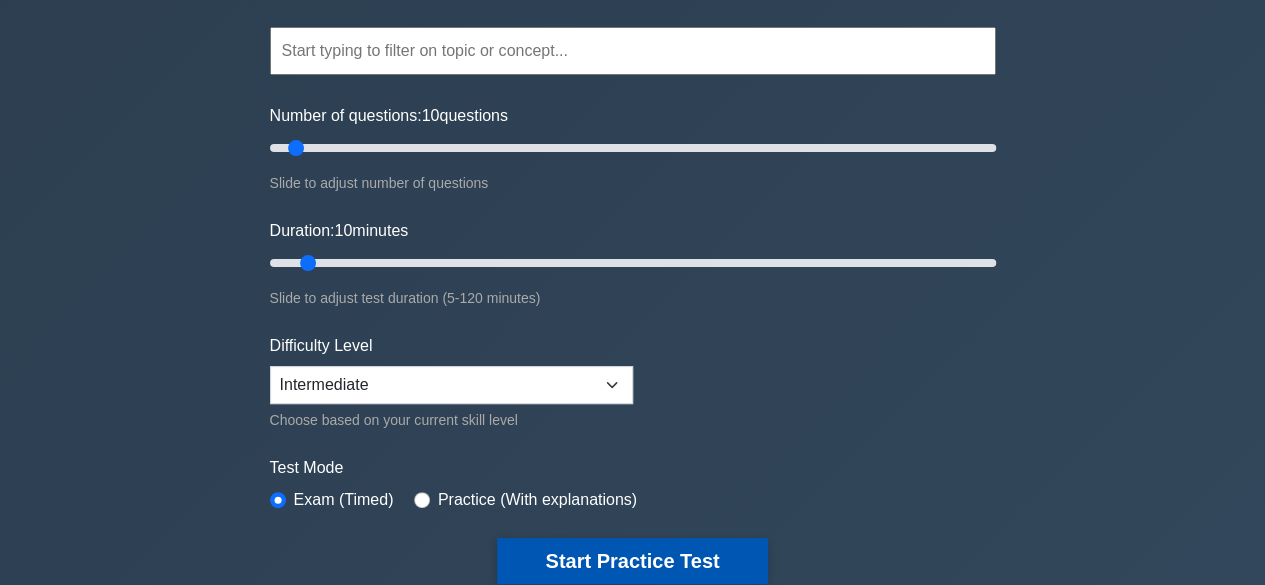 click on "Start Practice Test" at bounding box center [632, 561] 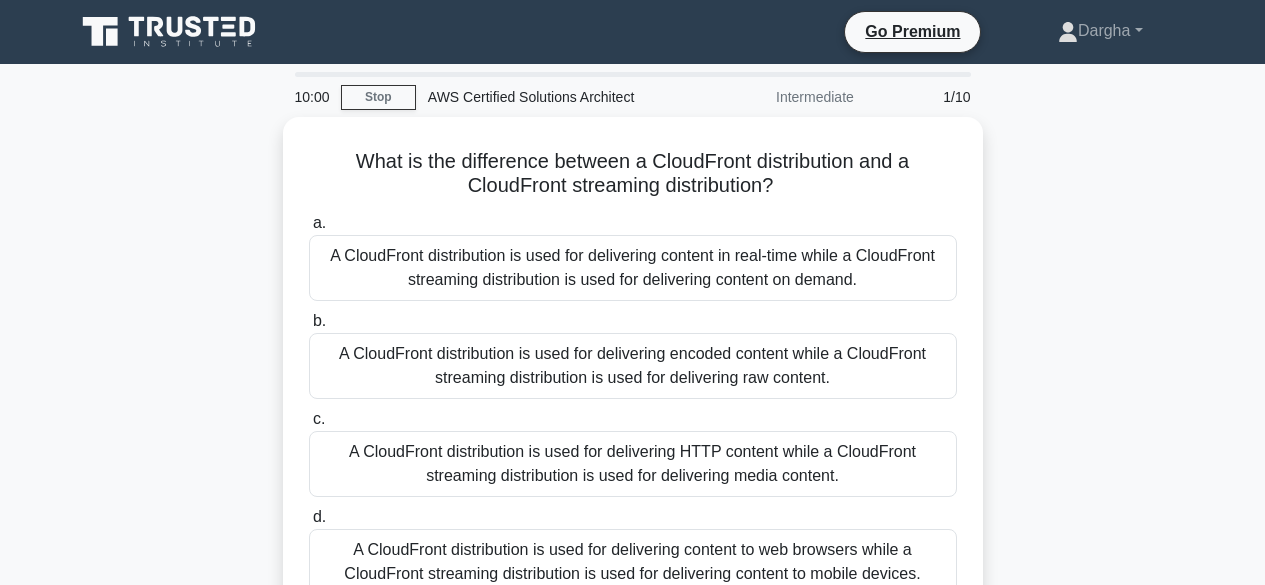scroll, scrollTop: 0, scrollLeft: 0, axis: both 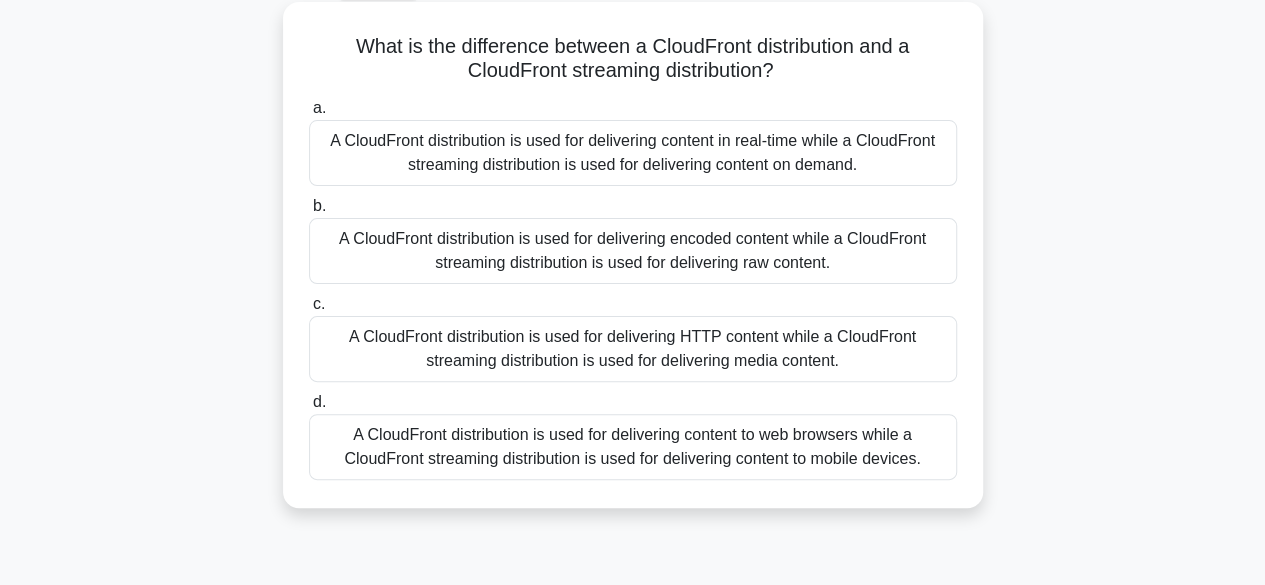 click on "A CloudFront distribution is used for delivering content in real-time while a CloudFront streaming distribution is used for delivering content on demand." at bounding box center (633, 153) 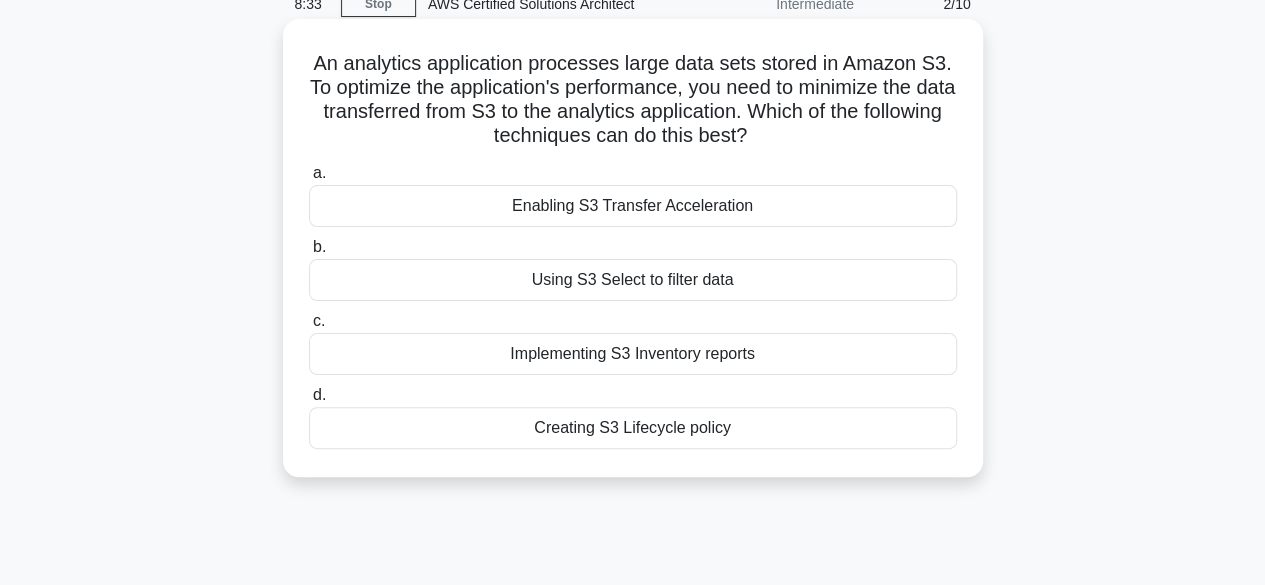 scroll, scrollTop: 94, scrollLeft: 0, axis: vertical 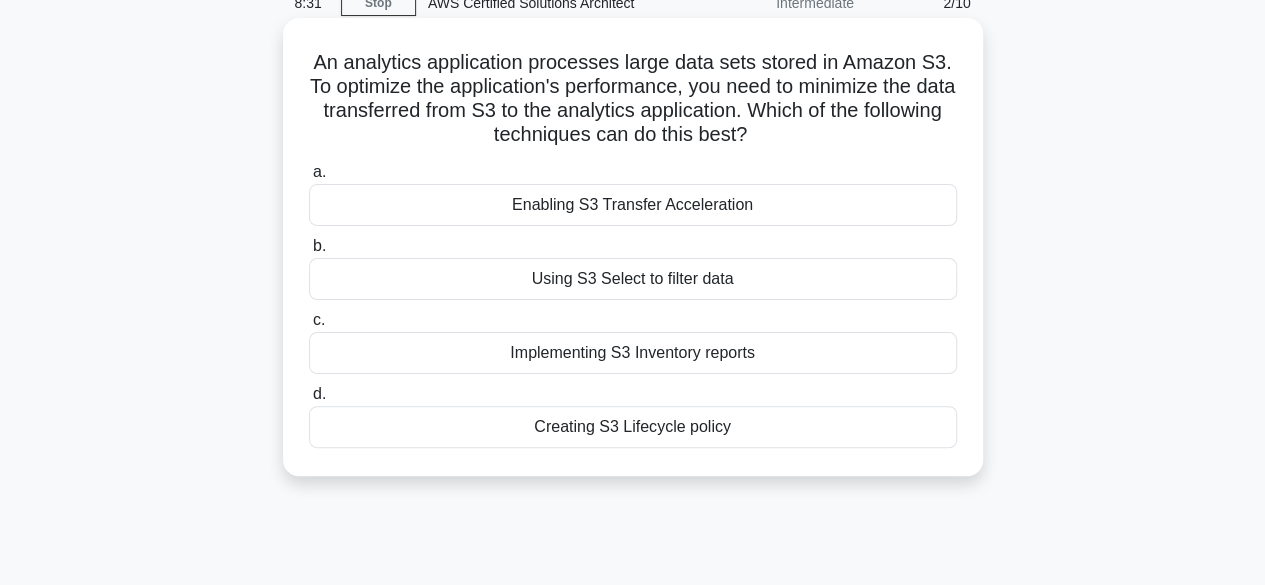 click on "Using S3 Select to filter data" at bounding box center (633, 279) 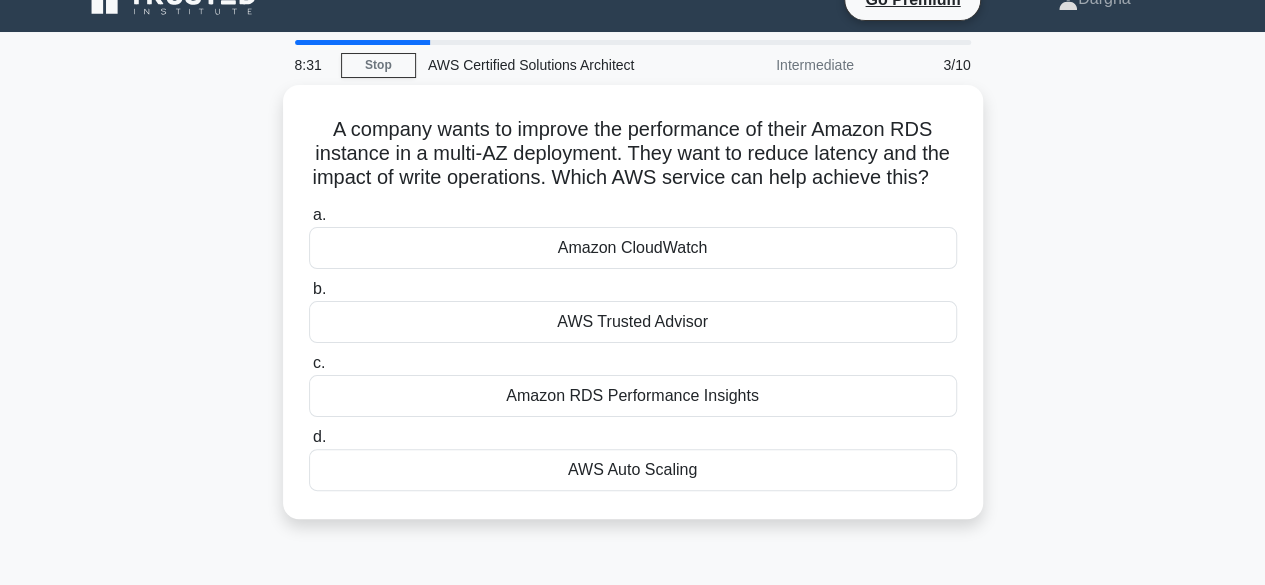 scroll, scrollTop: 0, scrollLeft: 0, axis: both 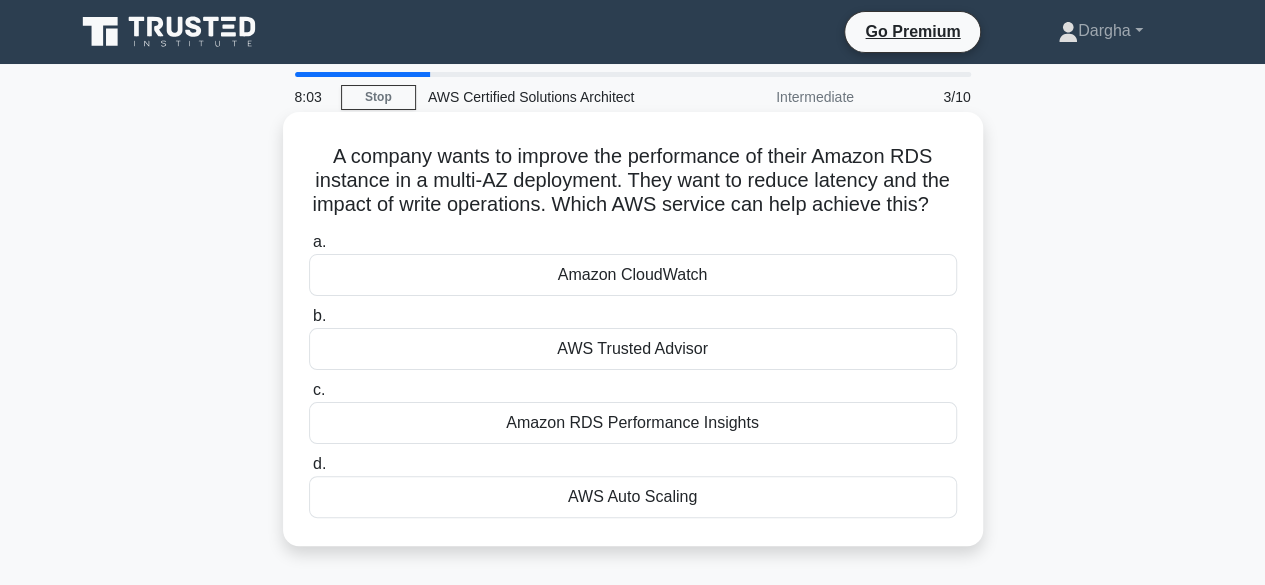 click on "AWS Auto Scaling" at bounding box center [633, 497] 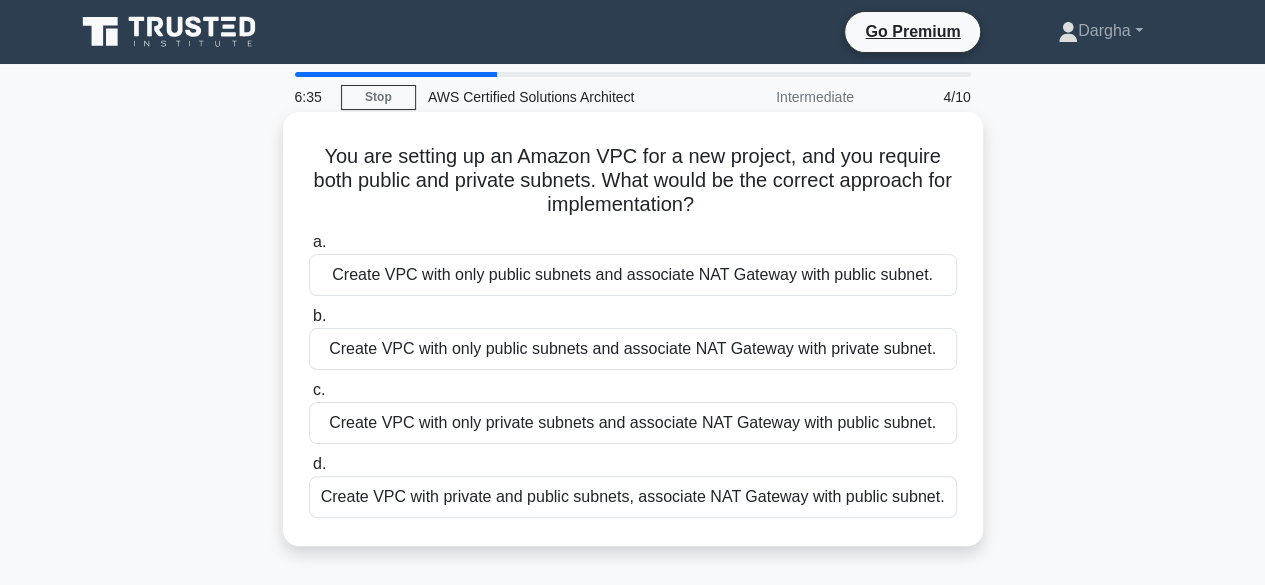 click on "Create VPC with private and public subnets, associate NAT Gateway with public subnet." at bounding box center (633, 497) 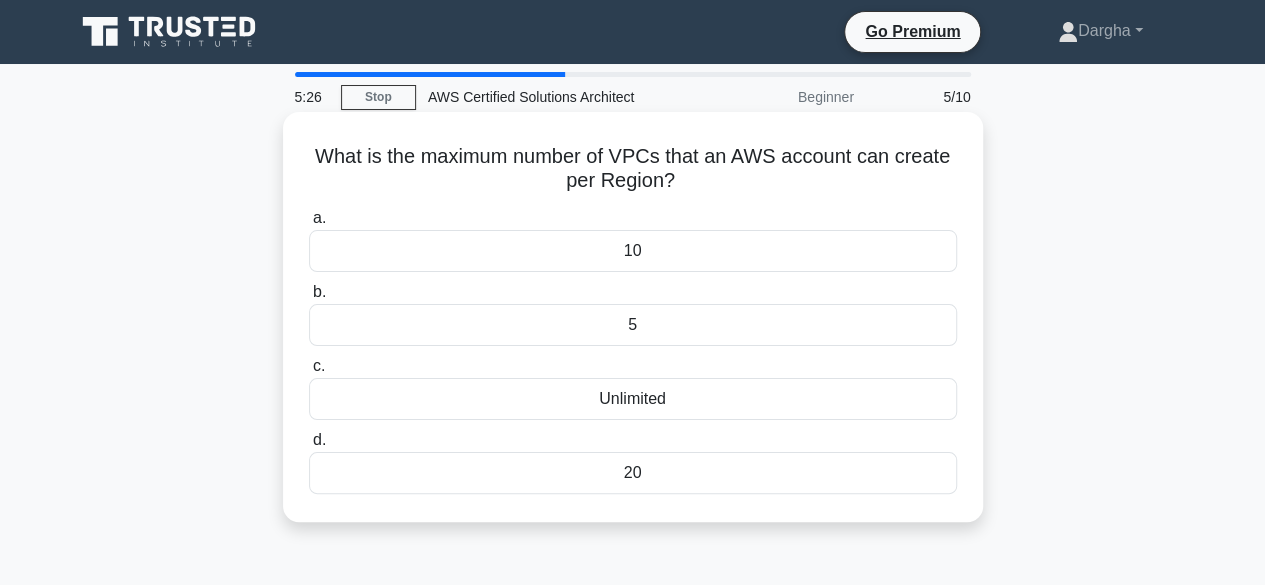 scroll, scrollTop: 9, scrollLeft: 0, axis: vertical 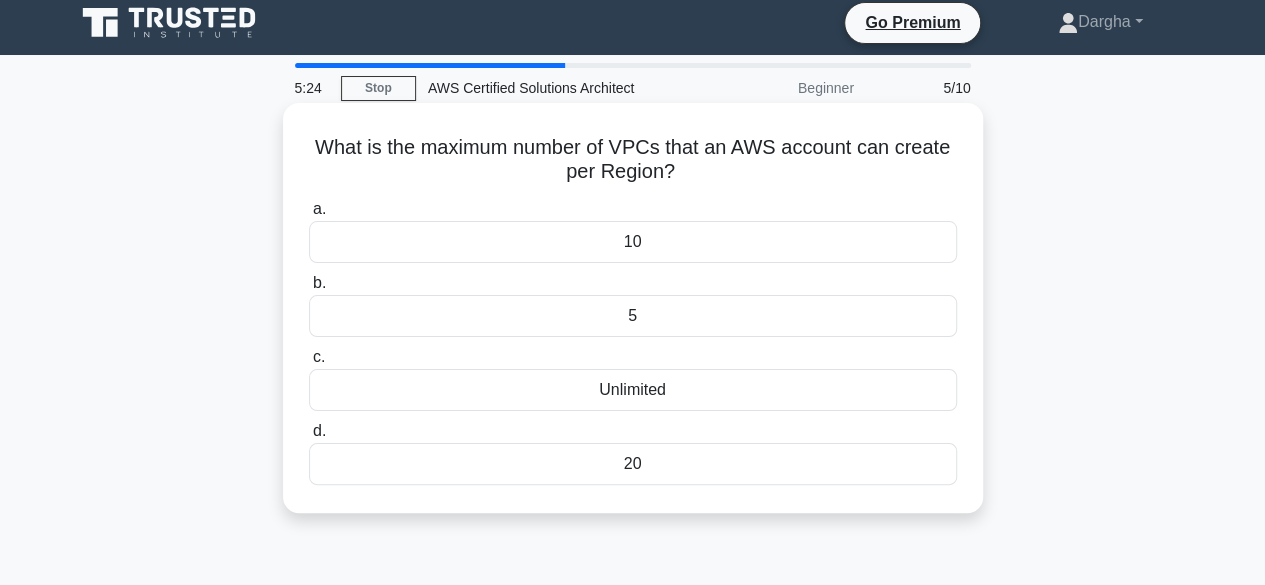 click on "5" at bounding box center (633, 316) 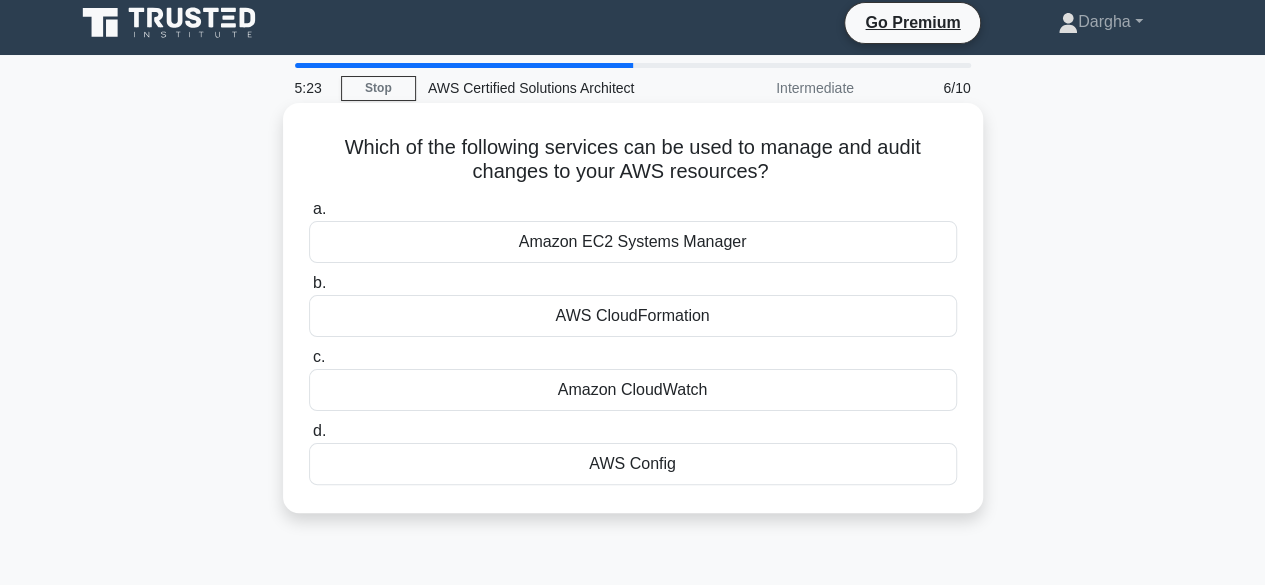 scroll, scrollTop: 0, scrollLeft: 0, axis: both 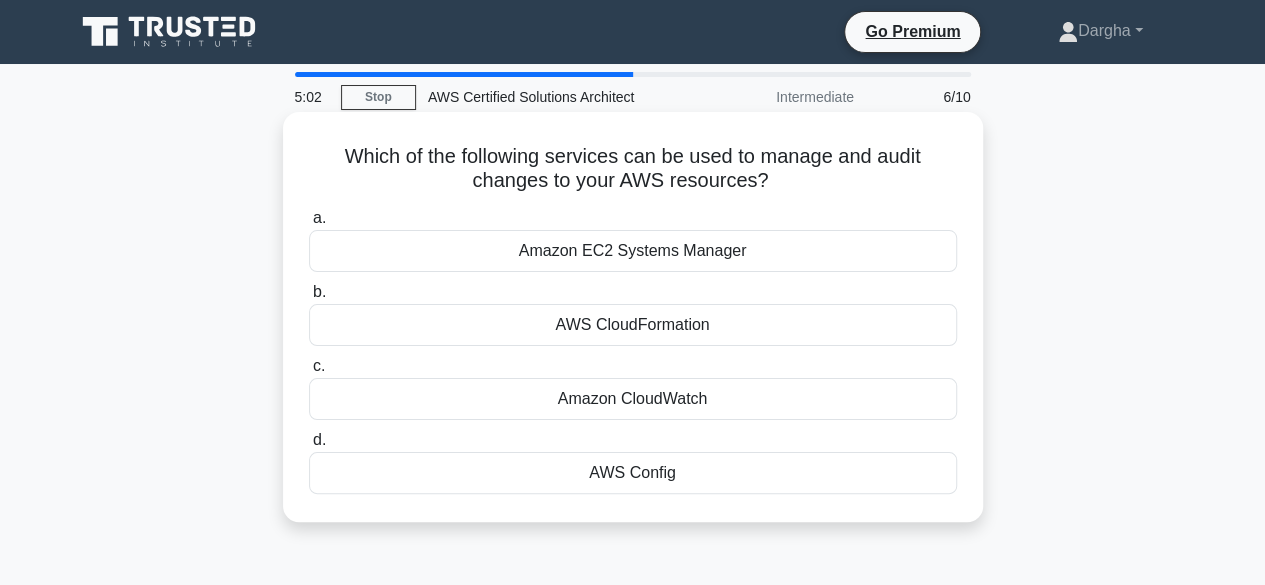 click on "Amazon CloudWatch" at bounding box center [633, 399] 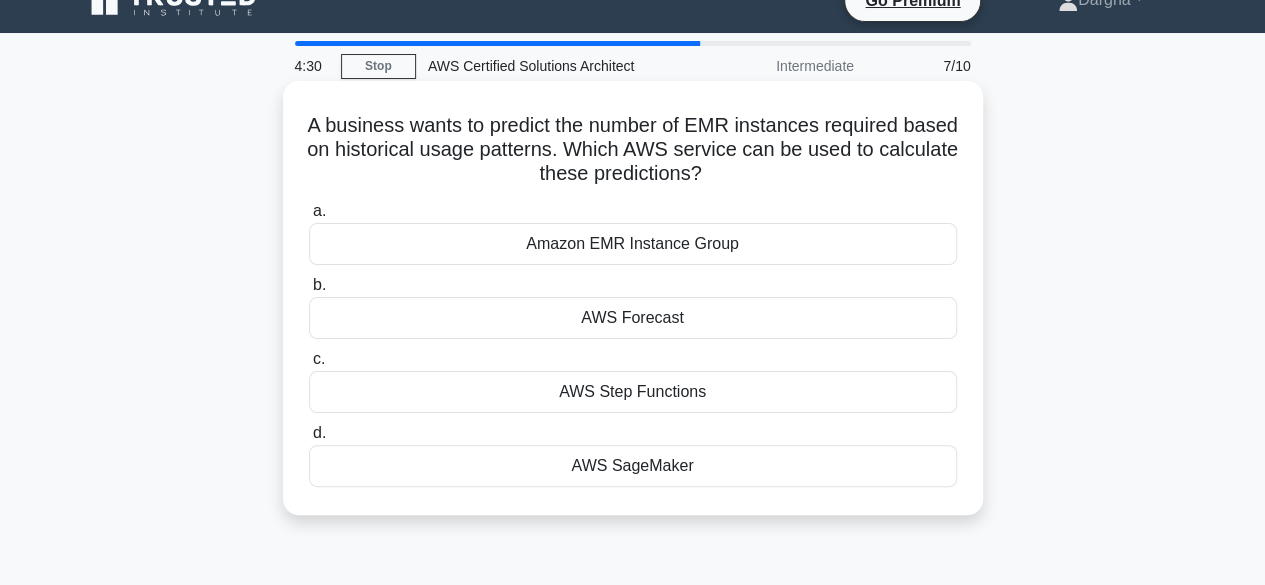 scroll, scrollTop: 32, scrollLeft: 0, axis: vertical 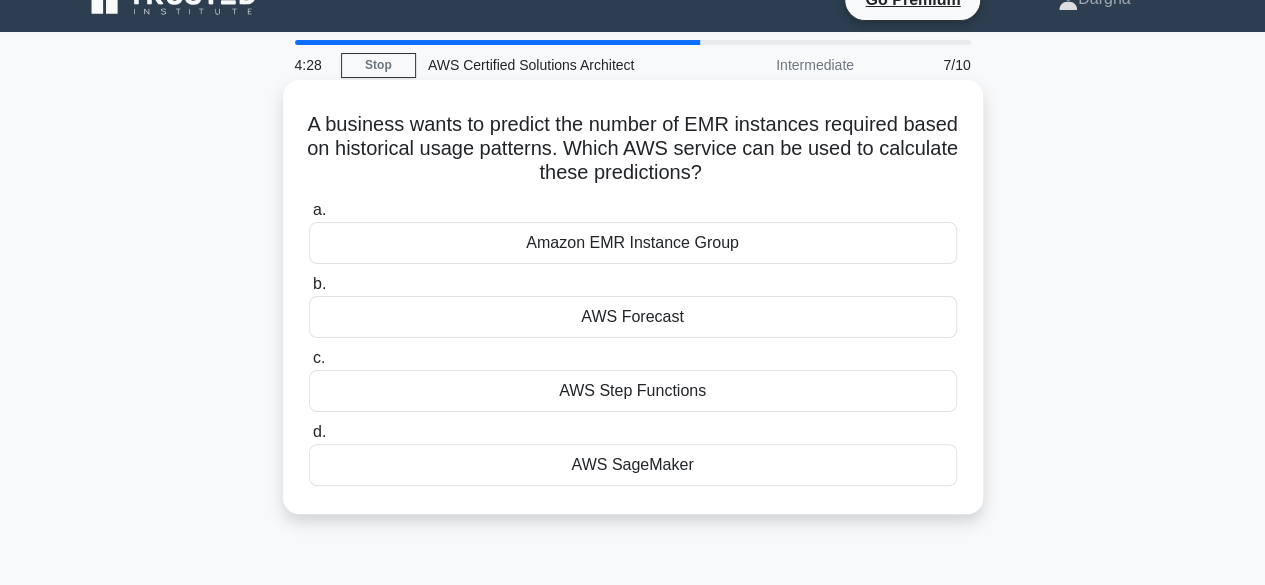 click on "AWS Forecast" at bounding box center (633, 317) 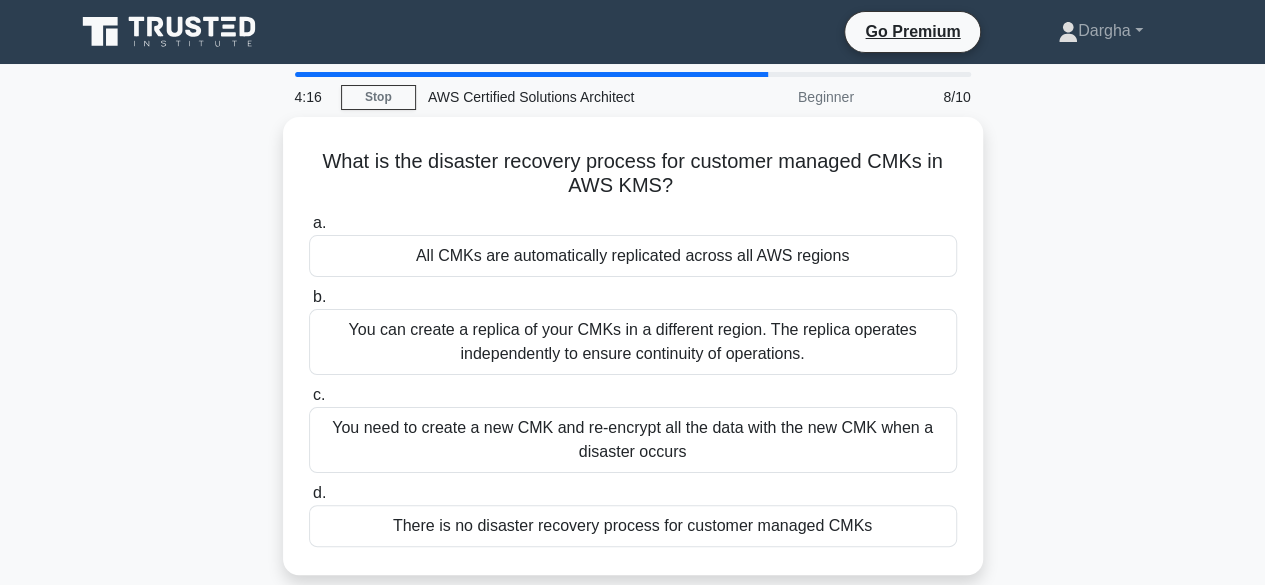 scroll, scrollTop: 22, scrollLeft: 0, axis: vertical 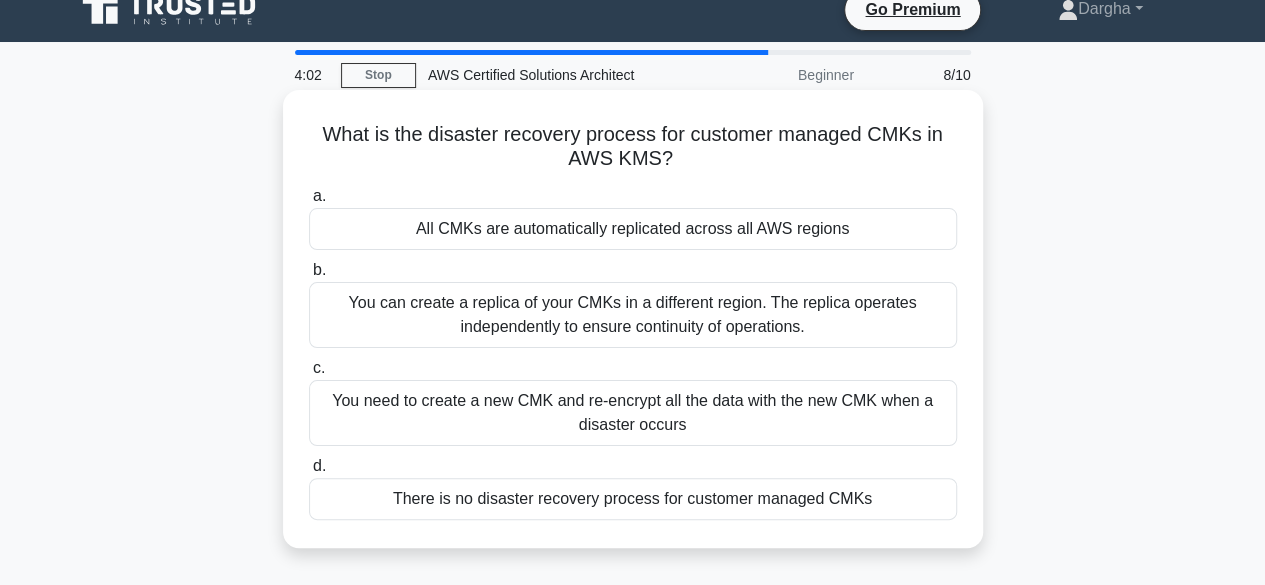 click on "You can create a replica of your CMKs in a different region. The replica operates independently to ensure continuity of operations." at bounding box center [633, 315] 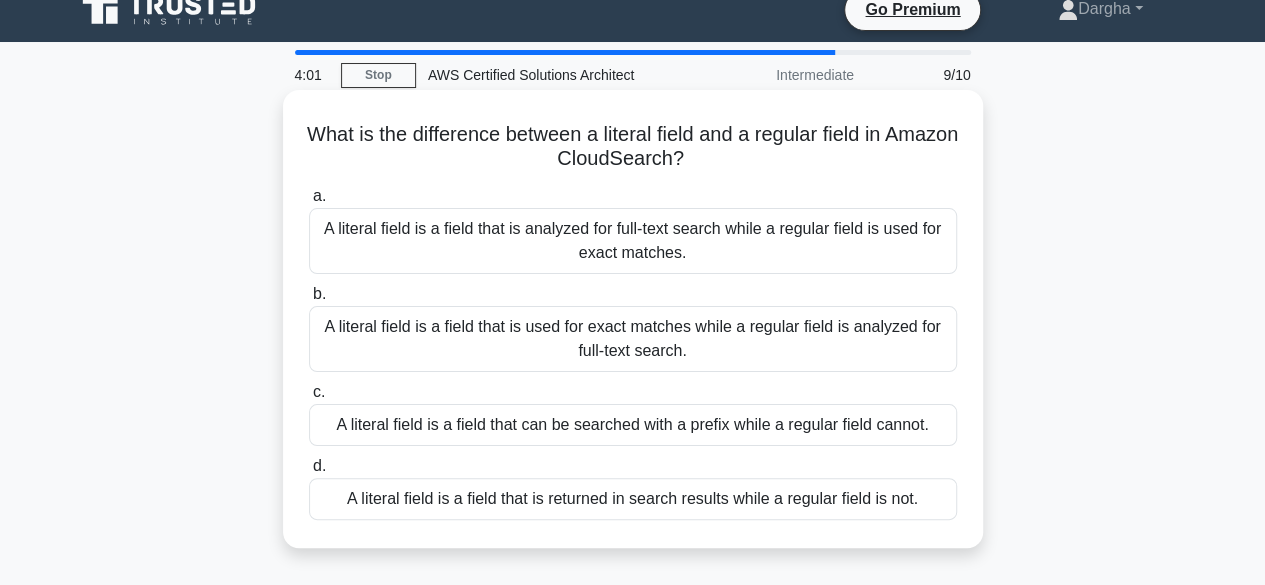 scroll, scrollTop: 0, scrollLeft: 0, axis: both 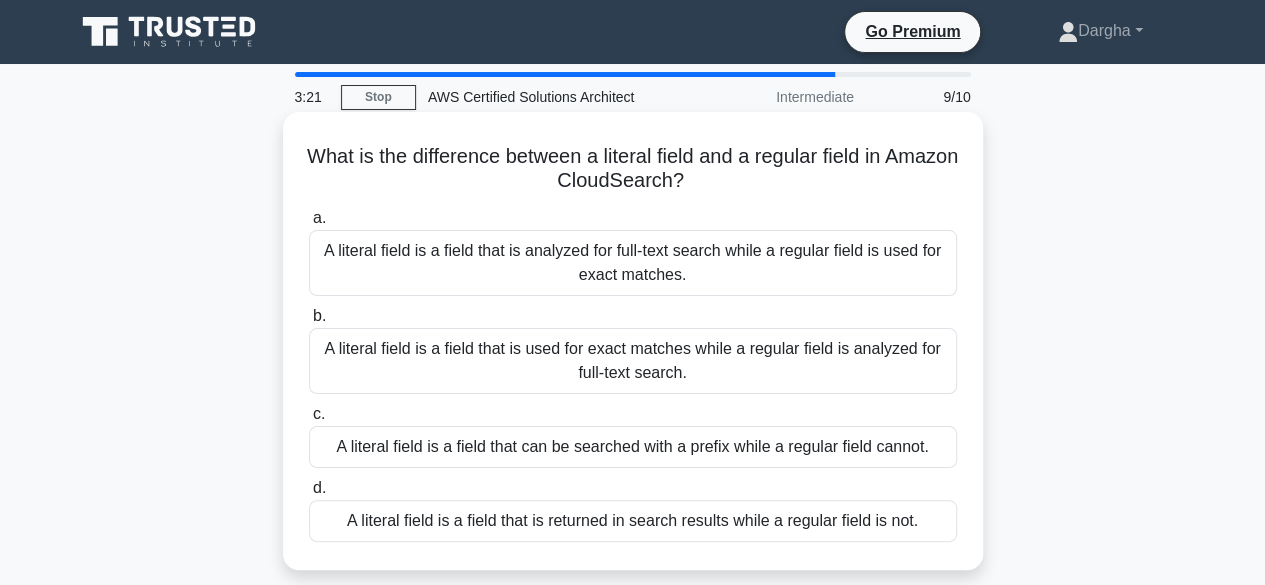 click on "A literal field is a field that can be searched with a prefix while a regular field cannot." at bounding box center (633, 447) 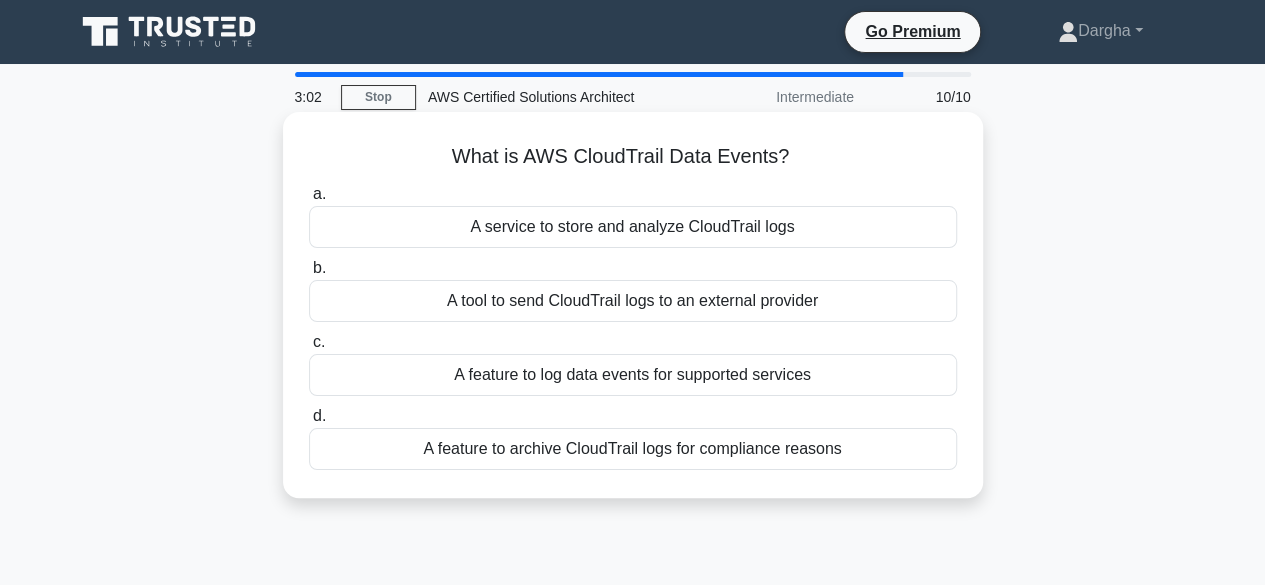 click on "A feature to log data events for supported services" at bounding box center (633, 375) 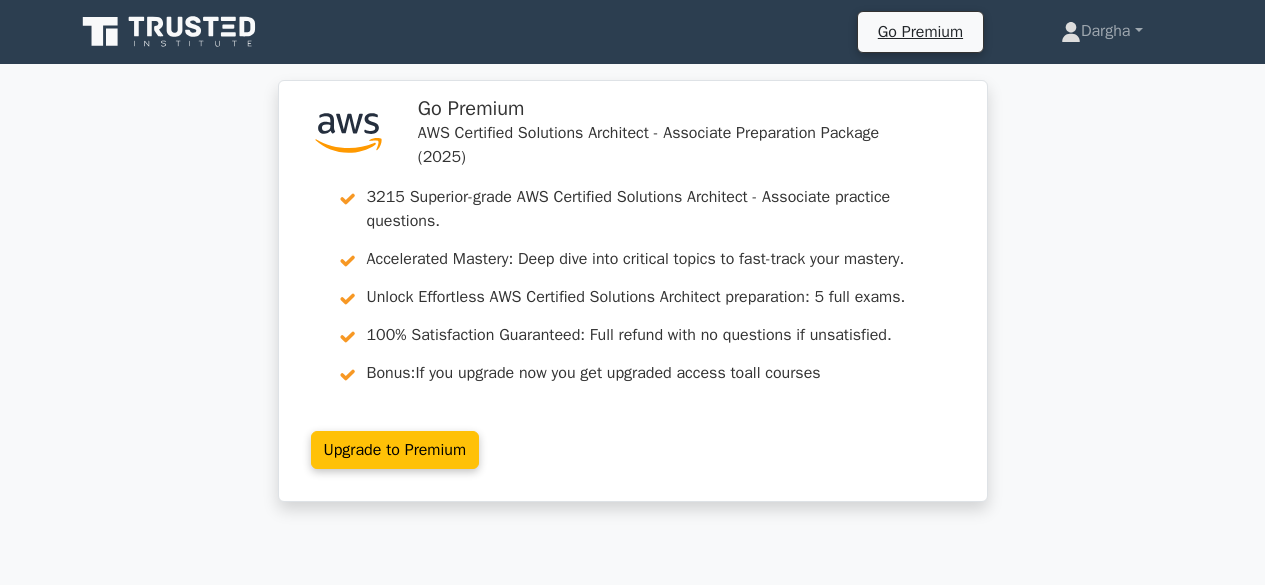 scroll, scrollTop: 0, scrollLeft: 0, axis: both 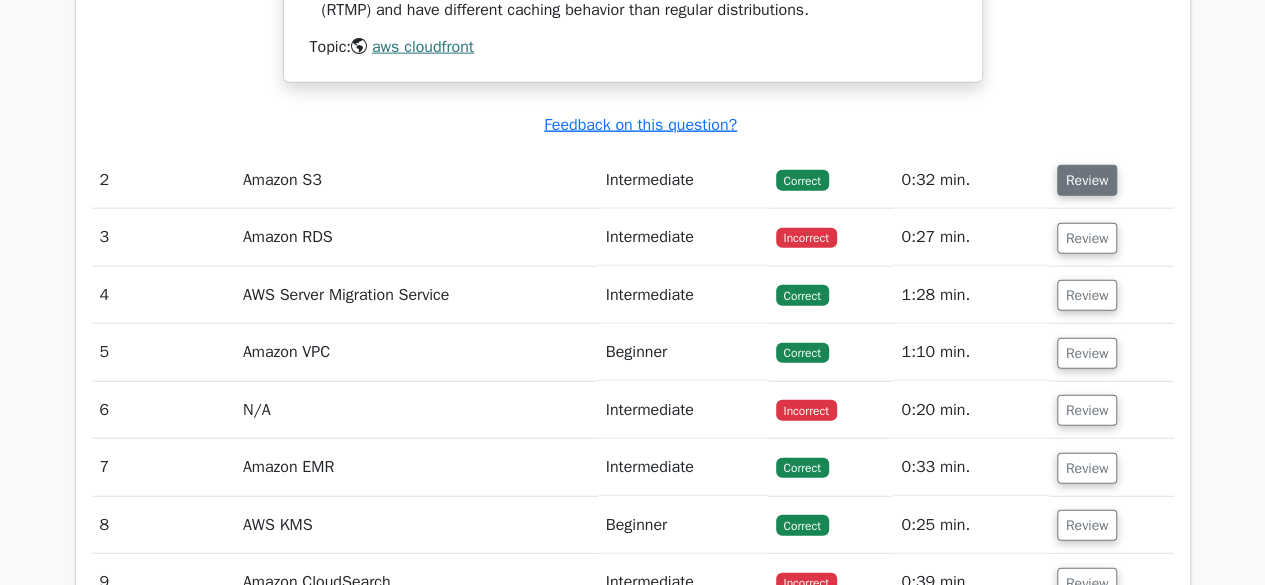 click on "Review" at bounding box center (1087, 180) 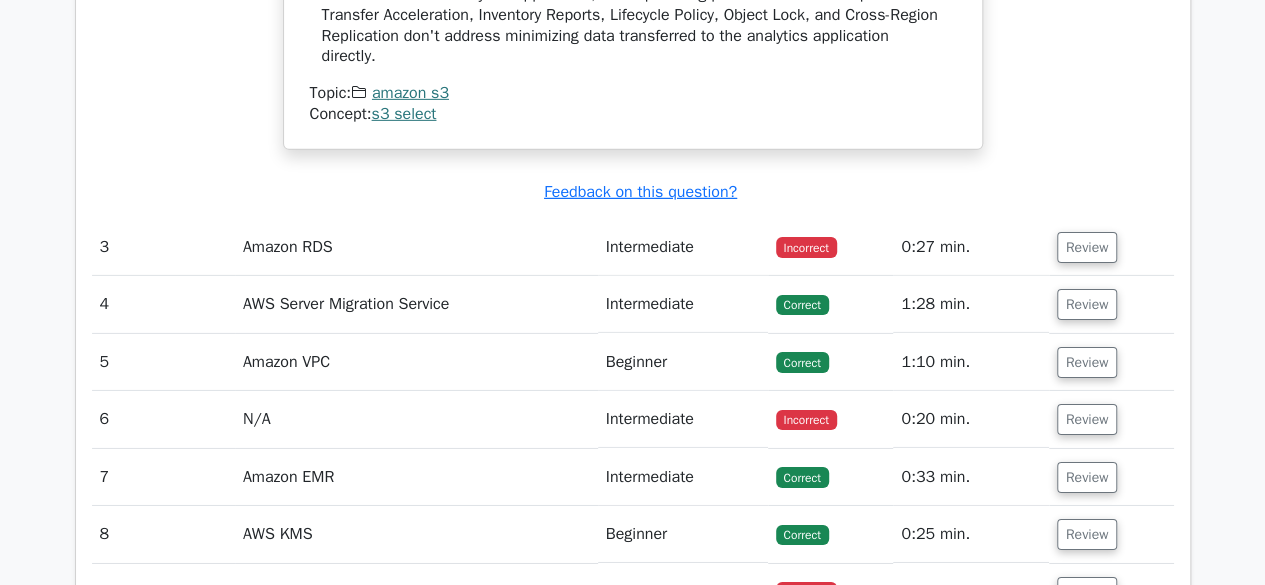 scroll, scrollTop: 3094, scrollLeft: 0, axis: vertical 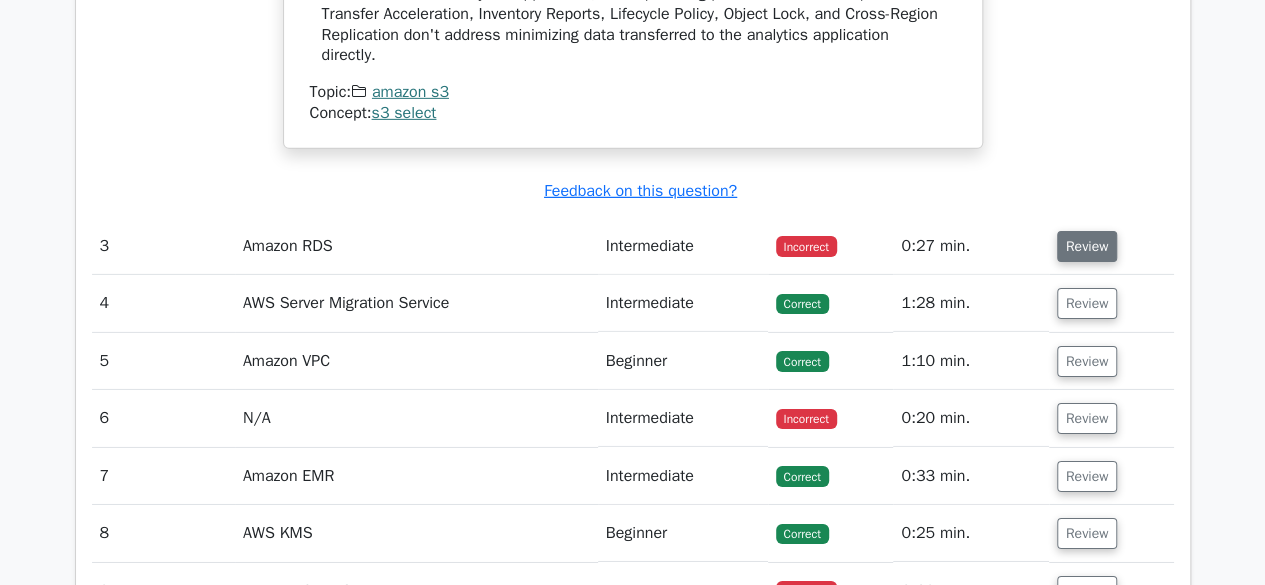 click on "Review" at bounding box center (1087, 246) 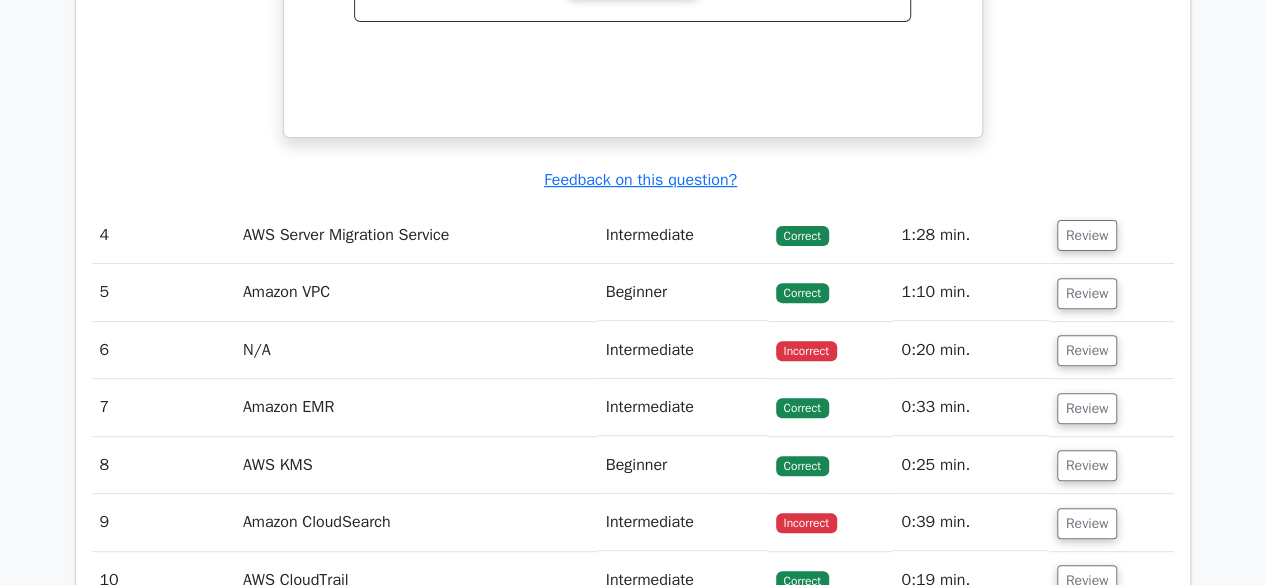 scroll, scrollTop: 3965, scrollLeft: 0, axis: vertical 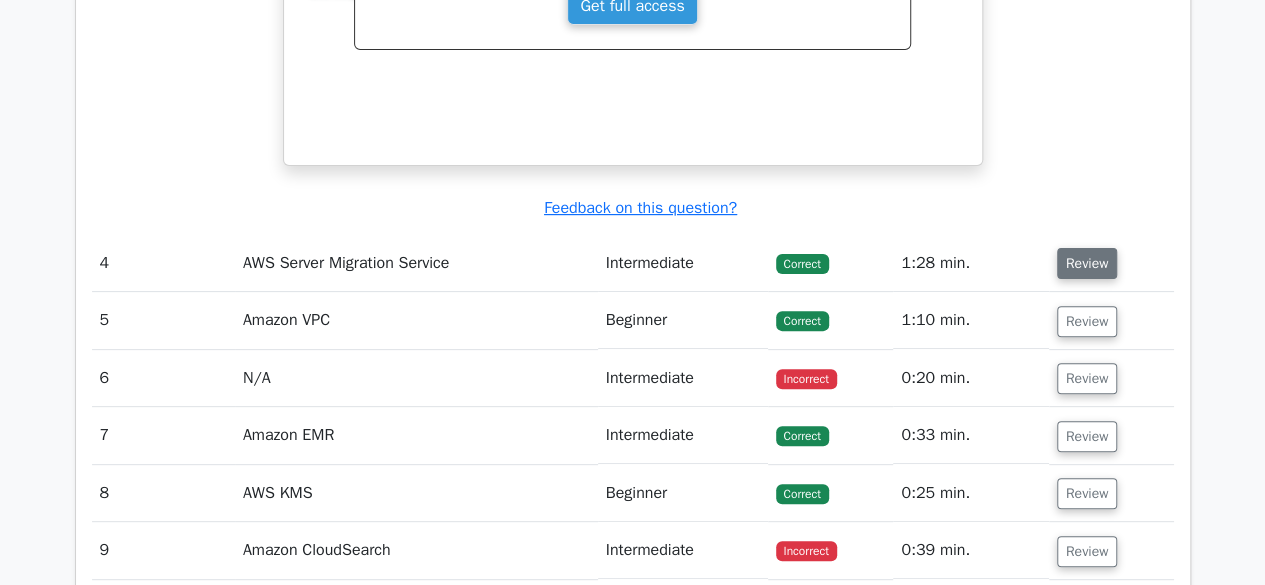 click on "Review" at bounding box center (1087, 263) 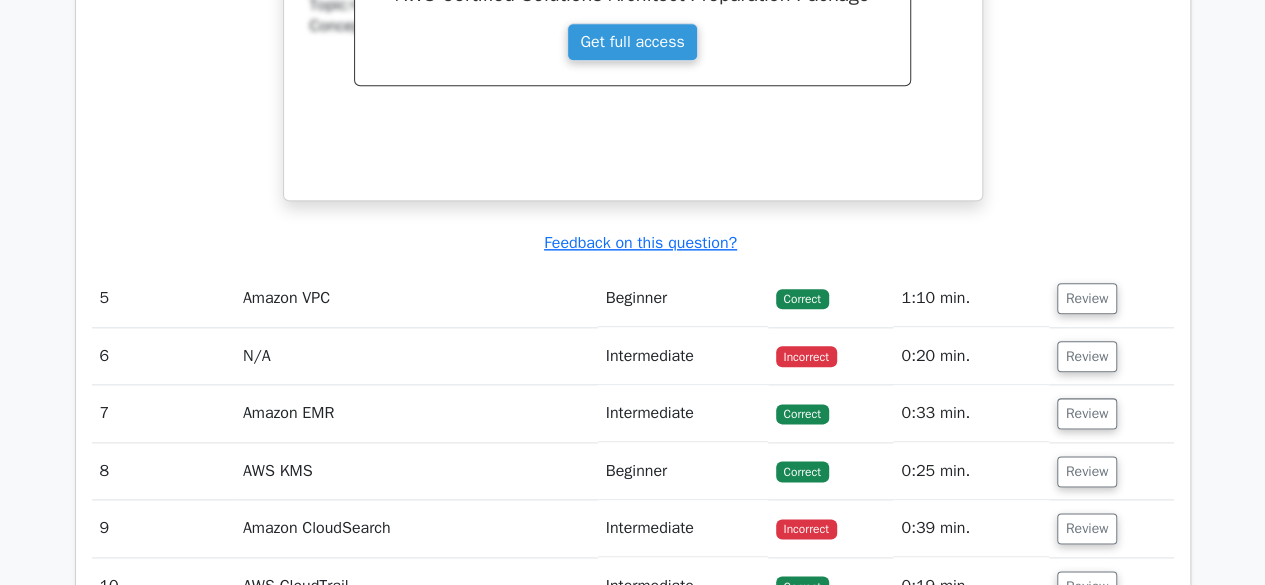 scroll, scrollTop: 4877, scrollLeft: 0, axis: vertical 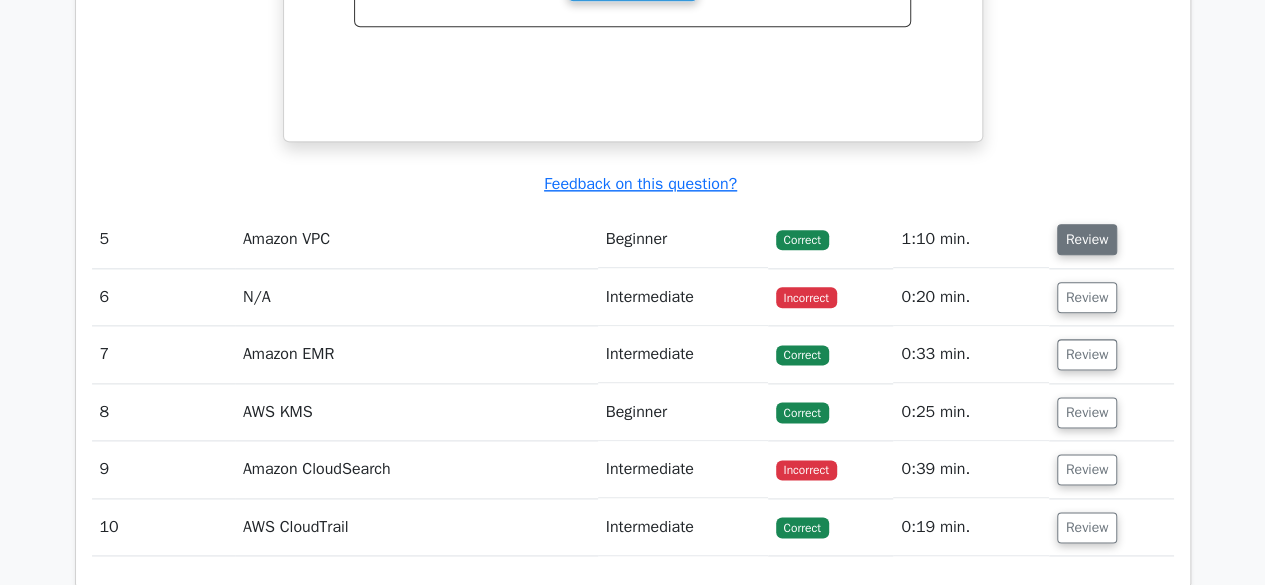 click on "Review" at bounding box center (1087, 239) 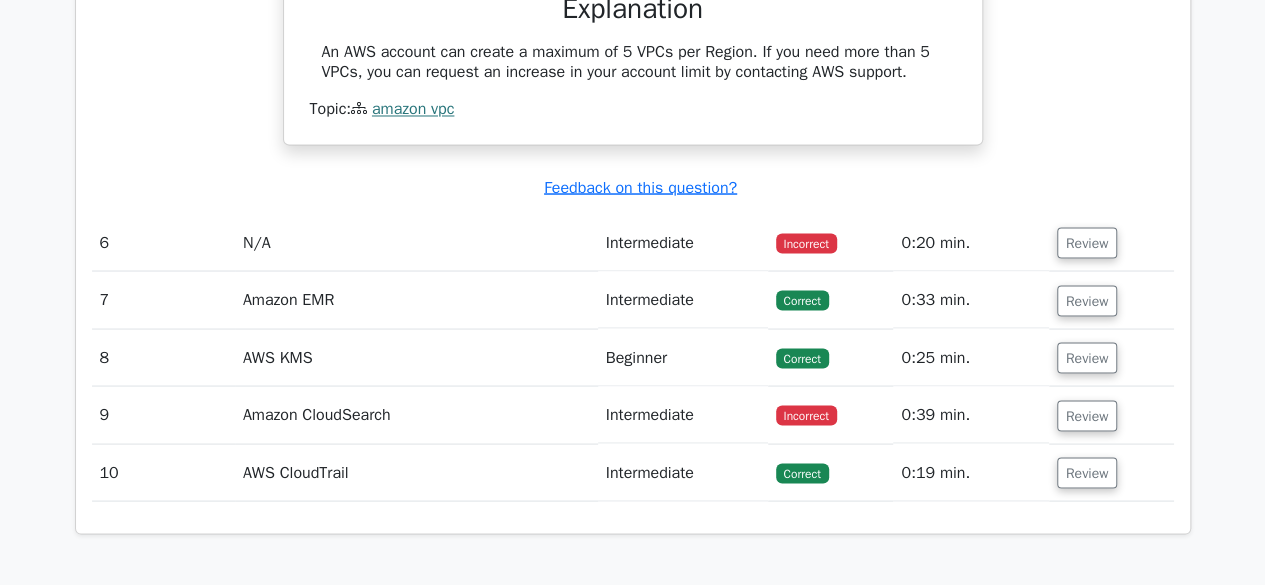 scroll, scrollTop: 5536, scrollLeft: 0, axis: vertical 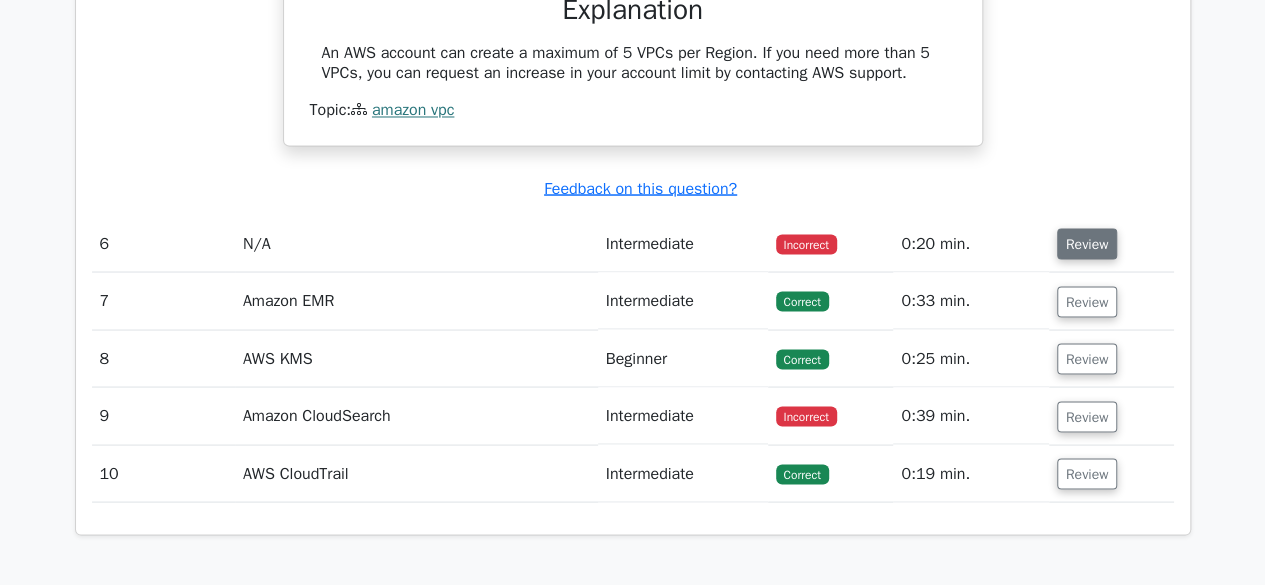 click on "Review" at bounding box center [1087, 243] 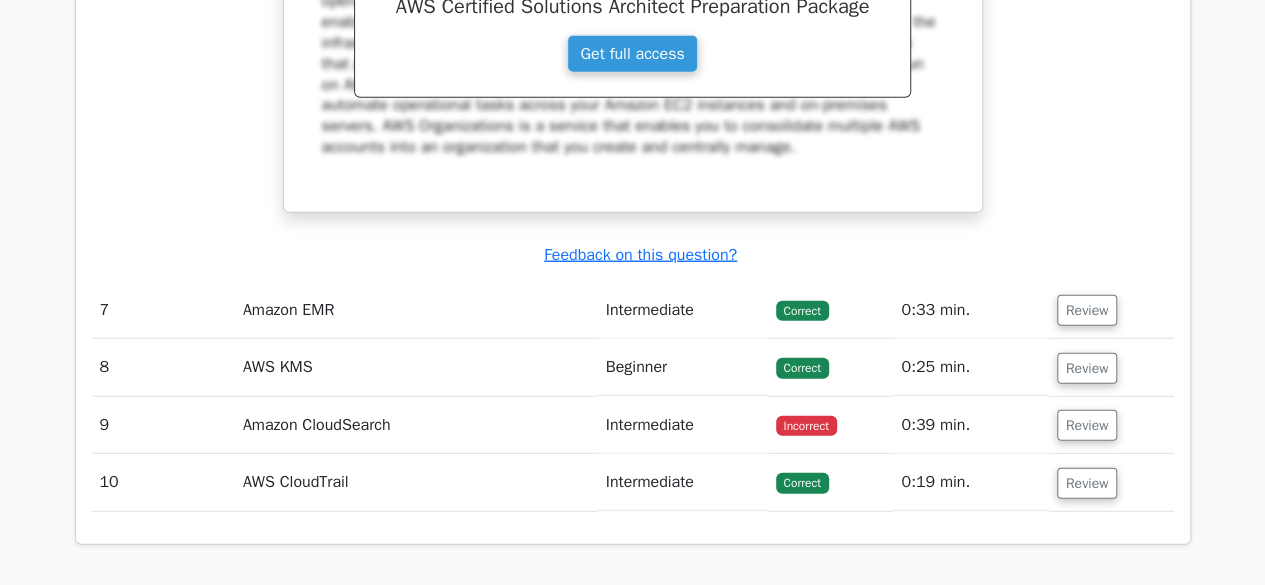 scroll, scrollTop: 6334, scrollLeft: 0, axis: vertical 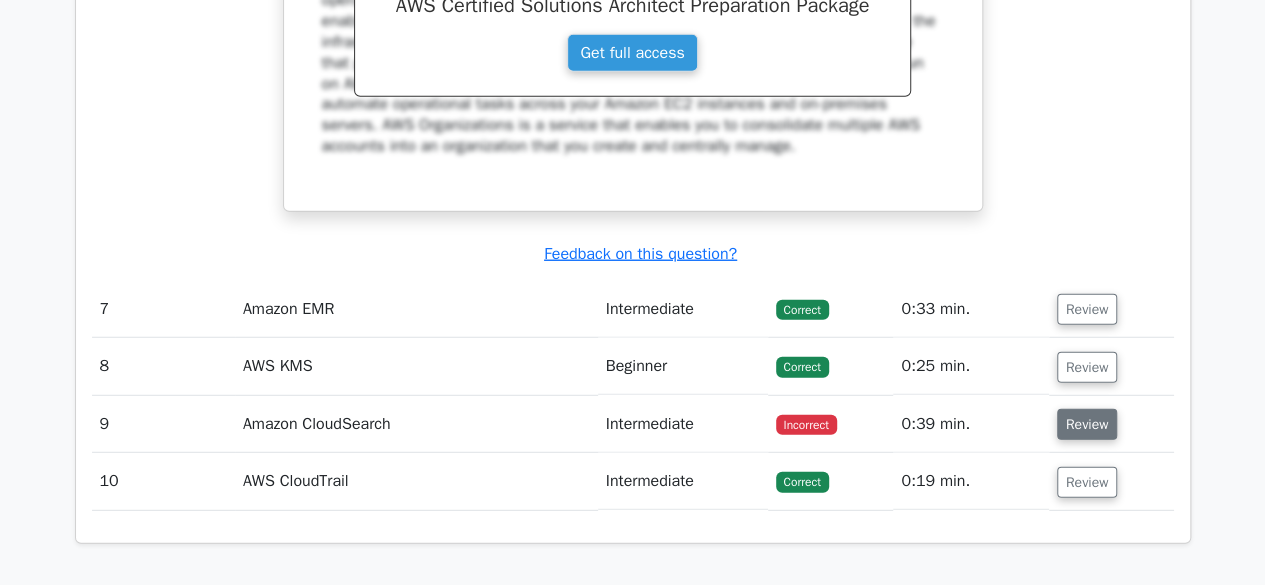 click on "Review" at bounding box center [1087, 424] 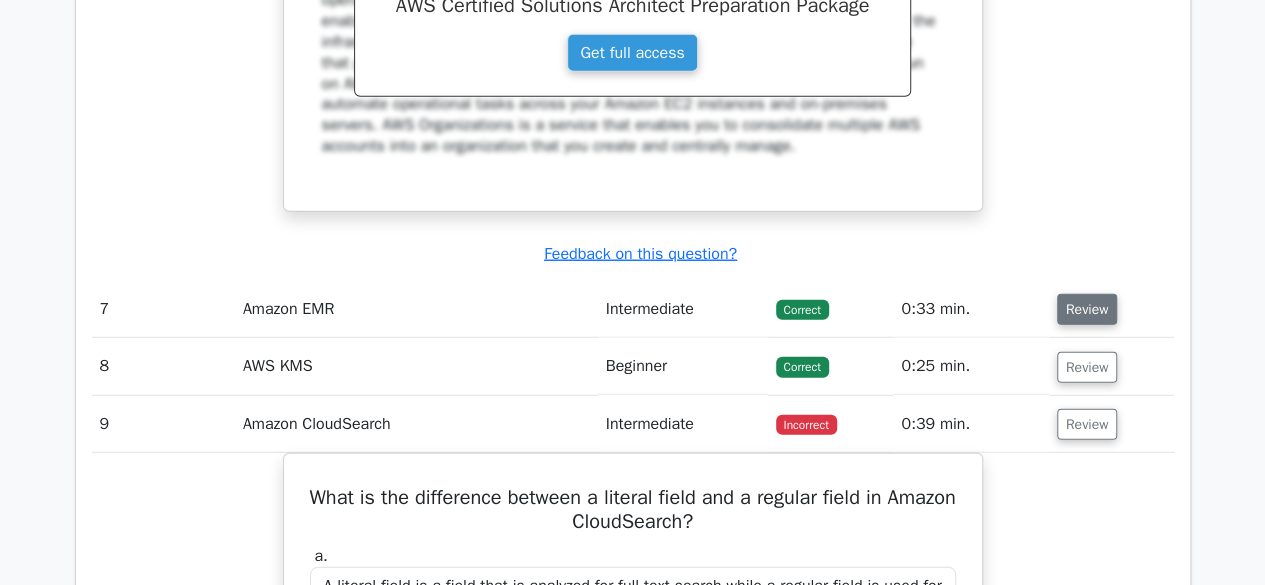 click on "Review" at bounding box center [1087, 309] 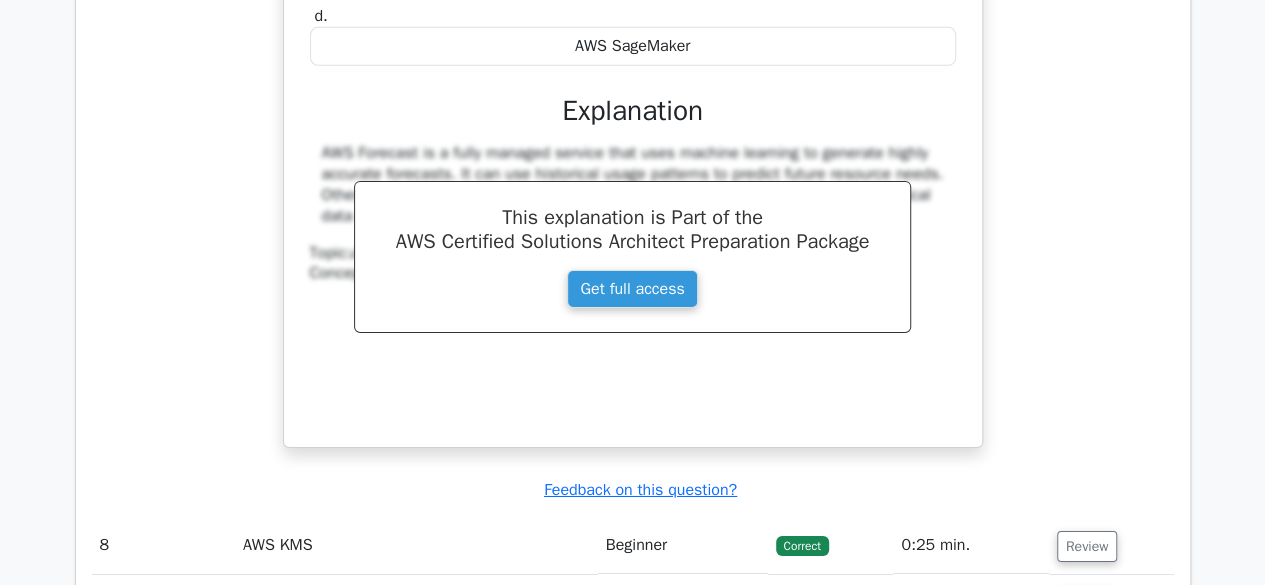 scroll, scrollTop: 7280, scrollLeft: 0, axis: vertical 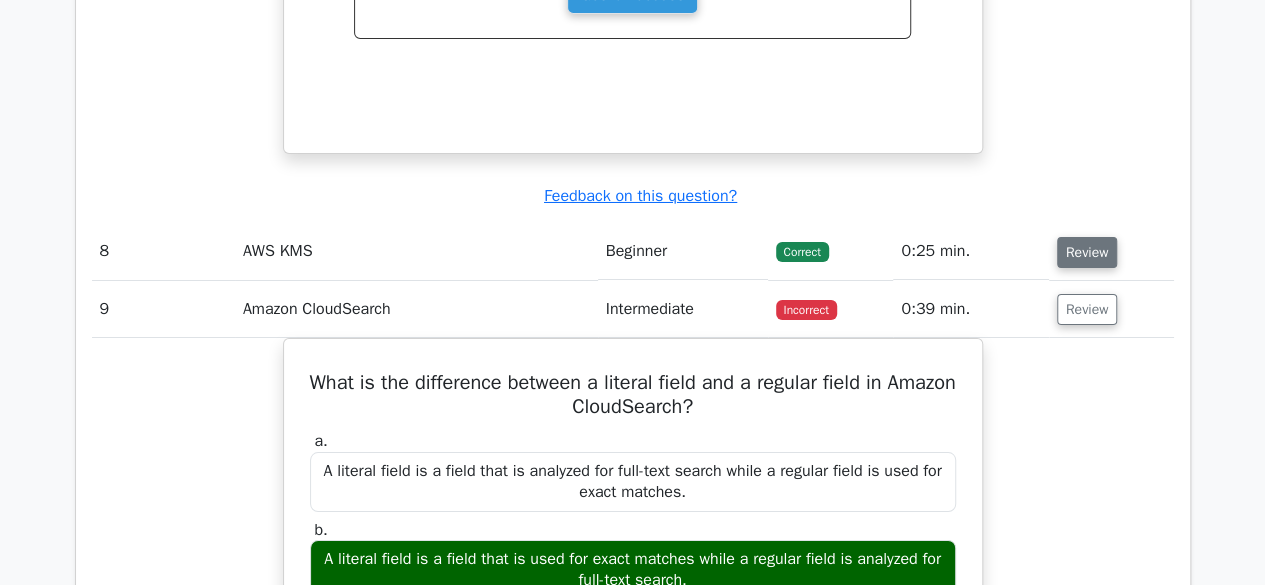 click on "Review" at bounding box center (1087, 252) 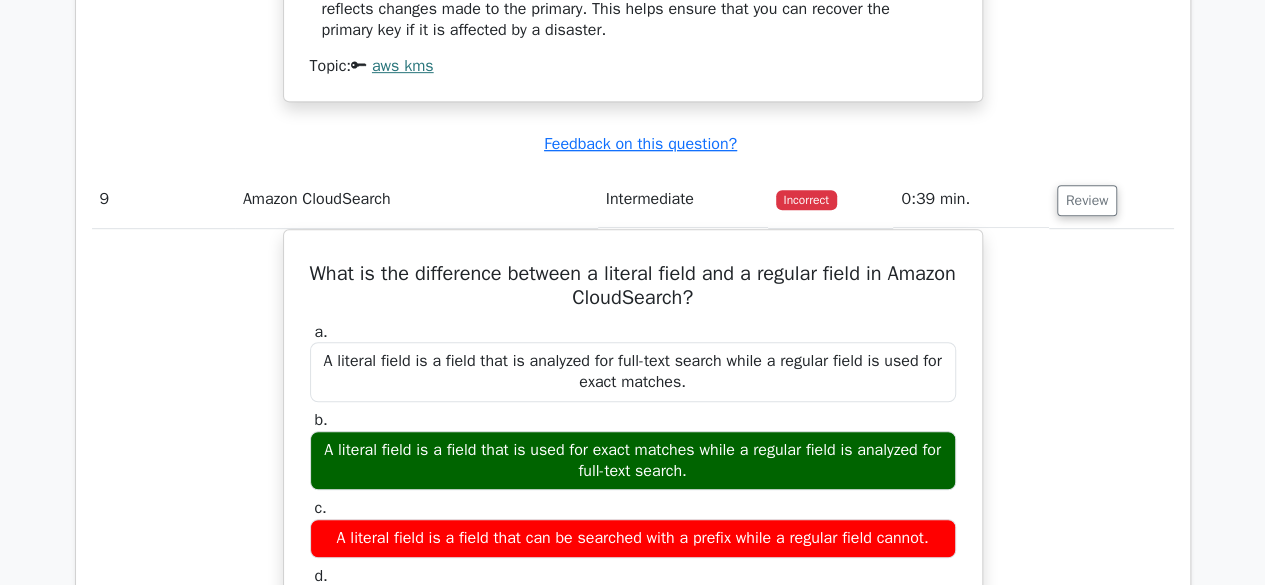 scroll, scrollTop: 8098, scrollLeft: 0, axis: vertical 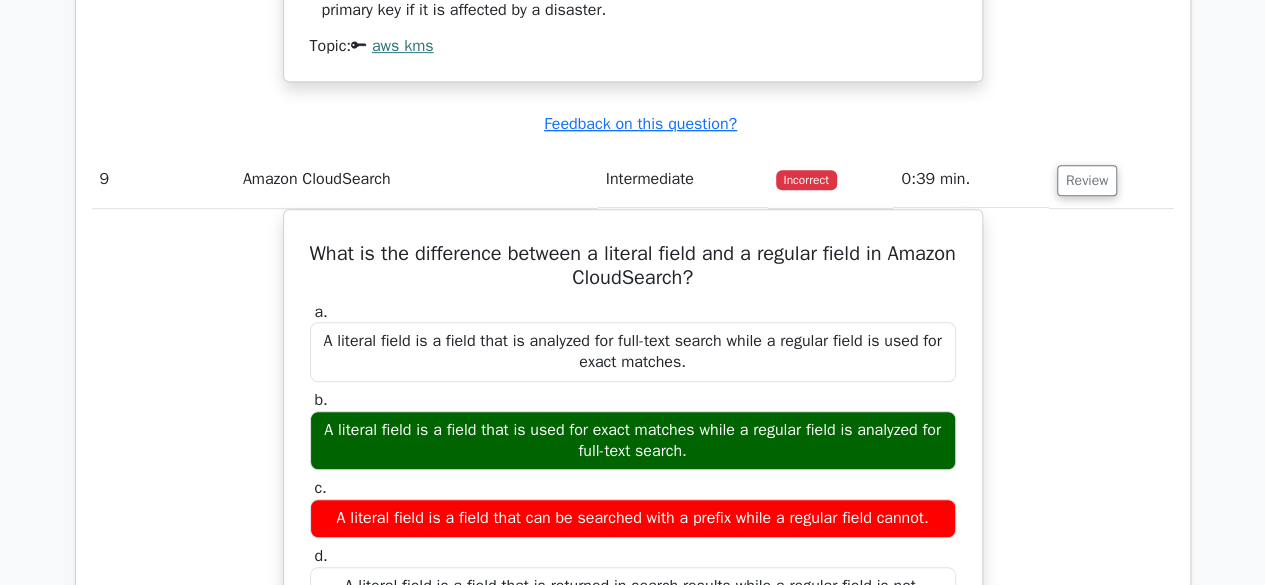 click on "What is the difference between a literal field and a regular field in Amazon CloudSearch?
a.
A literal field is a field that is analyzed for full-text search while a regular field is used for exact matches.
b.
c. d." at bounding box center [633, 611] 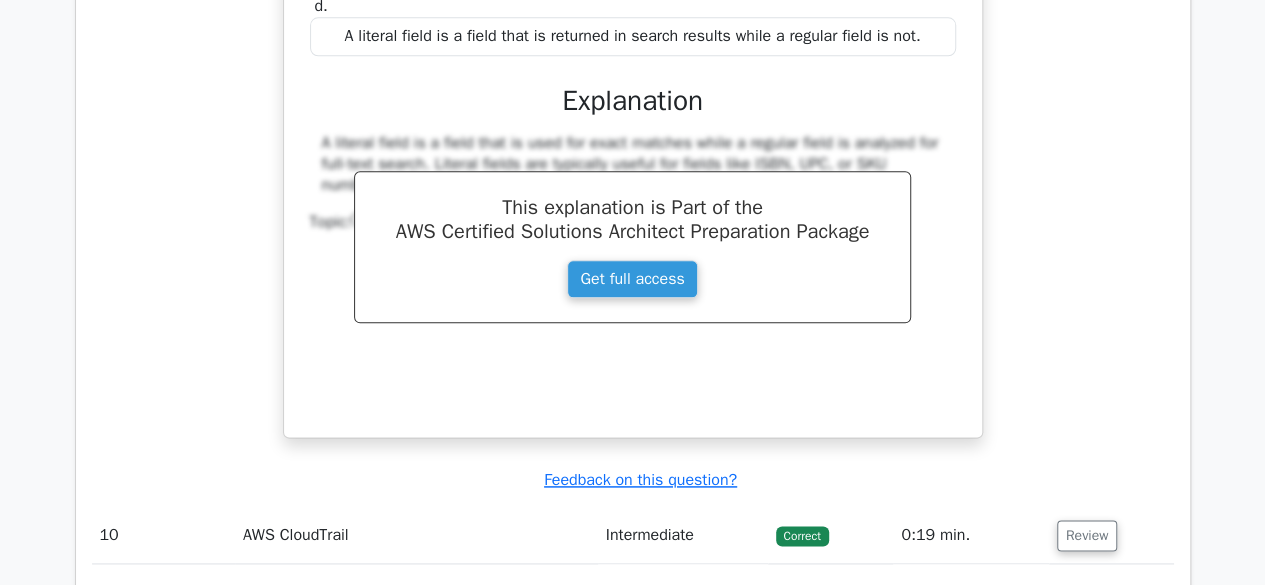 scroll, scrollTop: 9573, scrollLeft: 0, axis: vertical 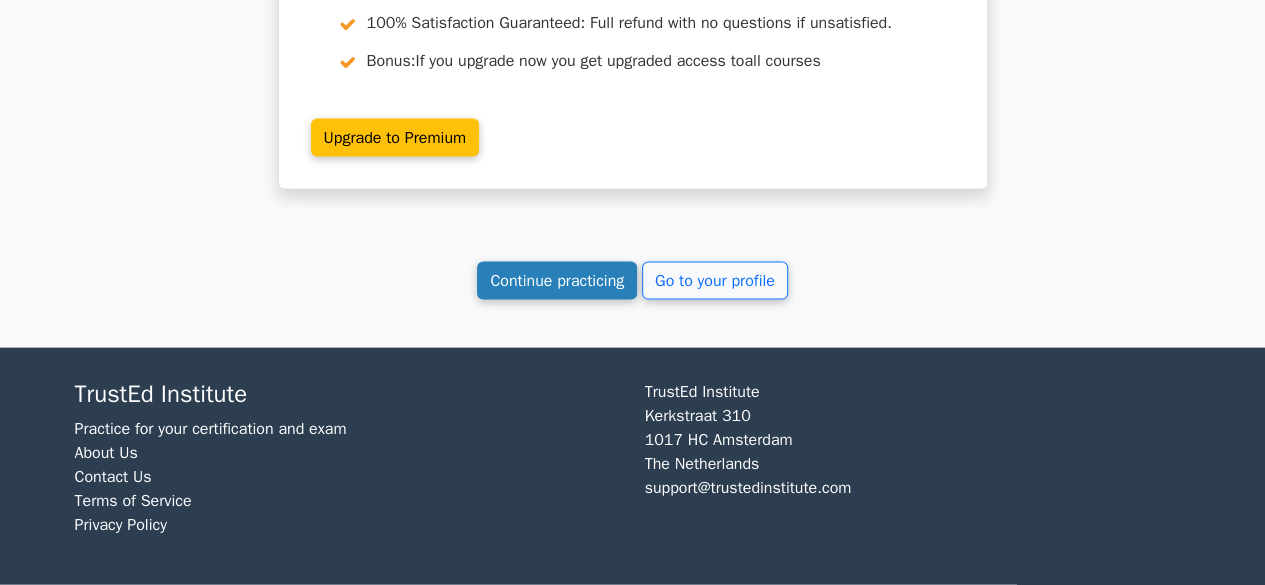click on "Continue practicing" at bounding box center [557, 281] 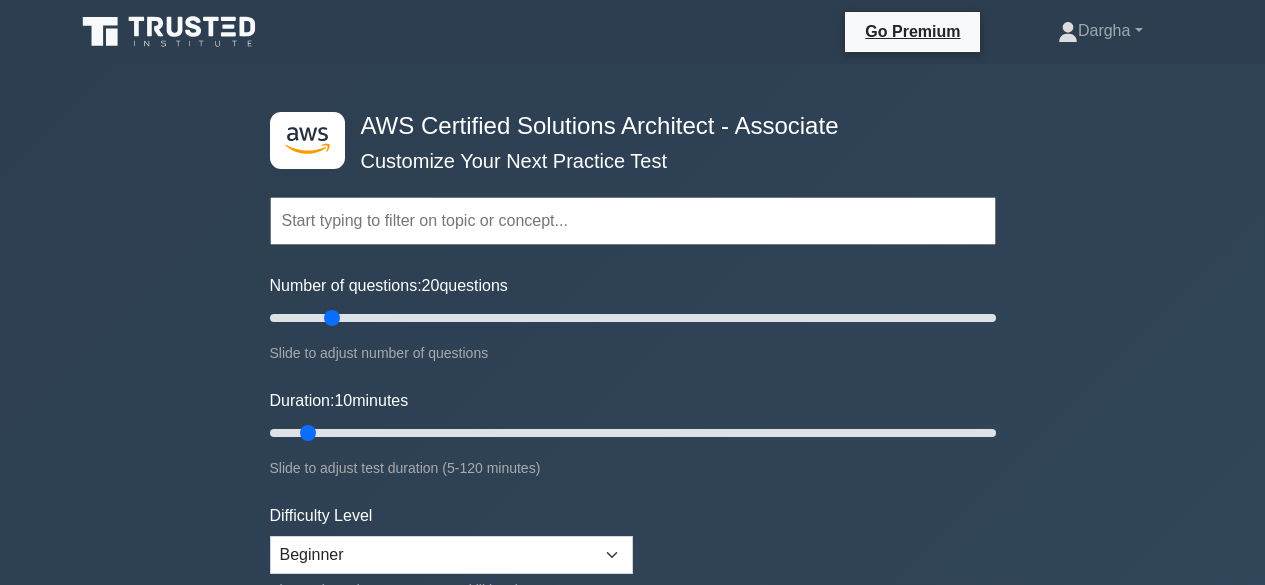 scroll, scrollTop: 0, scrollLeft: 0, axis: both 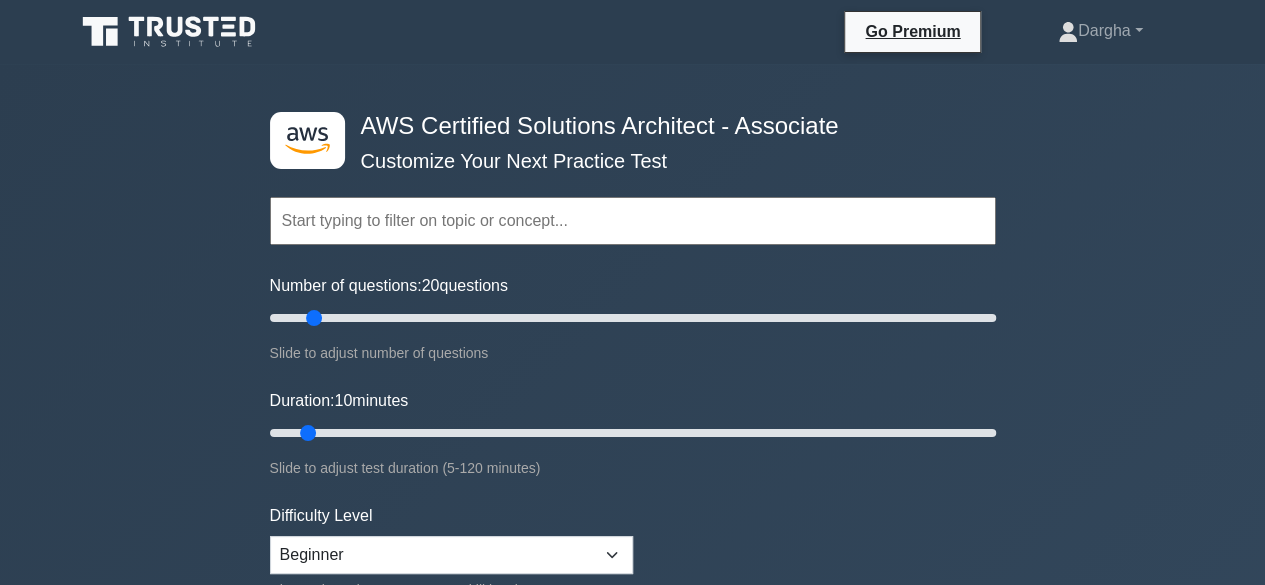type on "15" 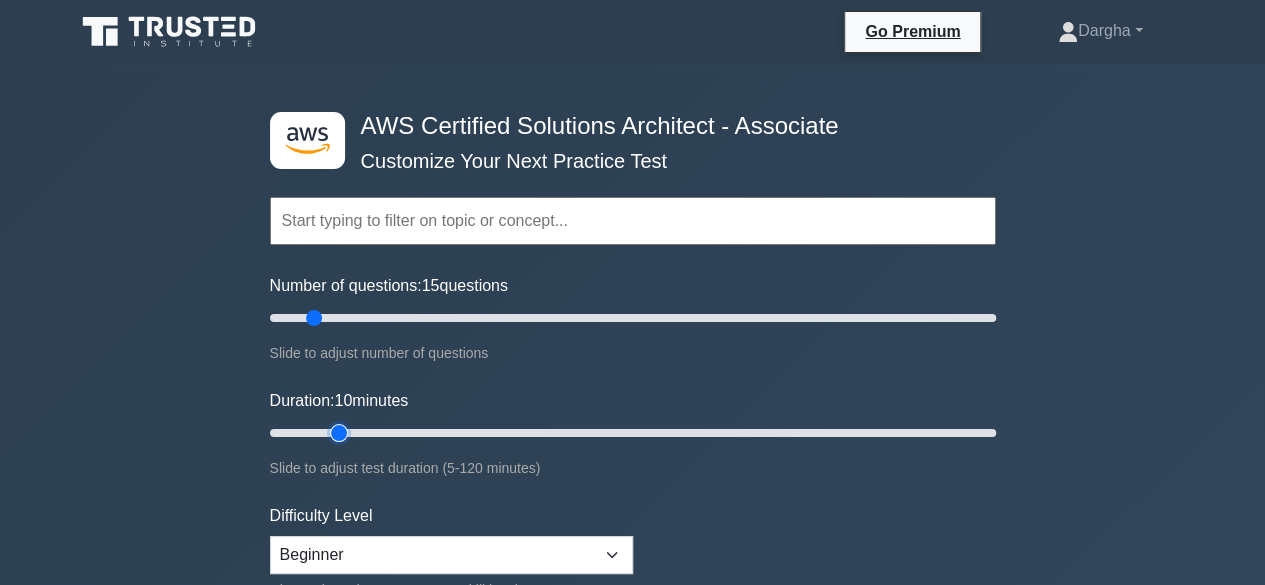 type on "15" 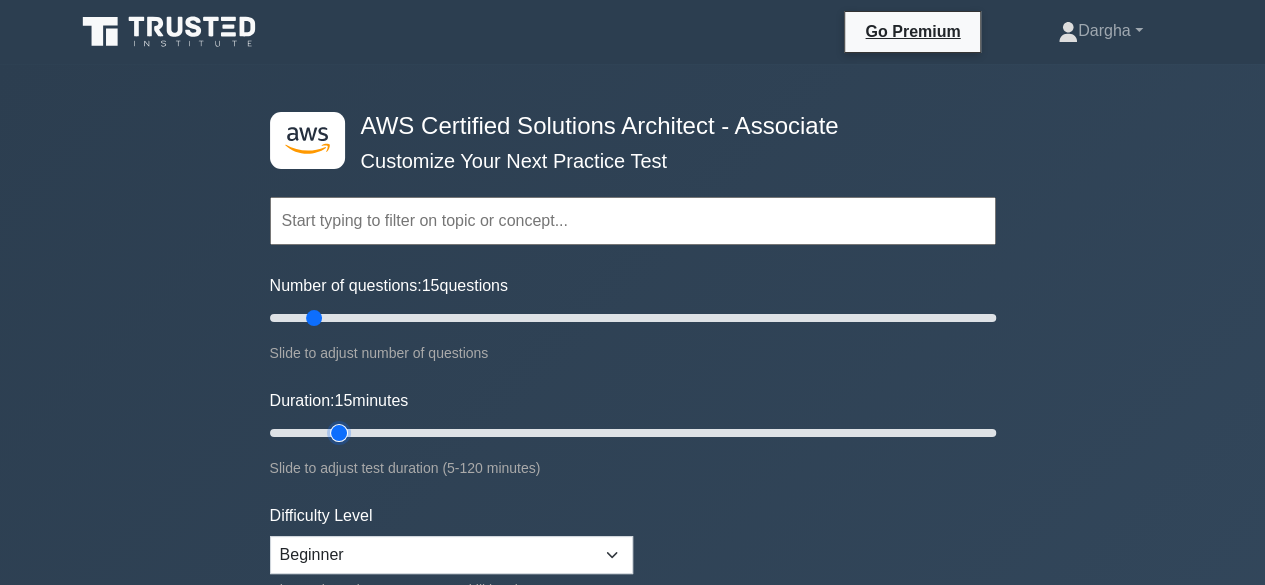 scroll, scrollTop: 343, scrollLeft: 0, axis: vertical 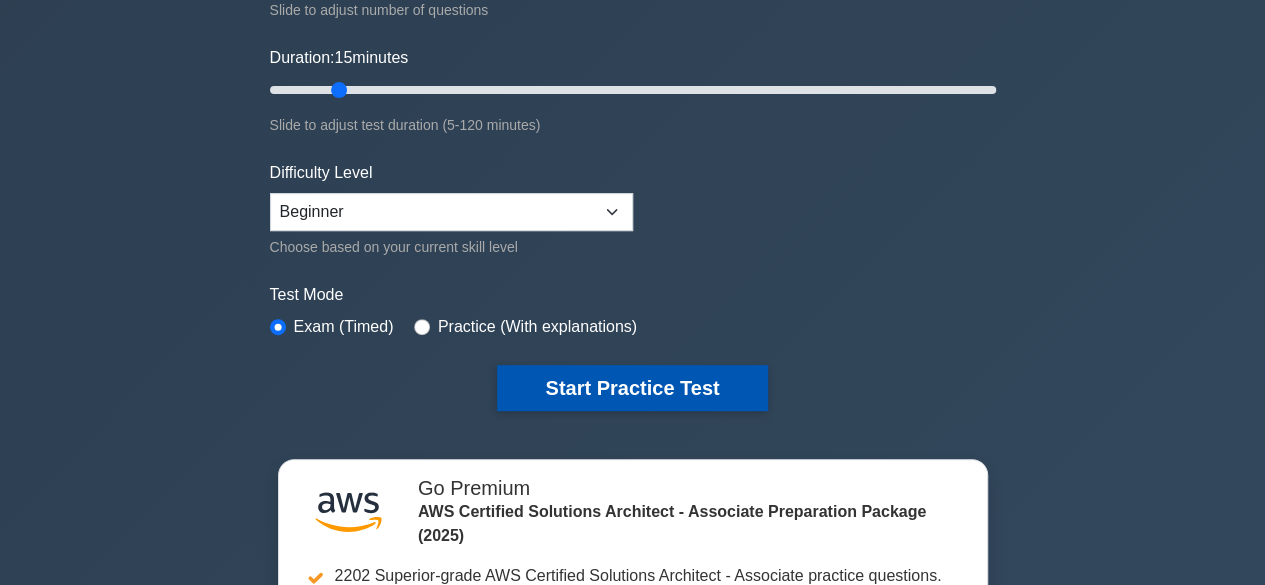 click on "Start Practice Test" at bounding box center (632, 388) 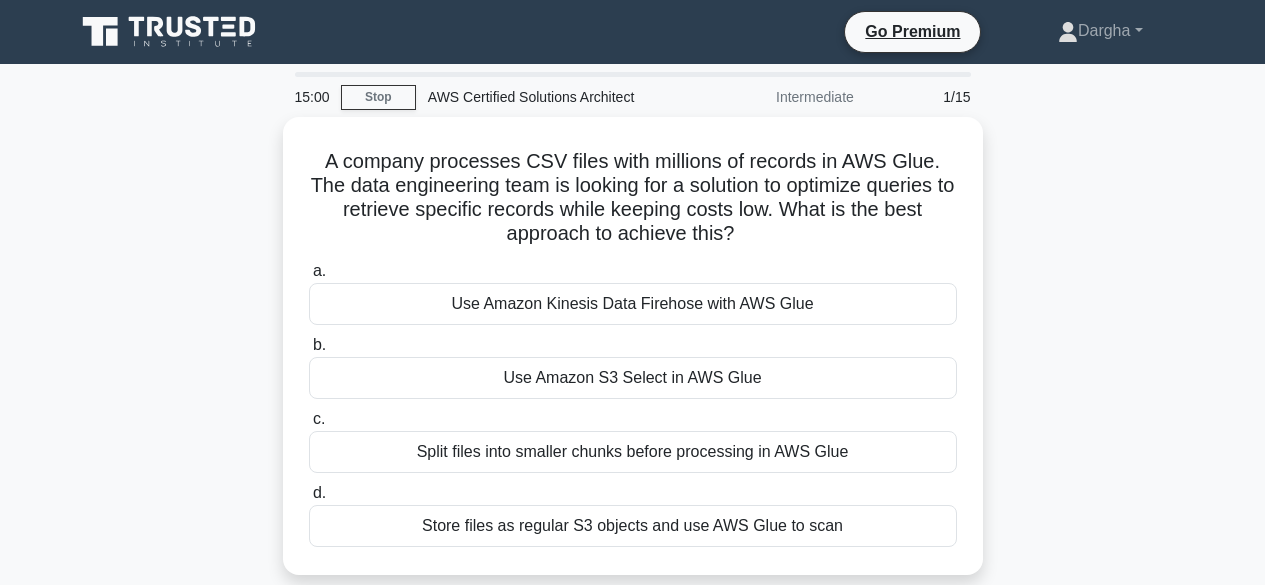scroll, scrollTop: 0, scrollLeft: 0, axis: both 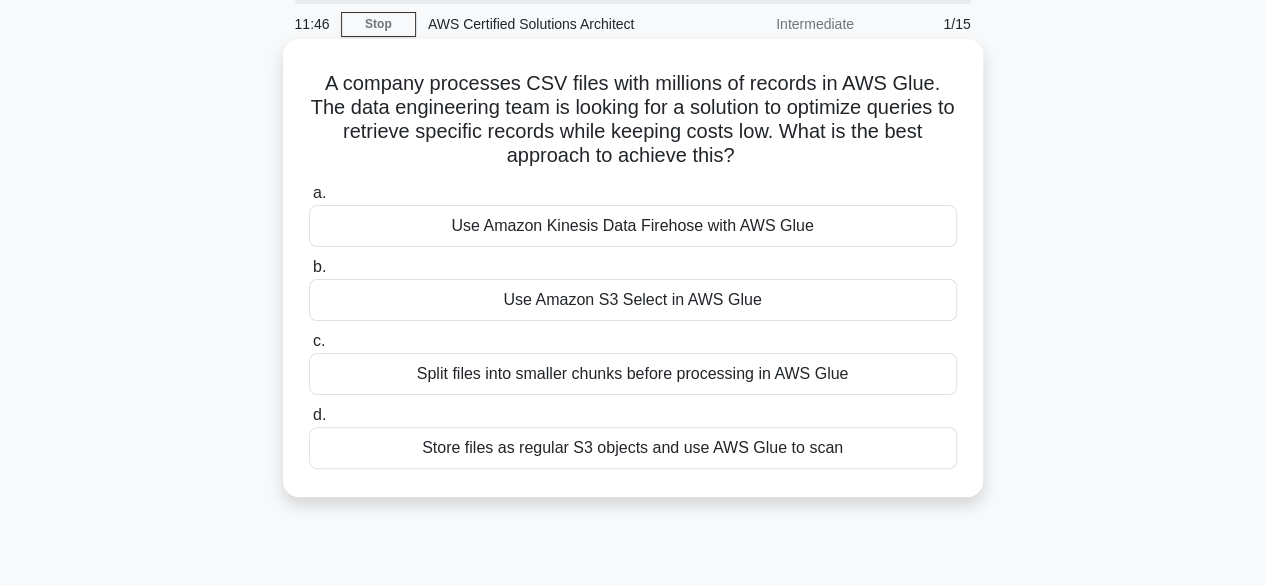 click on "Store files as regular S3 objects and use AWS Glue to scan" at bounding box center (633, 448) 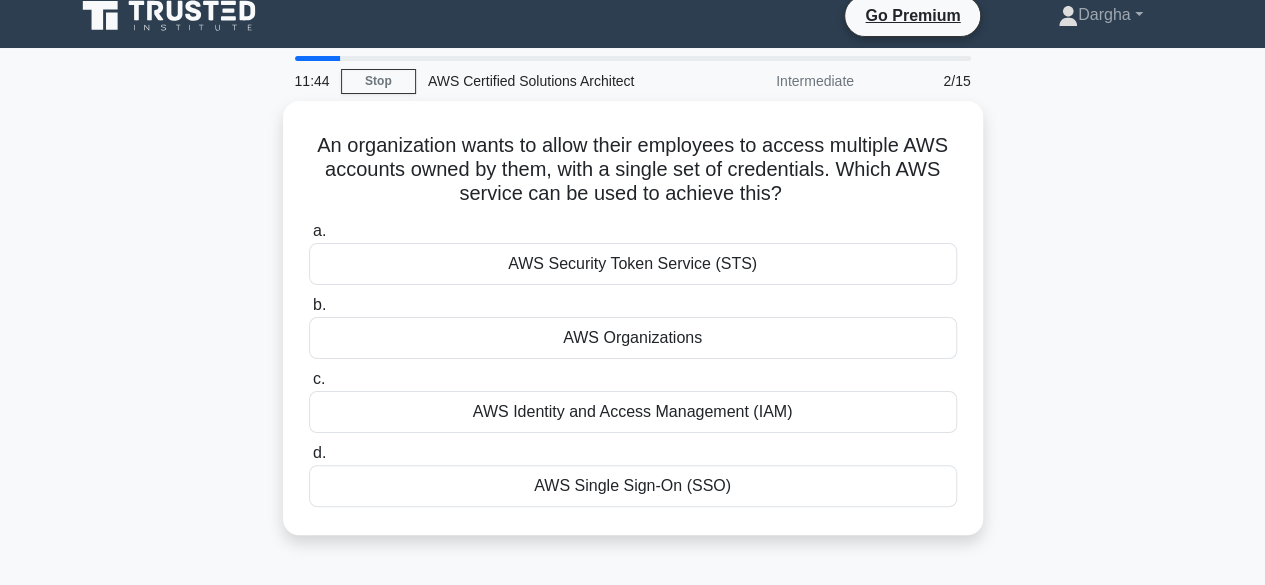scroll, scrollTop: 0, scrollLeft: 0, axis: both 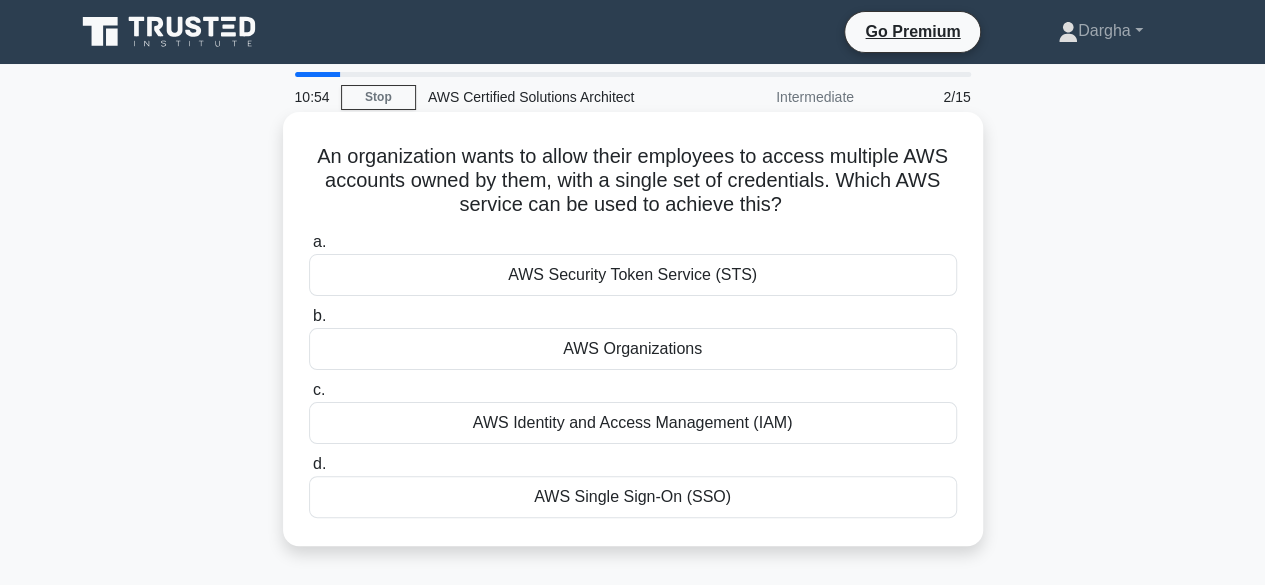 click on "AWS Organizations" at bounding box center [633, 349] 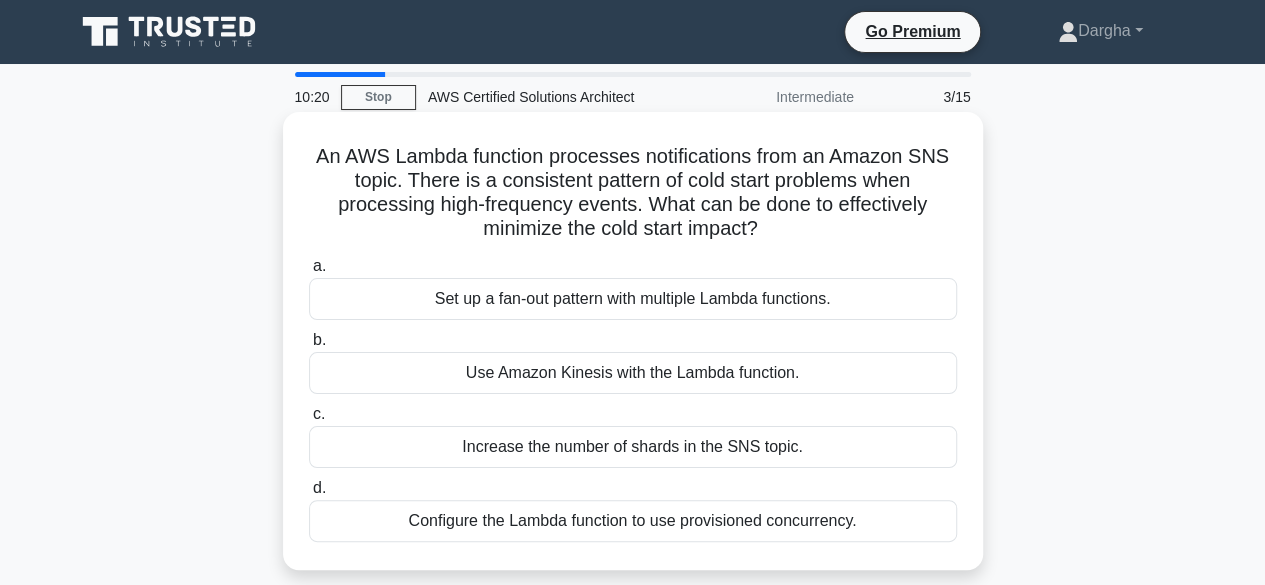 click on "Configure the Lambda function to use provisioned concurrency." at bounding box center [633, 521] 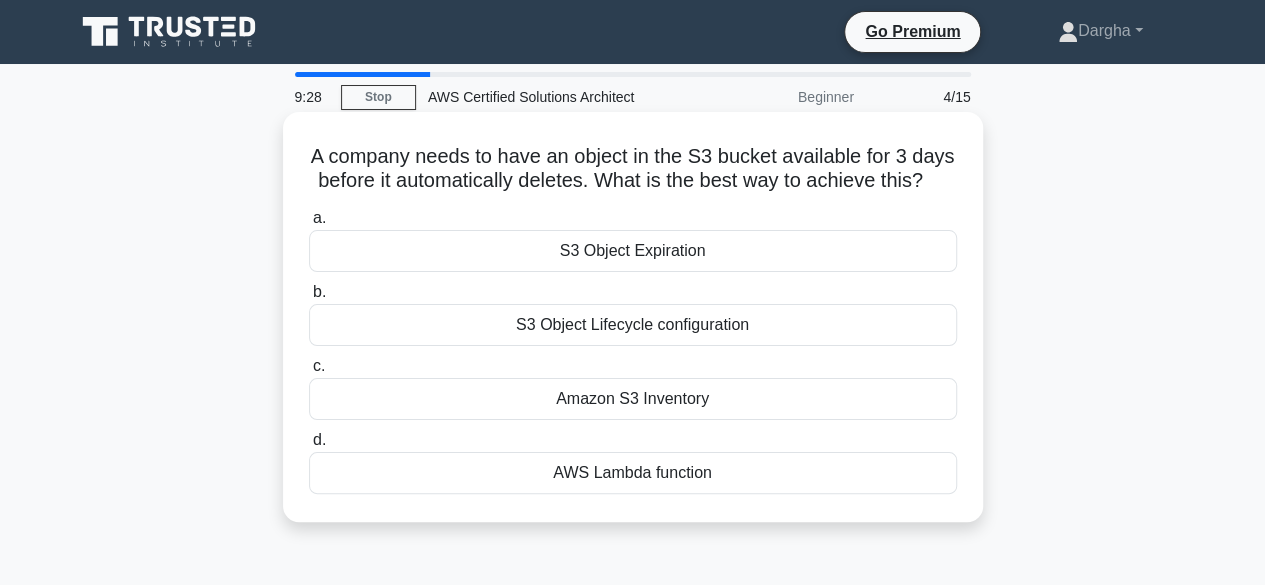 click on "S3 Object Lifecycle configuration" at bounding box center [633, 325] 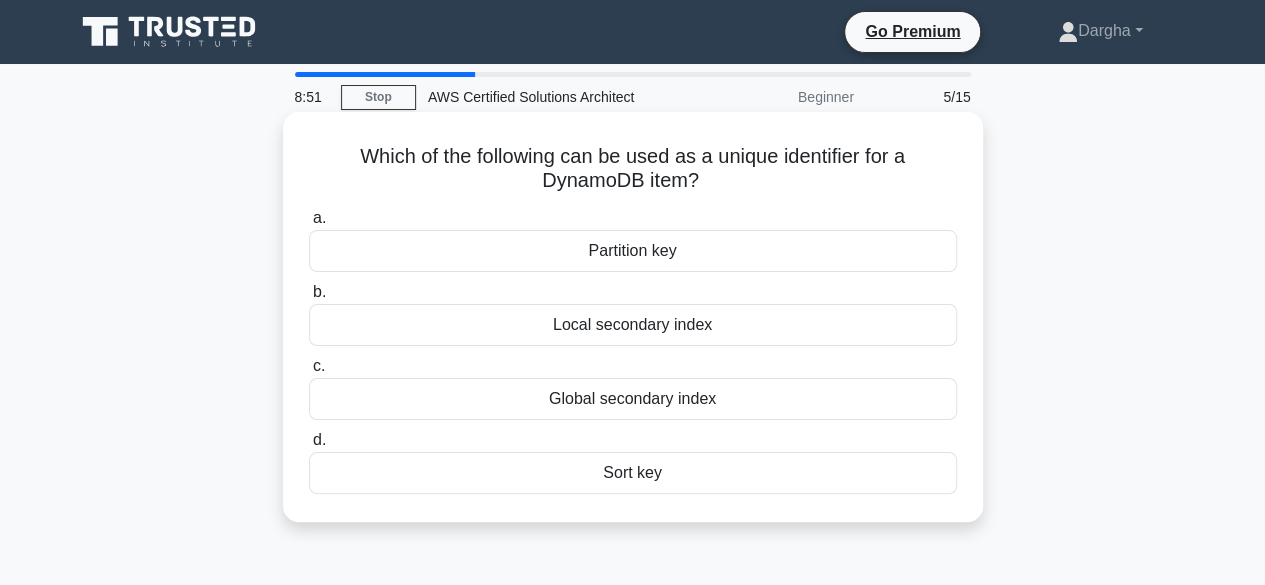 click on "Local secondary index" at bounding box center [633, 325] 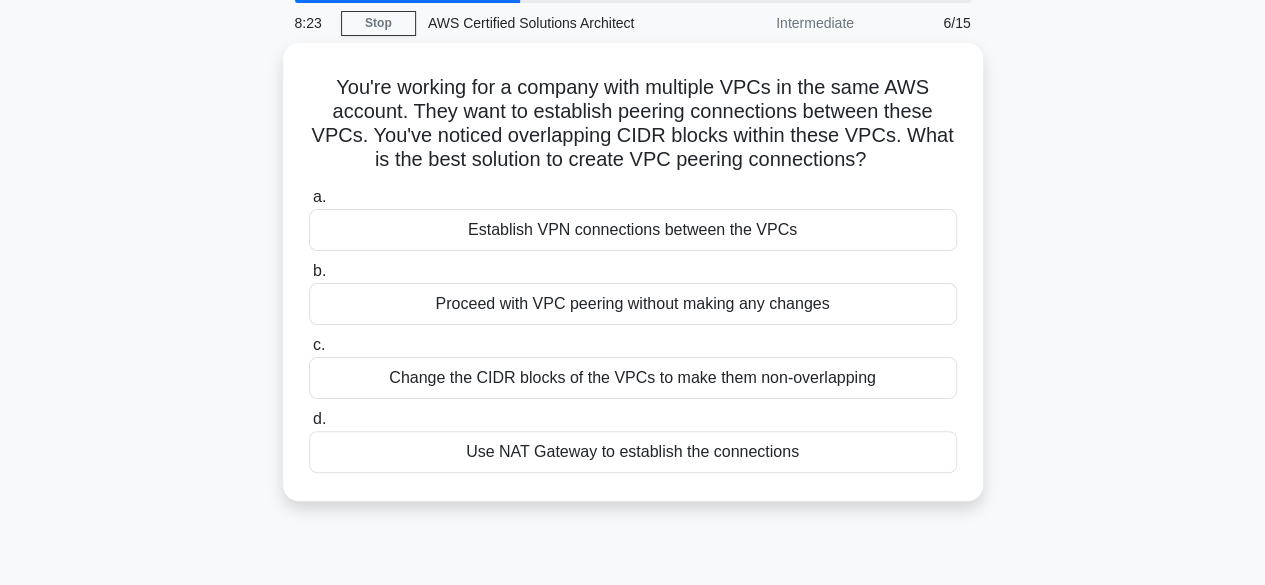scroll, scrollTop: 78, scrollLeft: 0, axis: vertical 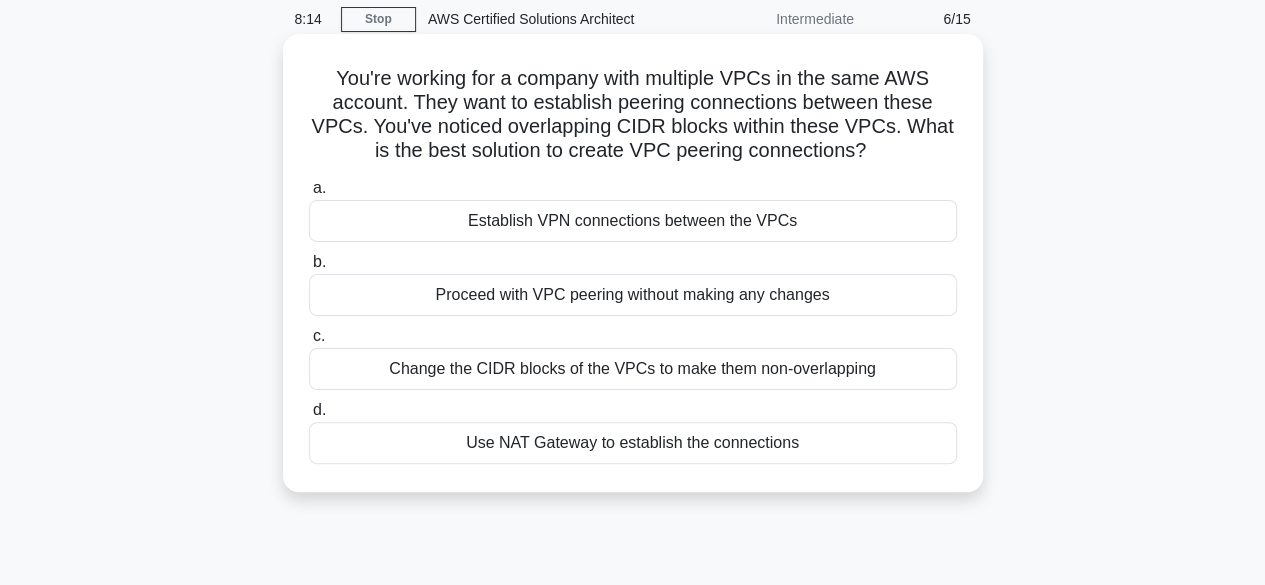 click on "Change the CIDR blocks of the VPCs to make them non-overlapping" at bounding box center [633, 369] 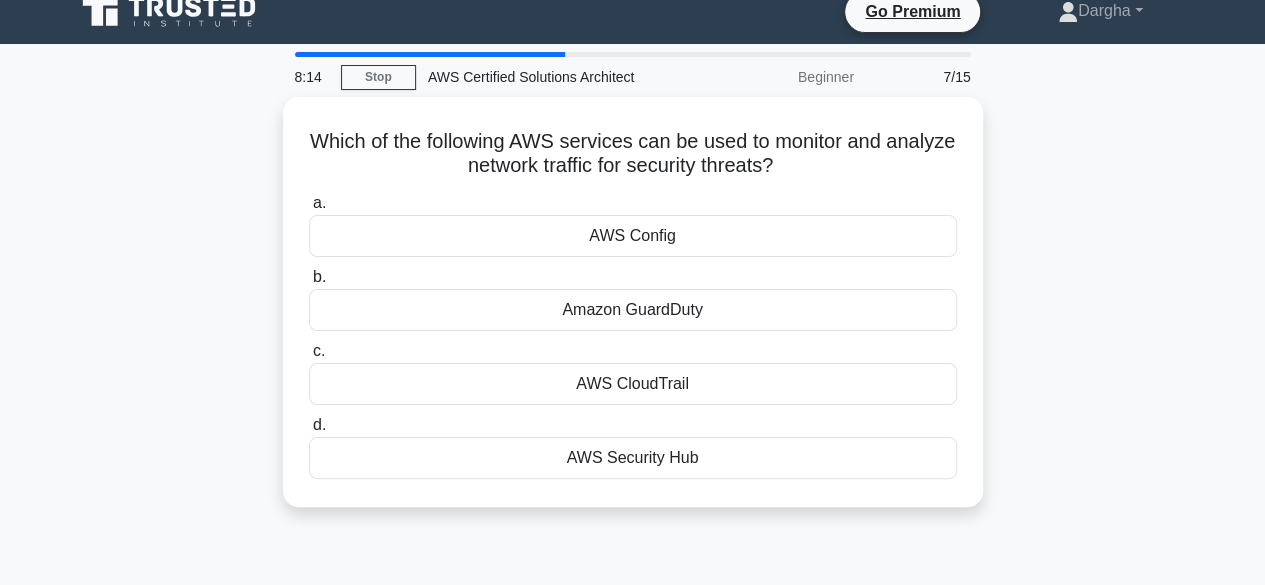 scroll, scrollTop: 0, scrollLeft: 0, axis: both 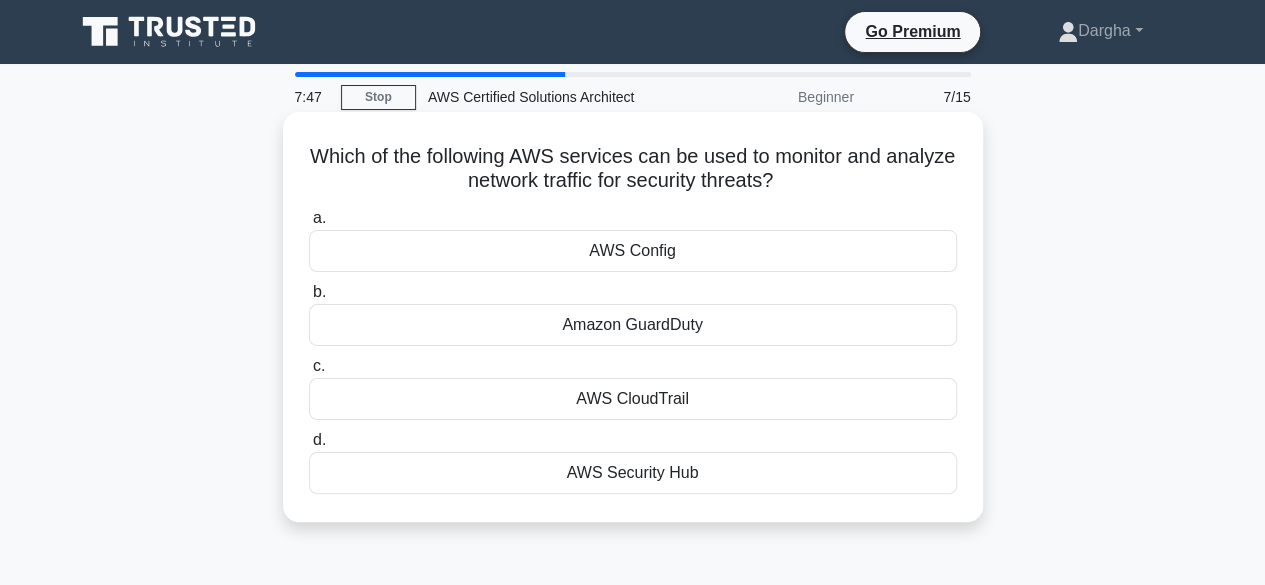 click on "Amazon GuardDuty" at bounding box center (633, 325) 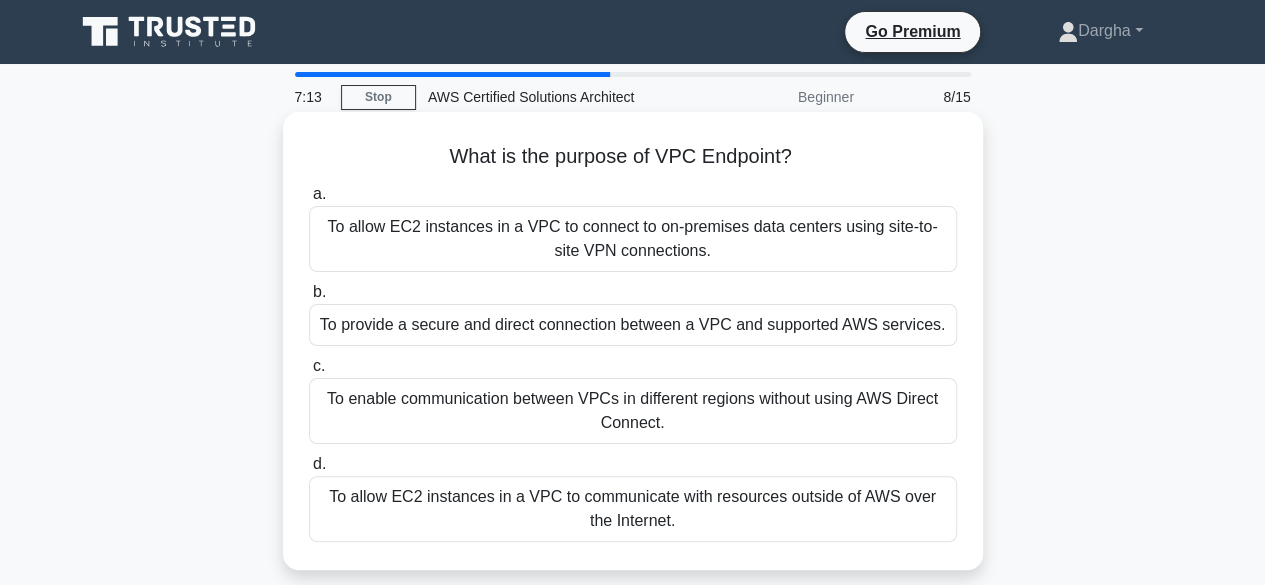 click on "To provide a secure and direct connection between a VPC and supported AWS services." at bounding box center [633, 325] 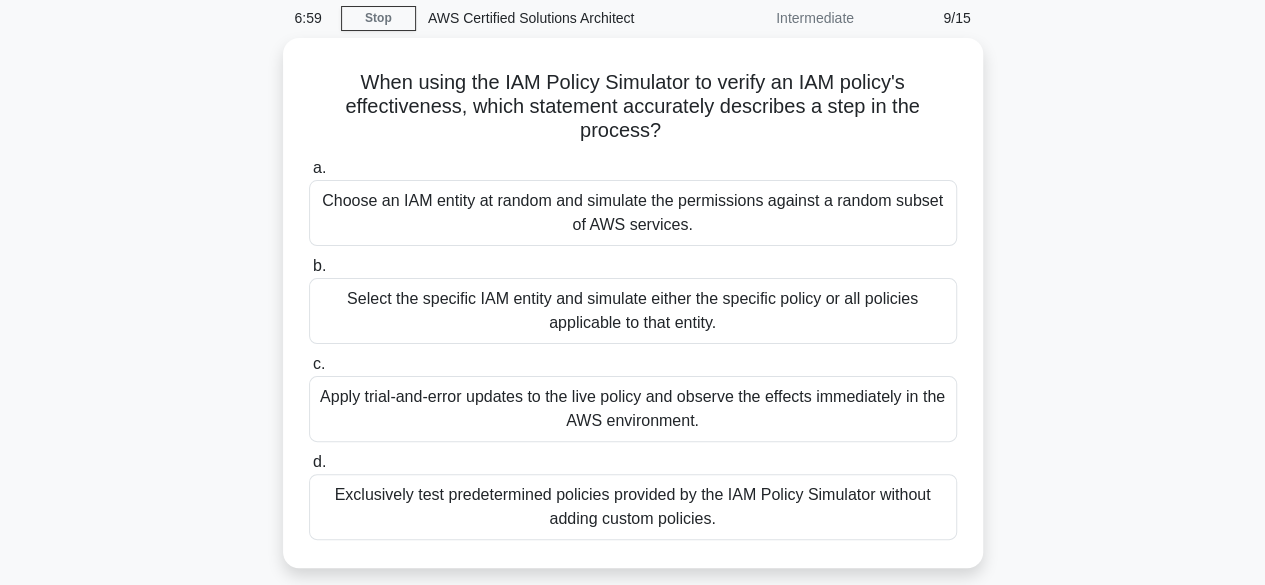 scroll, scrollTop: 82, scrollLeft: 0, axis: vertical 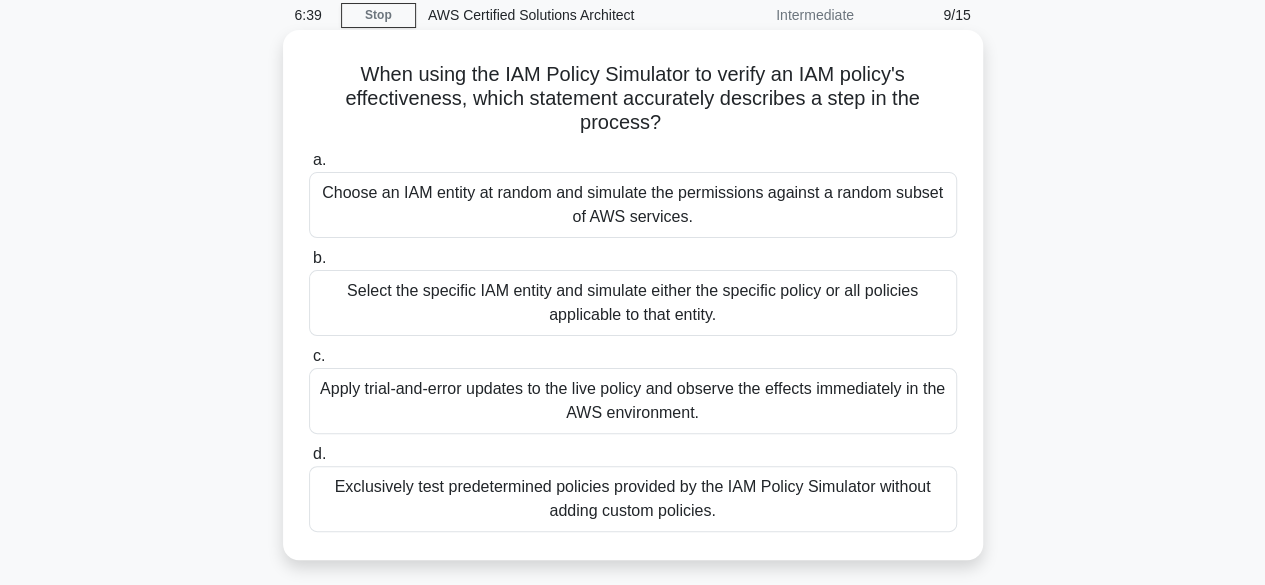 click on "Select the specific IAM entity and simulate either the specific policy or all policies applicable to that entity." at bounding box center [633, 303] 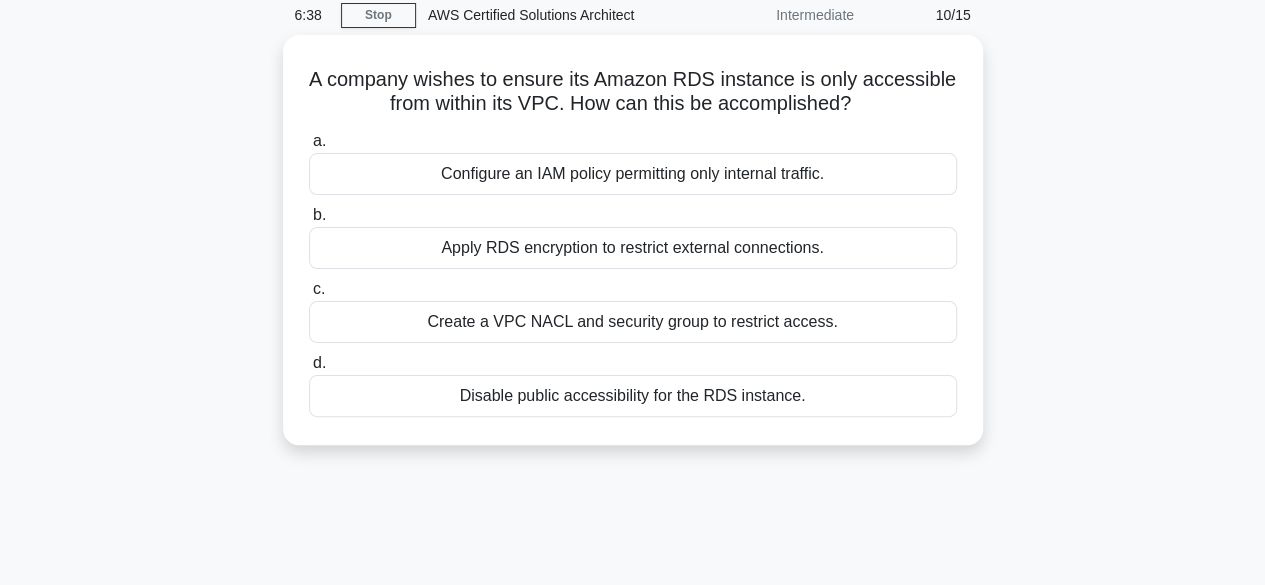 scroll, scrollTop: 0, scrollLeft: 0, axis: both 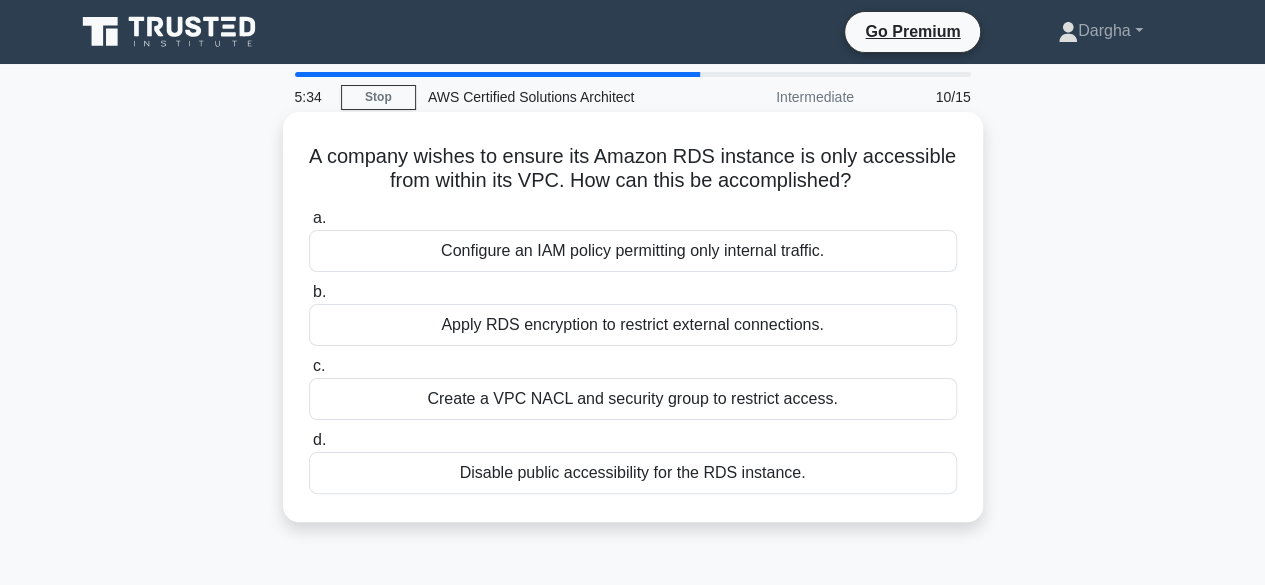 click on "Create a VPC NACL and security group to restrict access." at bounding box center (633, 399) 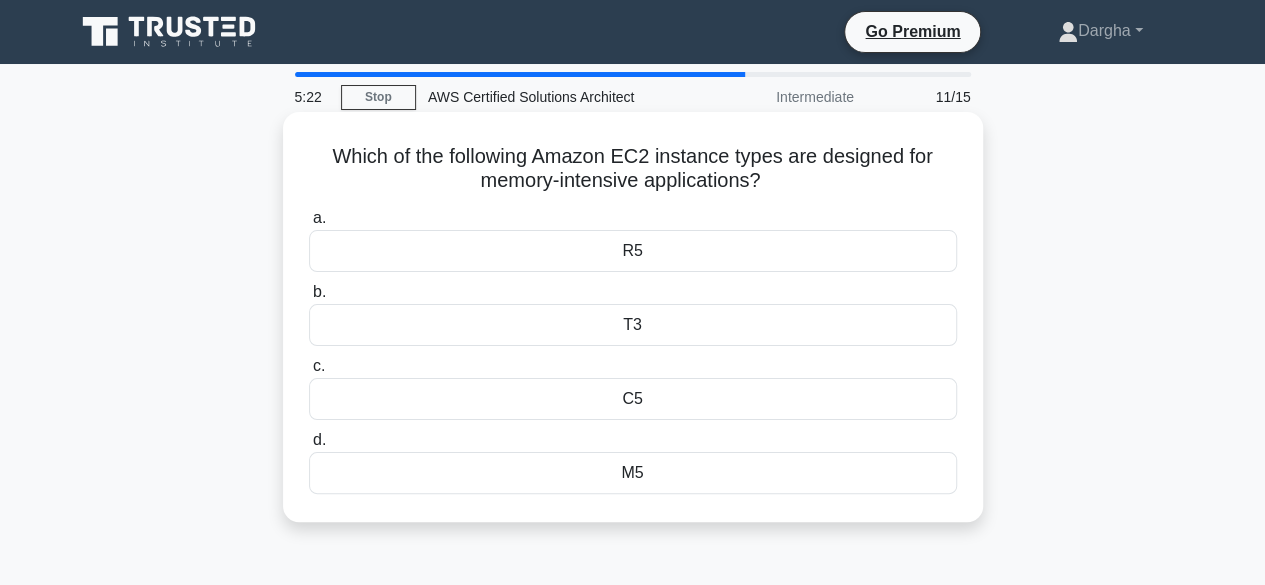 click on "M5" at bounding box center [633, 473] 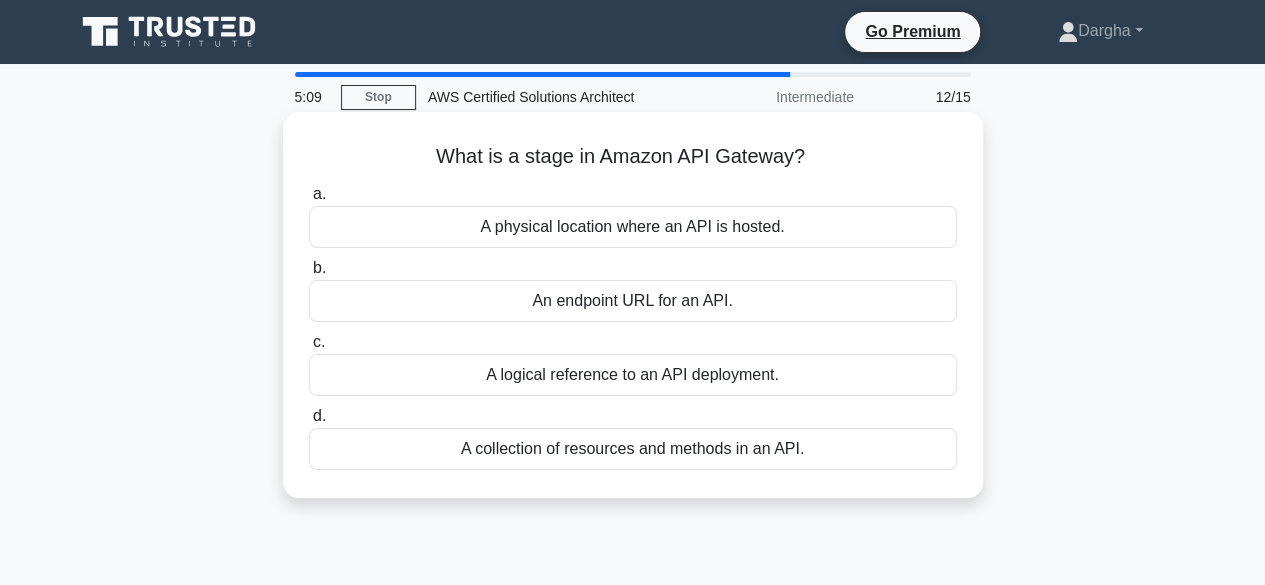 click on "A logical reference to an API deployment." at bounding box center (633, 375) 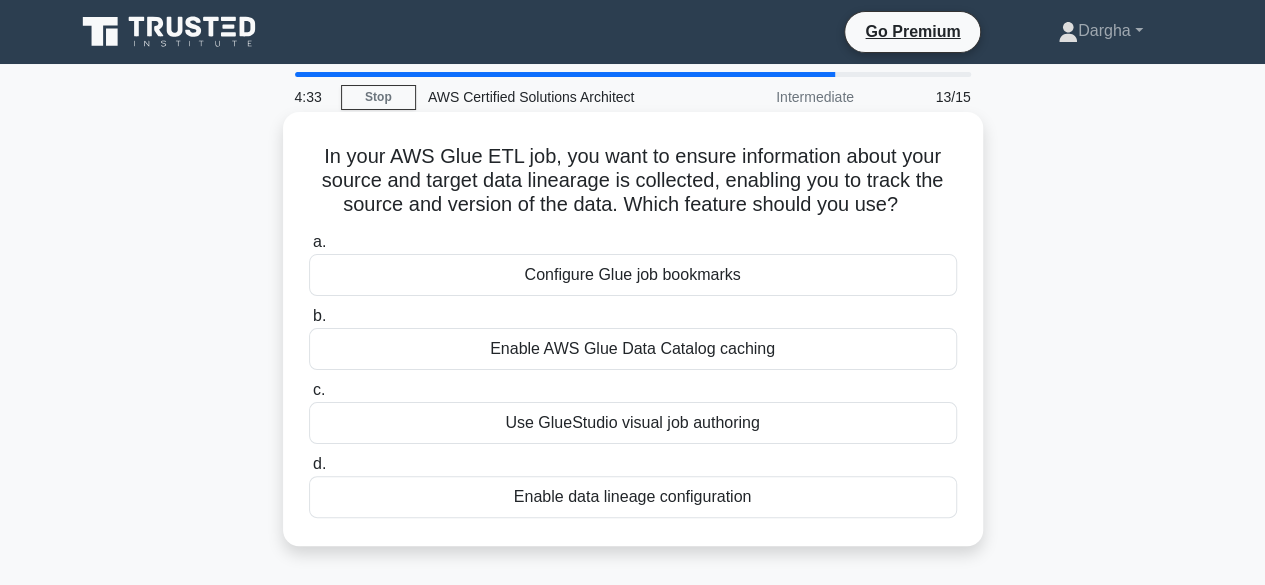 click on "Enable data lineage configuration" at bounding box center (633, 497) 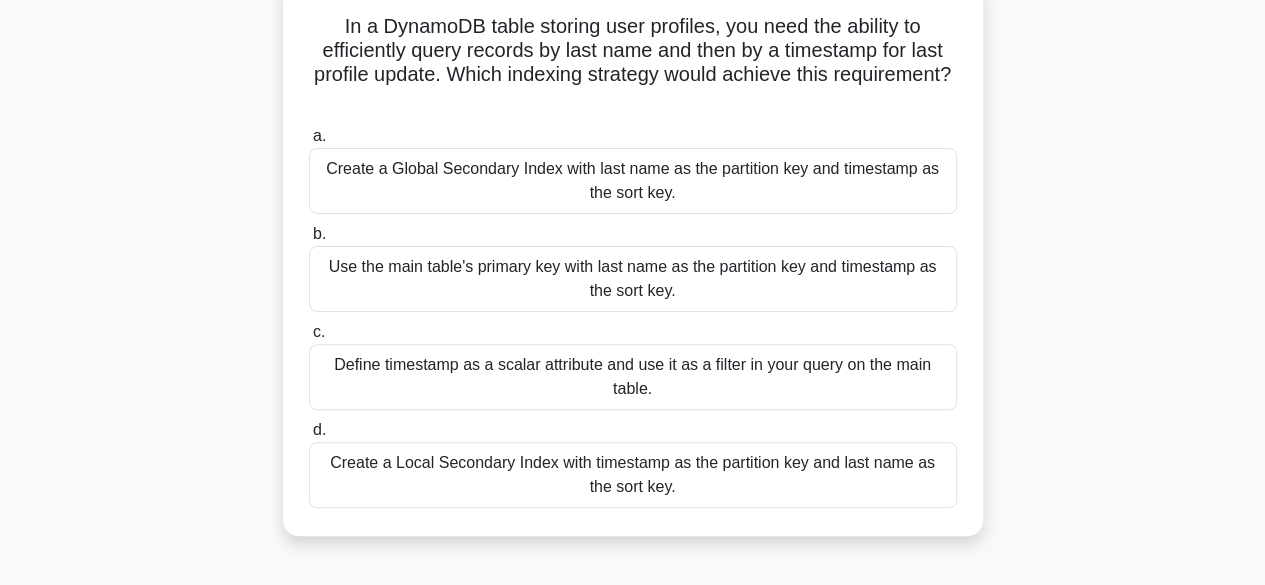 scroll, scrollTop: 134, scrollLeft: 0, axis: vertical 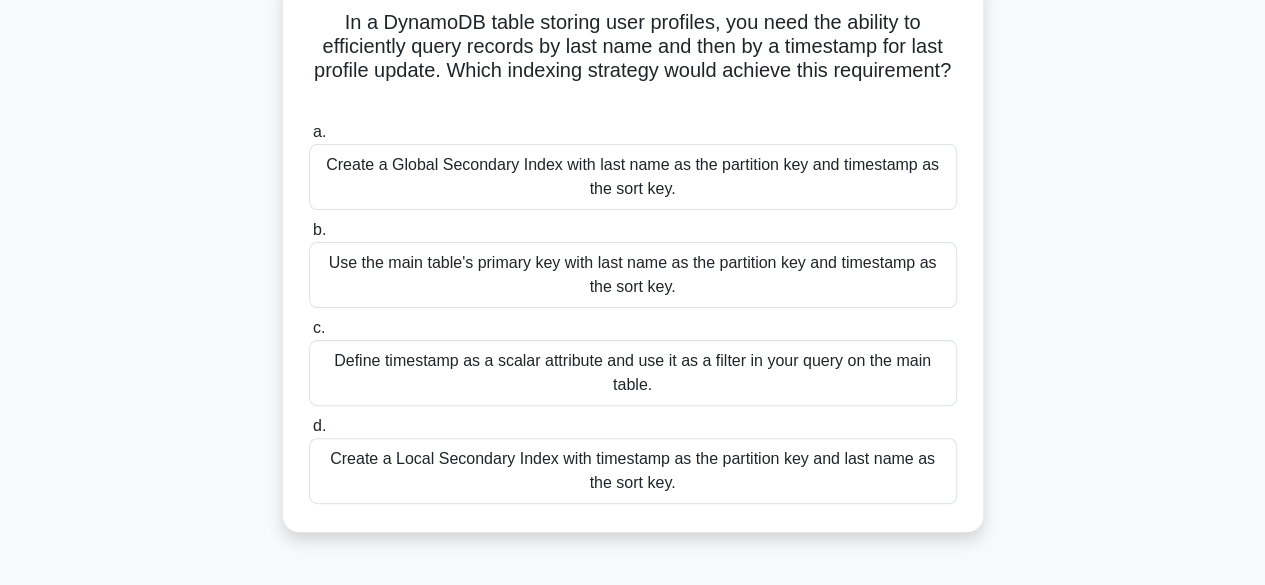 click on "Create a Global Secondary Index with last name as the partition key and timestamp as the sort key." at bounding box center [633, 177] 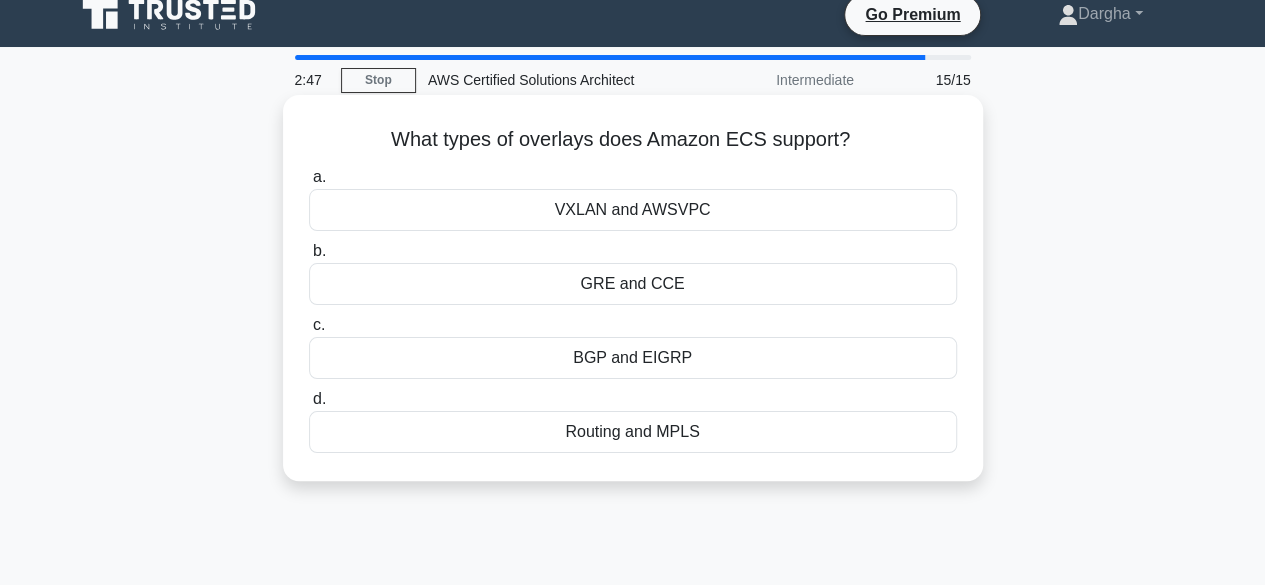 scroll, scrollTop: 0, scrollLeft: 0, axis: both 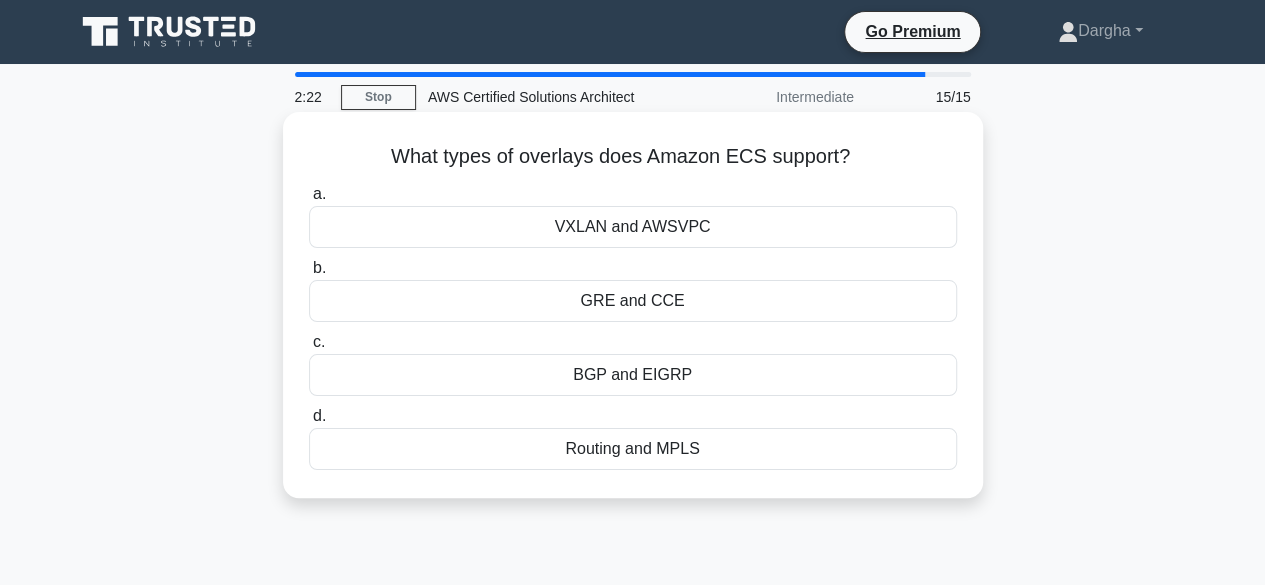 click on "GRE and CCE" at bounding box center (633, 301) 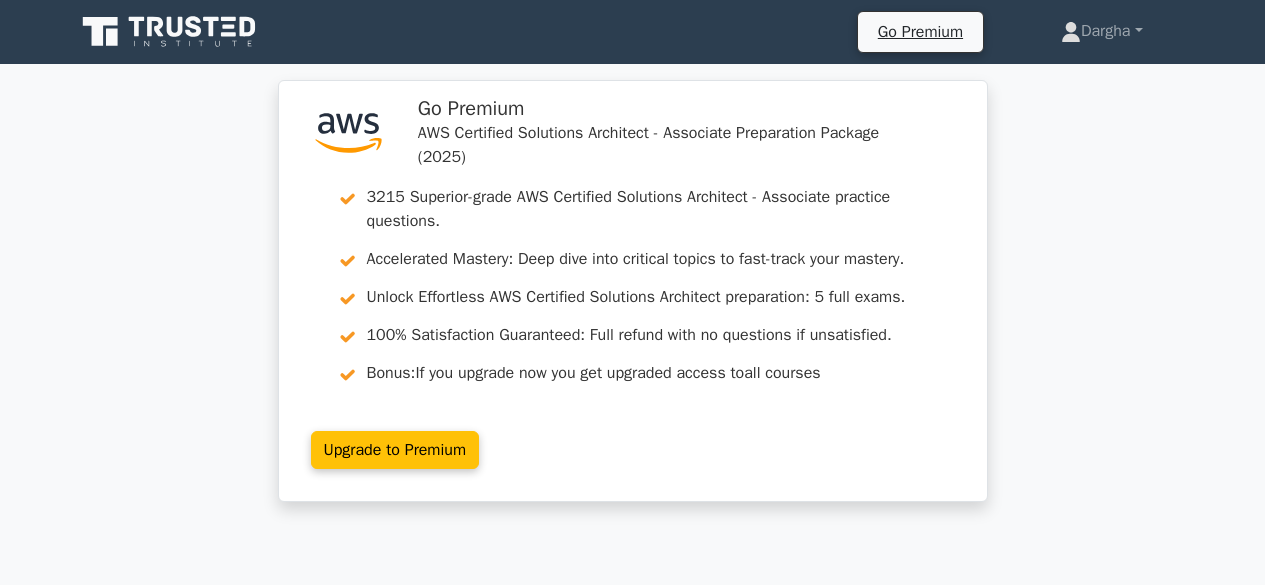 scroll, scrollTop: 0, scrollLeft: 0, axis: both 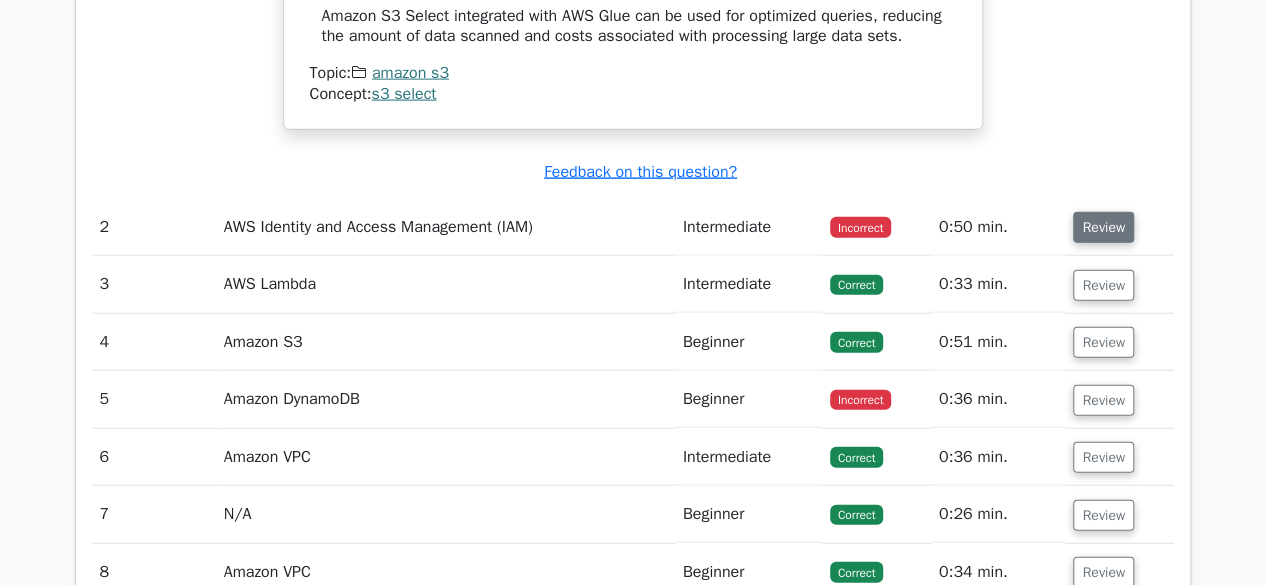 click on "Review" at bounding box center (1103, 227) 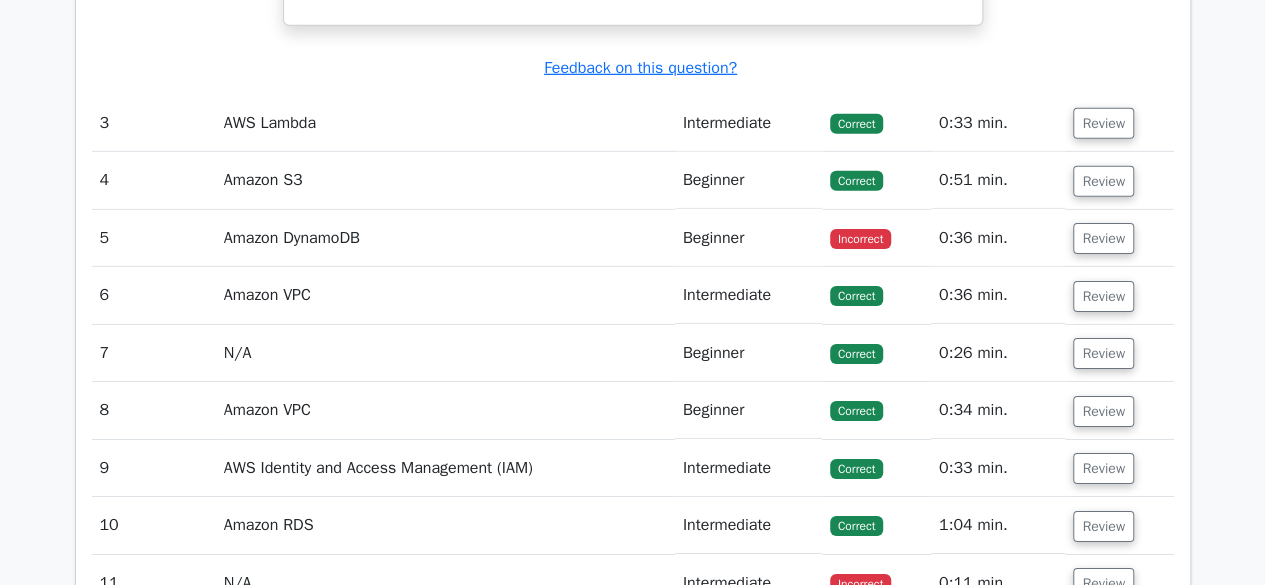 scroll, scrollTop: 3130, scrollLeft: 0, axis: vertical 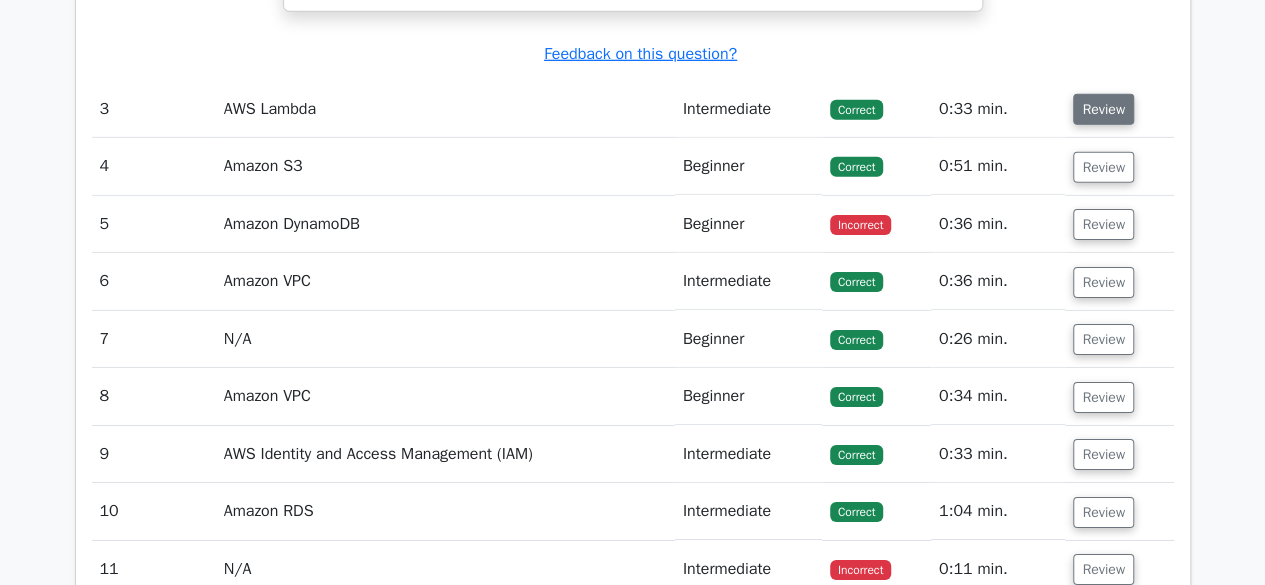 click on "Review" at bounding box center (1103, 109) 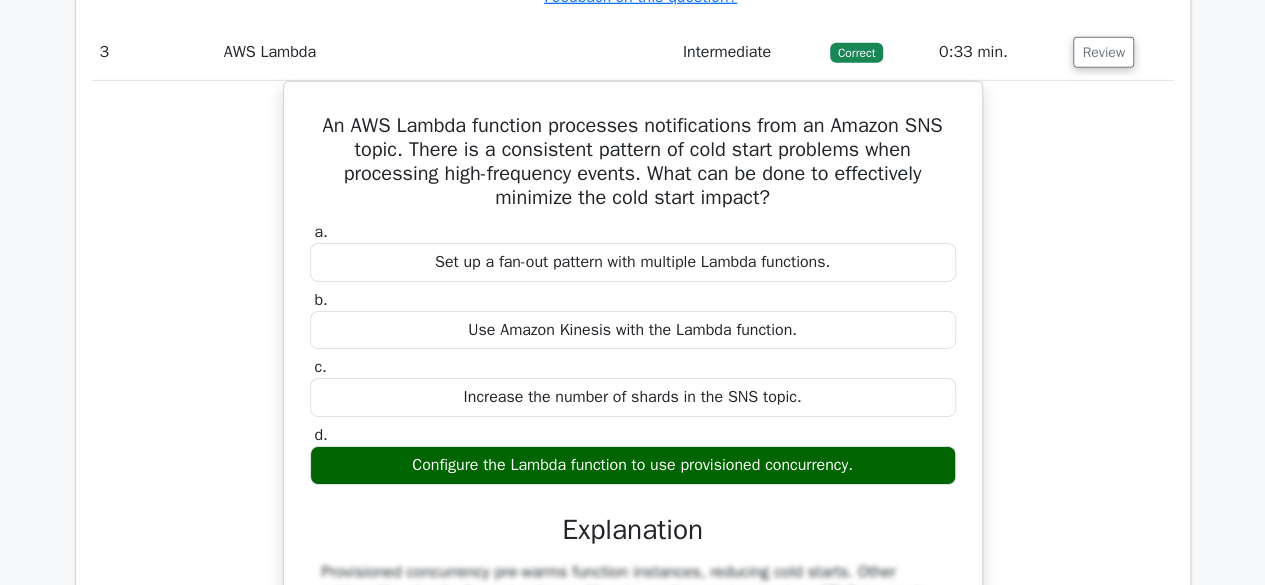 scroll, scrollTop: 3186, scrollLeft: 0, axis: vertical 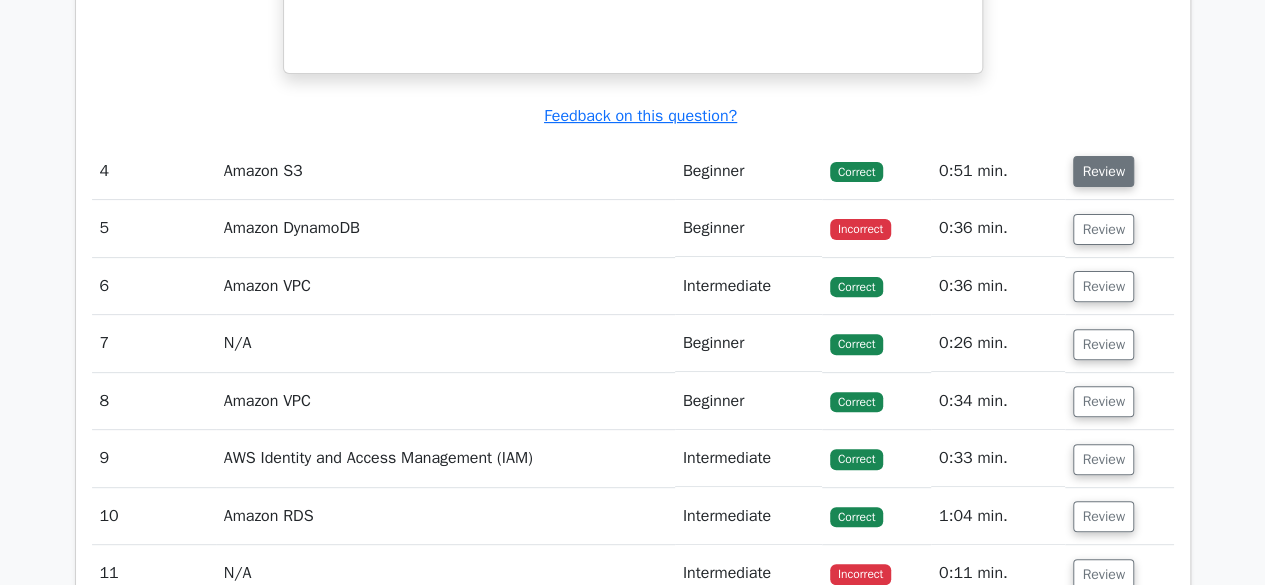 click on "Review" at bounding box center (1103, 171) 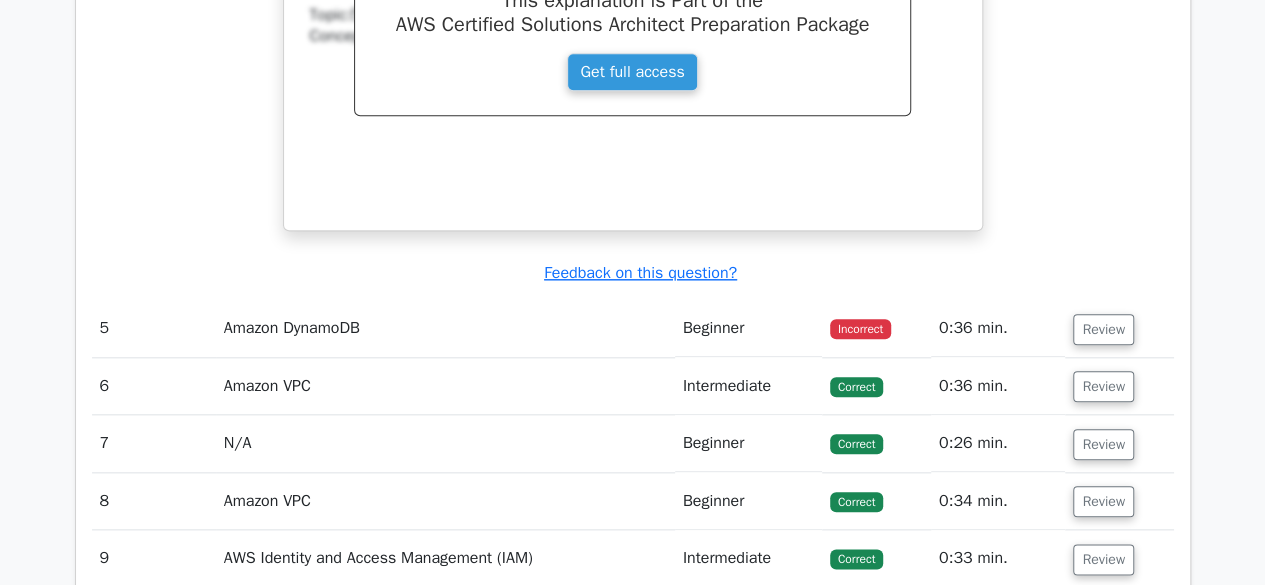 scroll, scrollTop: 4688, scrollLeft: 0, axis: vertical 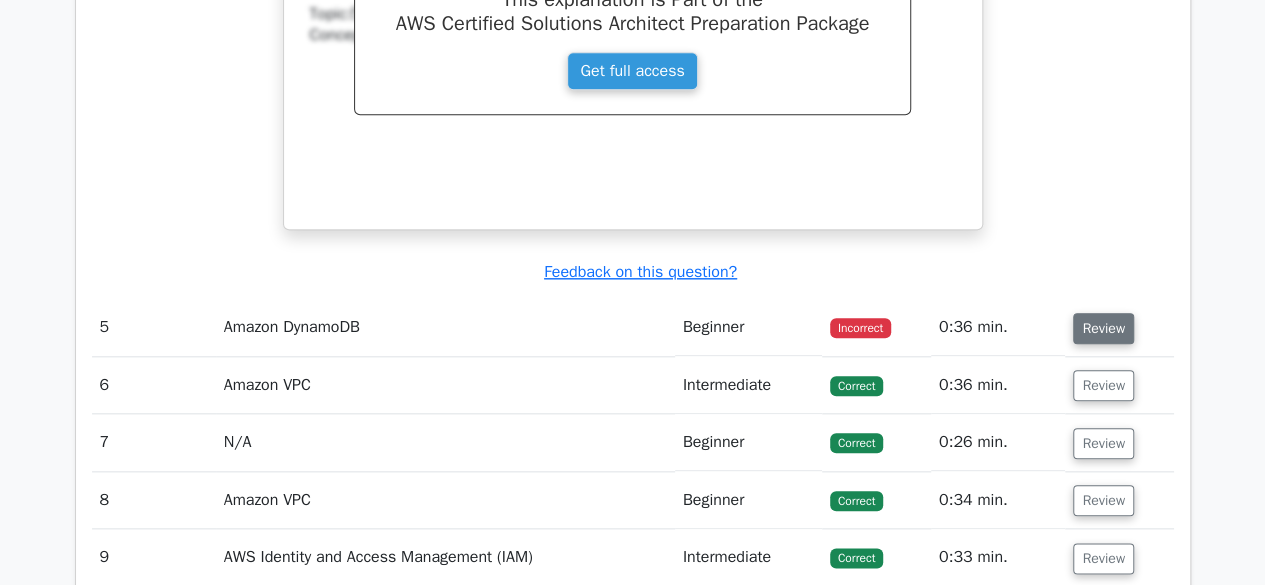 click on "Review" at bounding box center [1103, 328] 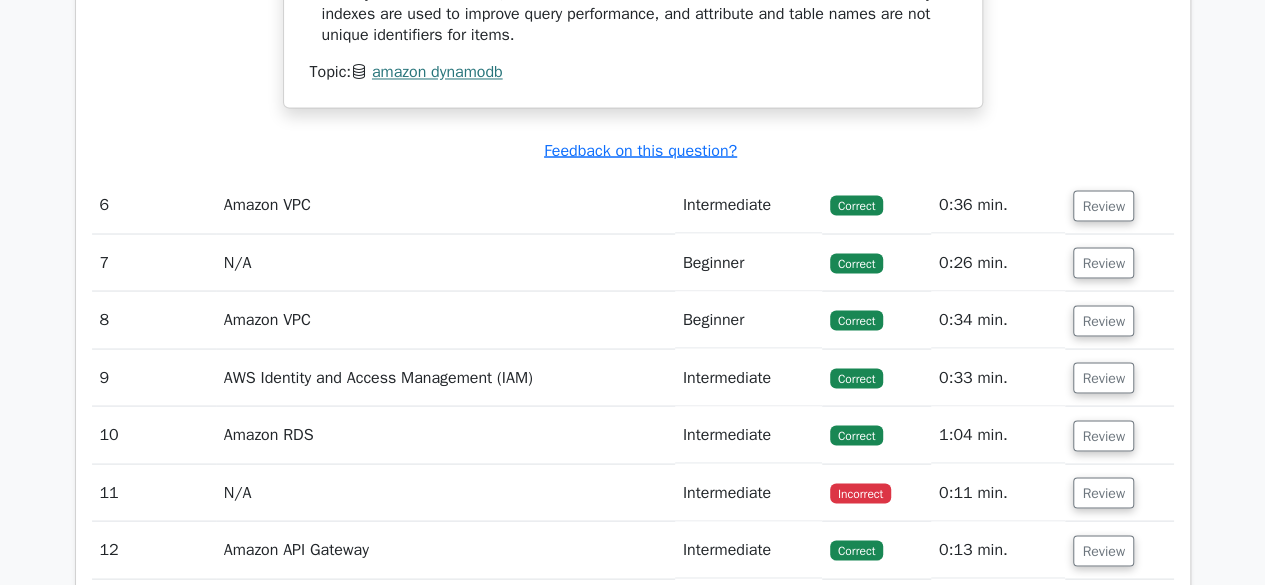 scroll, scrollTop: 5558, scrollLeft: 0, axis: vertical 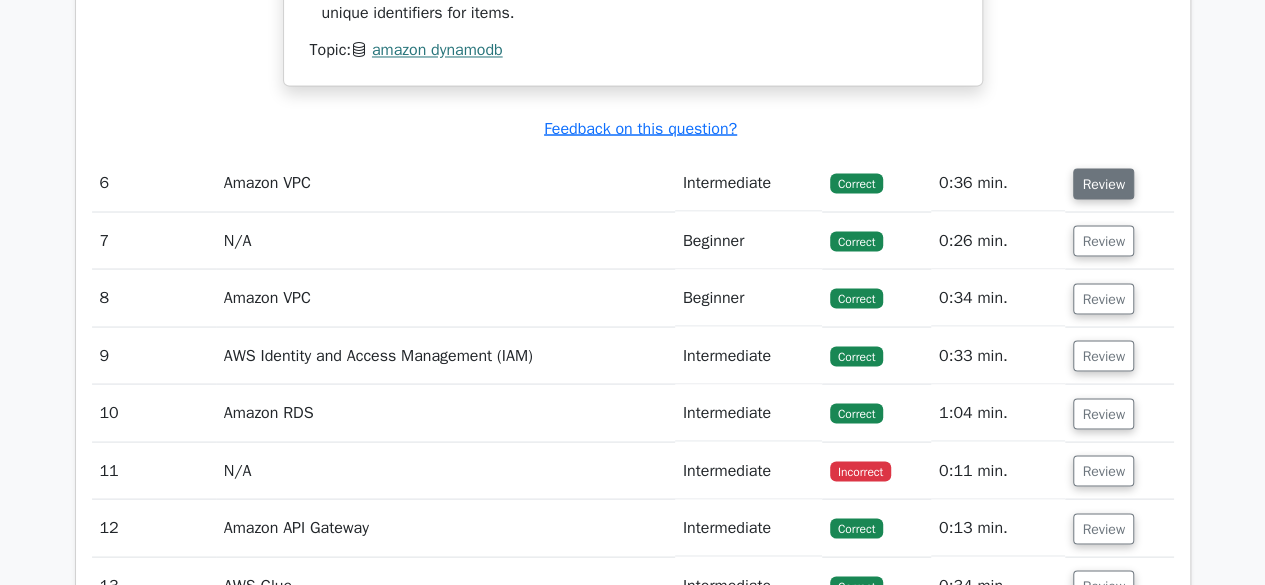 click on "Review" at bounding box center [1103, 183] 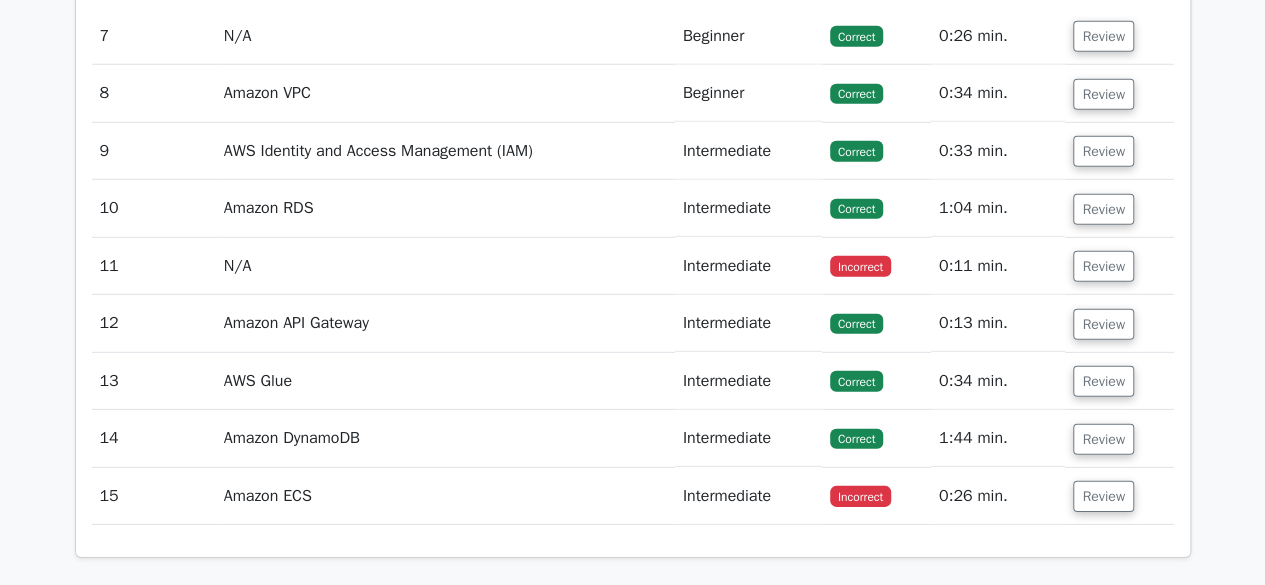 scroll, scrollTop: 6614, scrollLeft: 0, axis: vertical 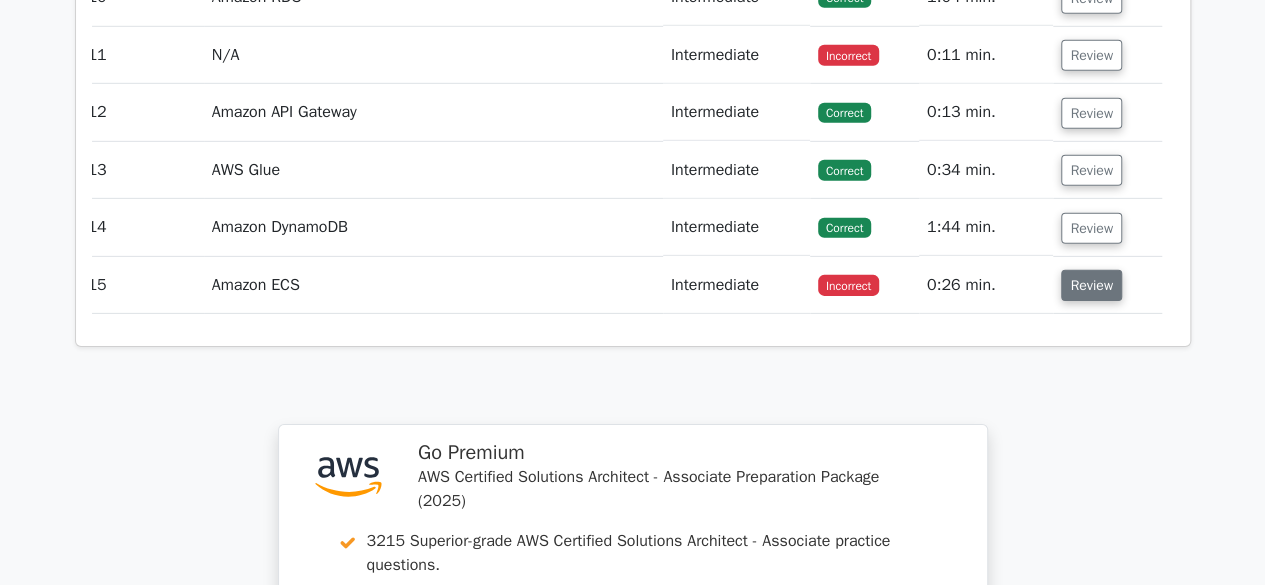 click on "Review" at bounding box center (1091, 285) 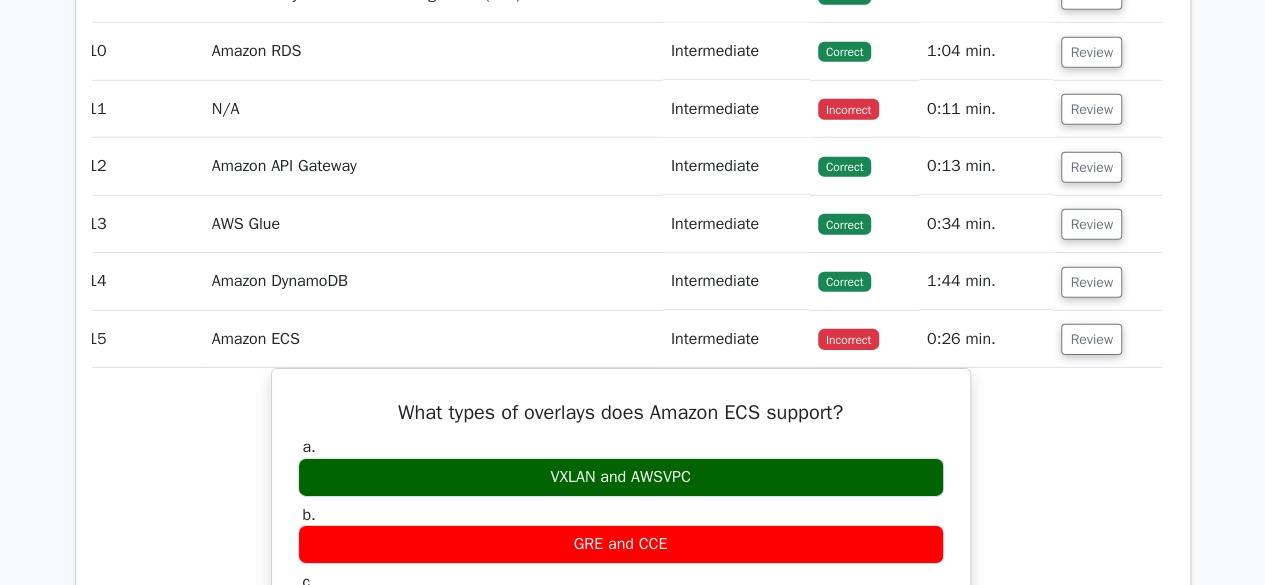 scroll, scrollTop: 6767, scrollLeft: 0, axis: vertical 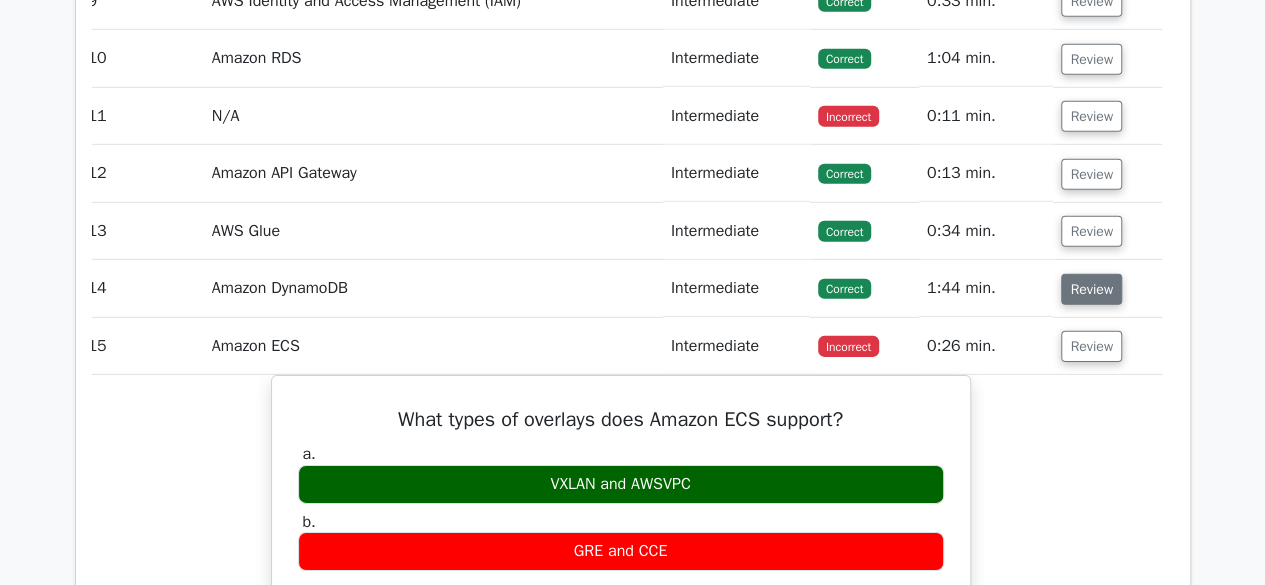 click on "Review" at bounding box center (1091, 289) 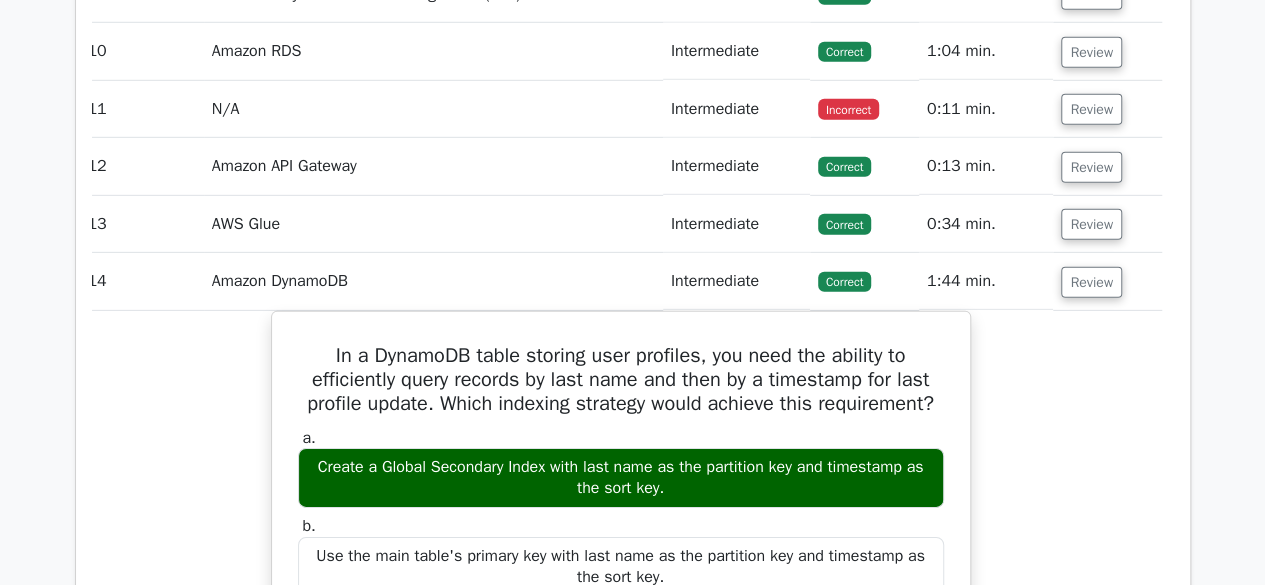 scroll, scrollTop: 6771, scrollLeft: 0, axis: vertical 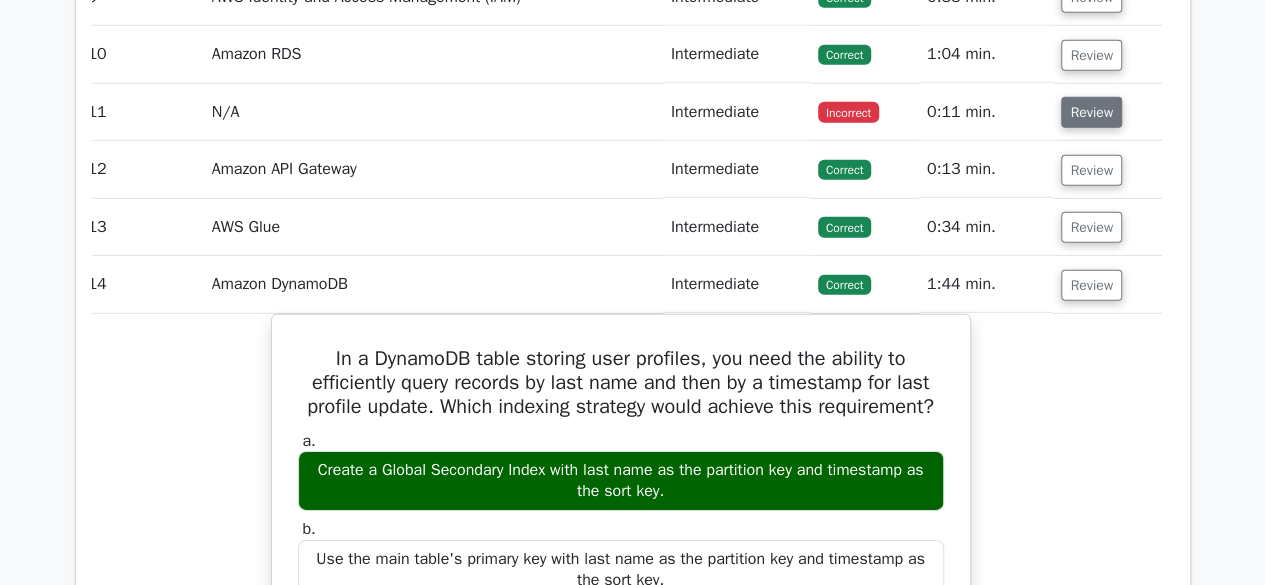 click on "Review" at bounding box center [1091, 112] 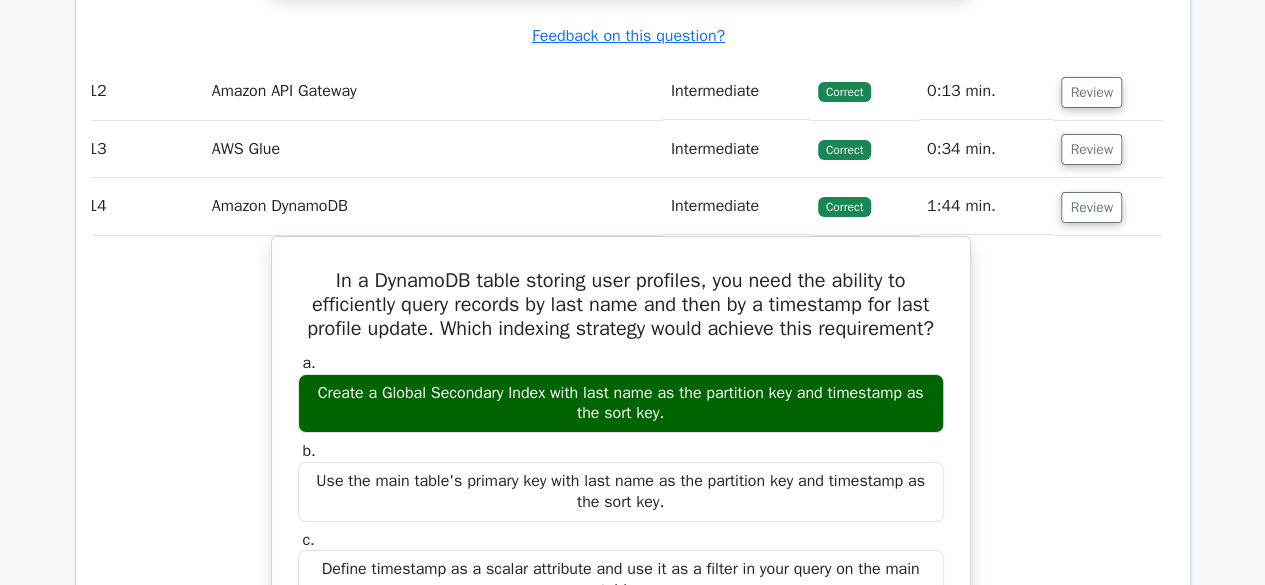 scroll, scrollTop: 7453, scrollLeft: 0, axis: vertical 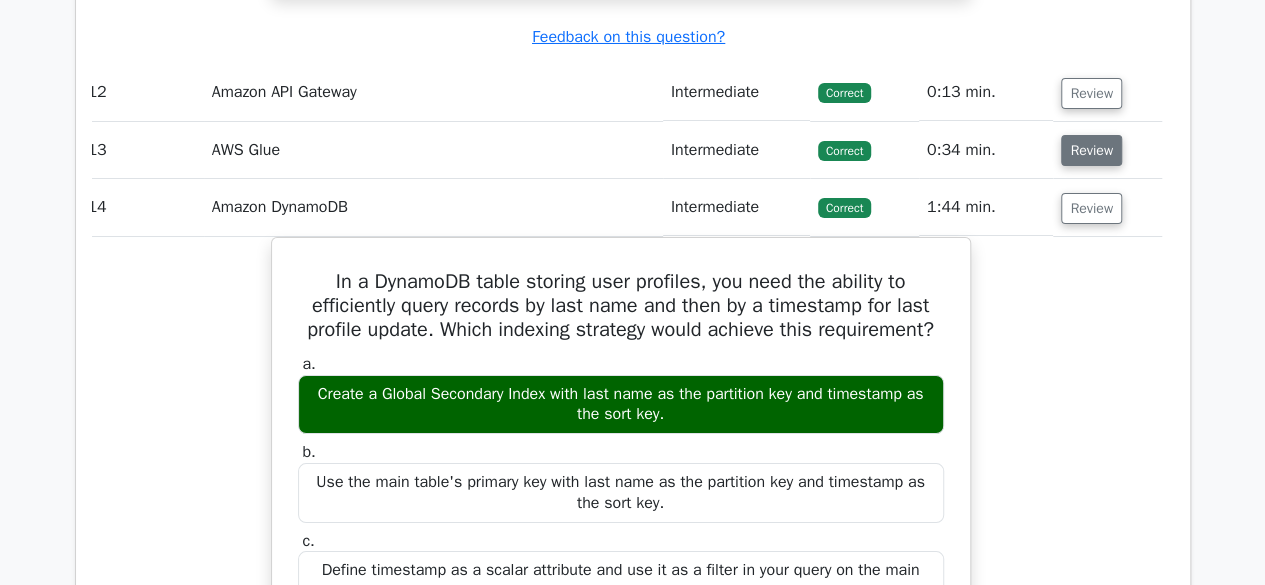 click on "Review" at bounding box center (1091, 150) 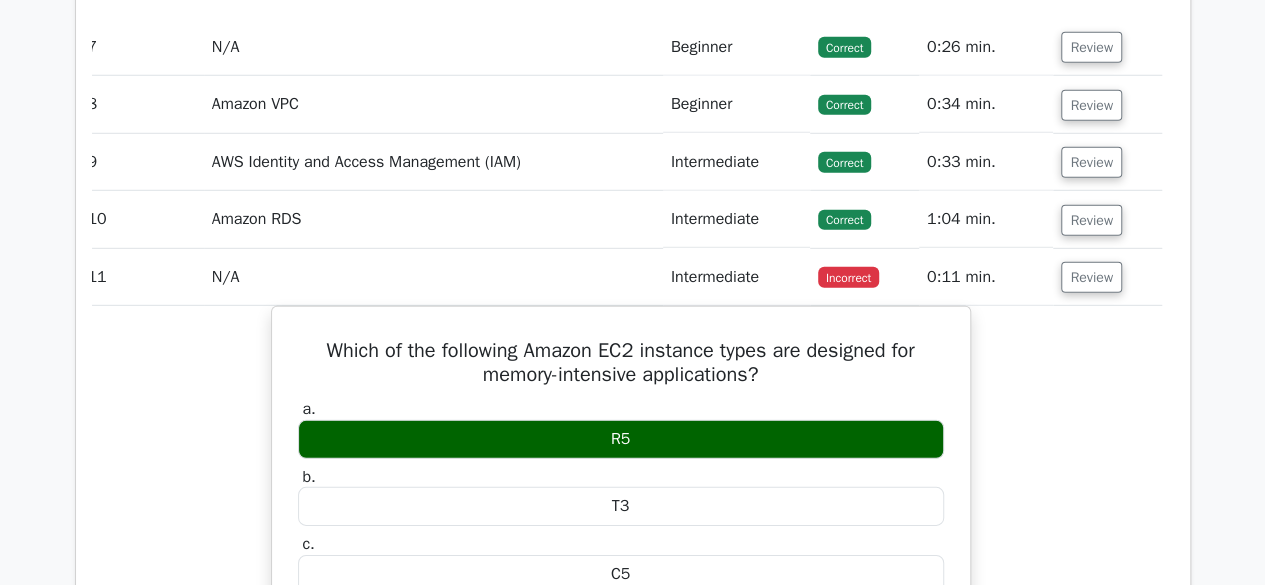 scroll, scrollTop: 6581, scrollLeft: 0, axis: vertical 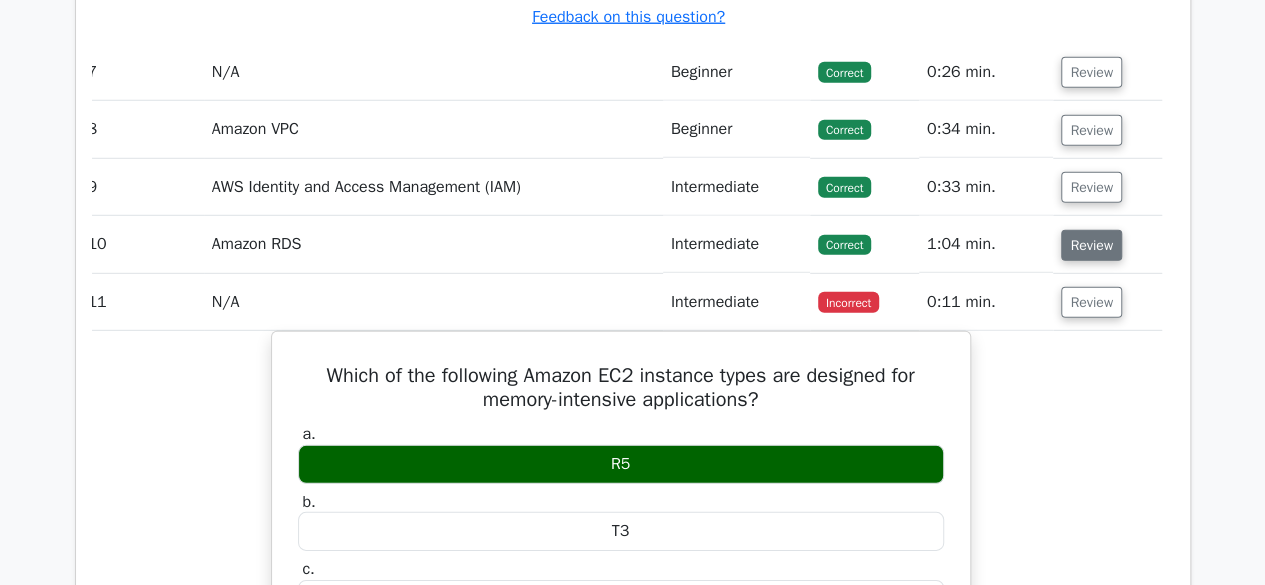 click on "Review" at bounding box center (1091, 245) 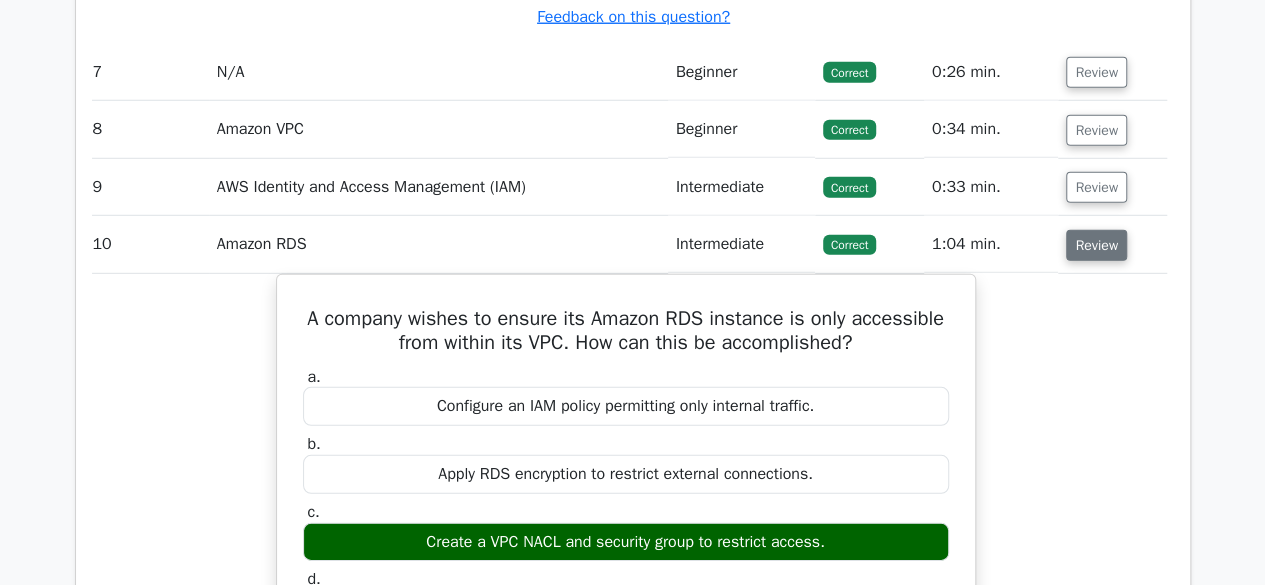 scroll, scrollTop: 0, scrollLeft: 8, axis: horizontal 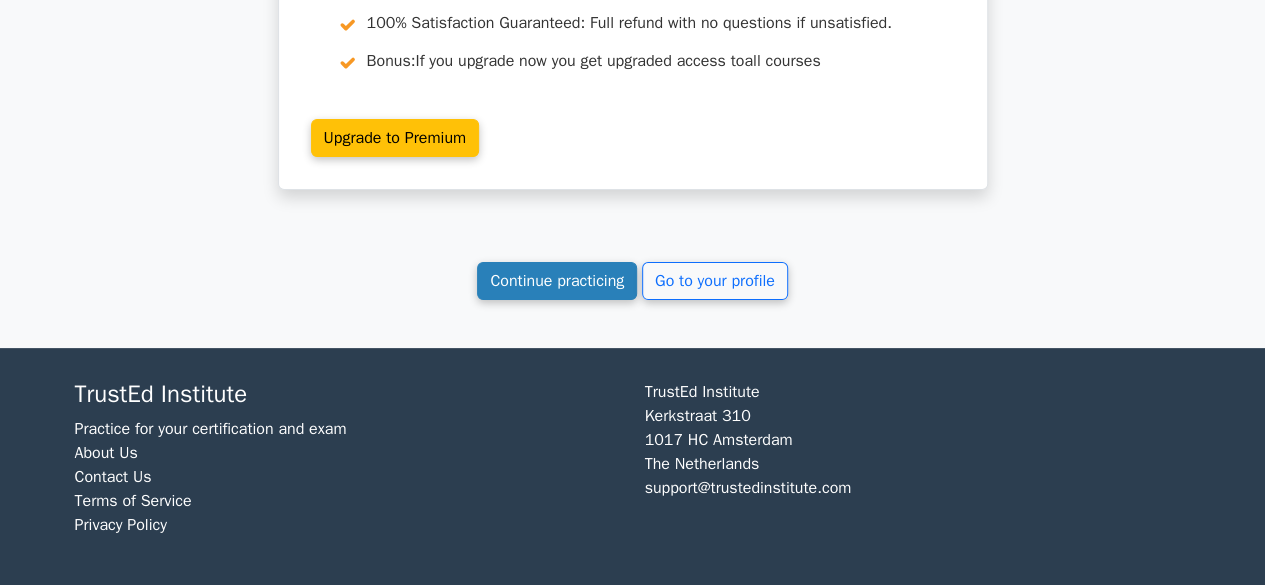 click on "Continue practicing" at bounding box center [557, 281] 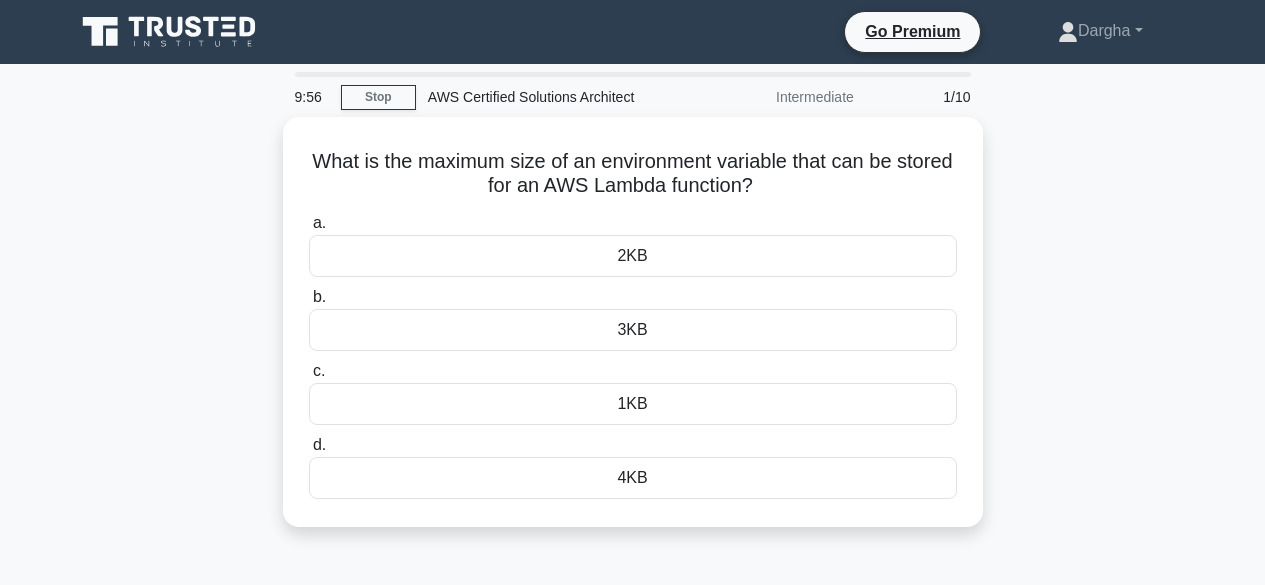 scroll, scrollTop: 0, scrollLeft: 0, axis: both 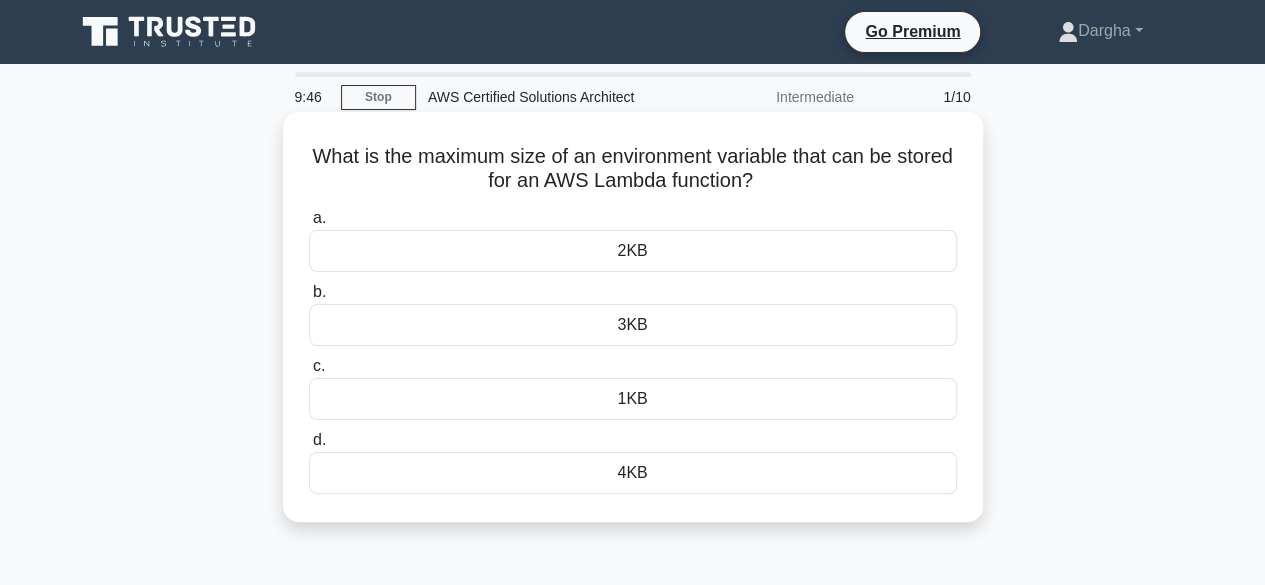 click on "4KB" at bounding box center (633, 473) 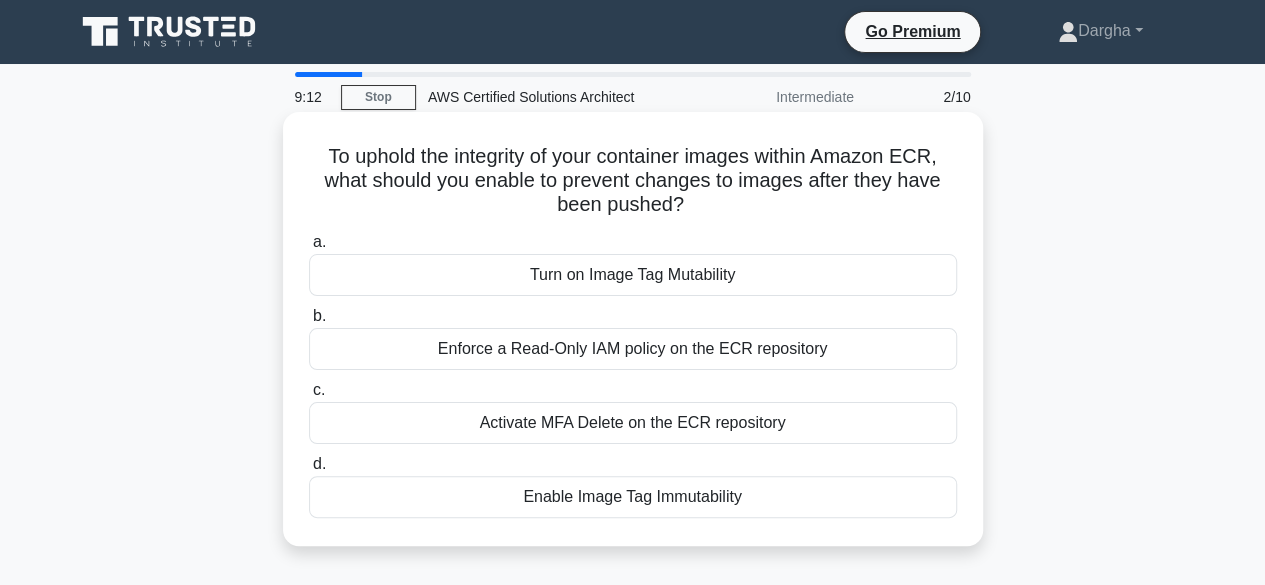 click on "Enforce a Read-Only IAM policy on the ECR repository" at bounding box center [633, 349] 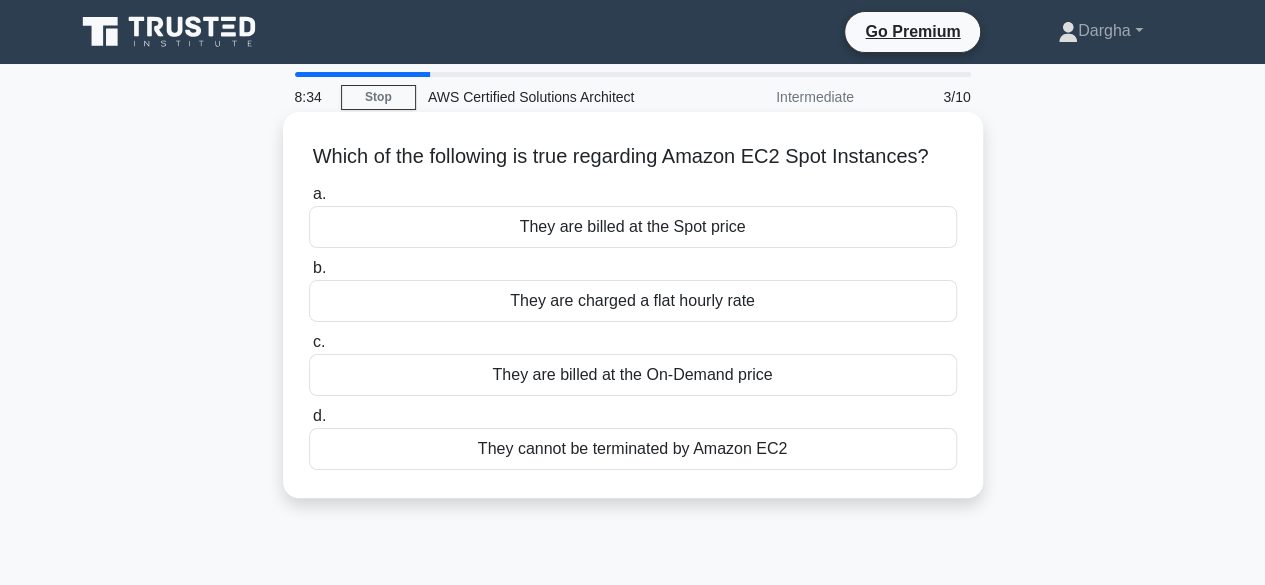 click on "They are billed at the On-Demand price" at bounding box center (633, 375) 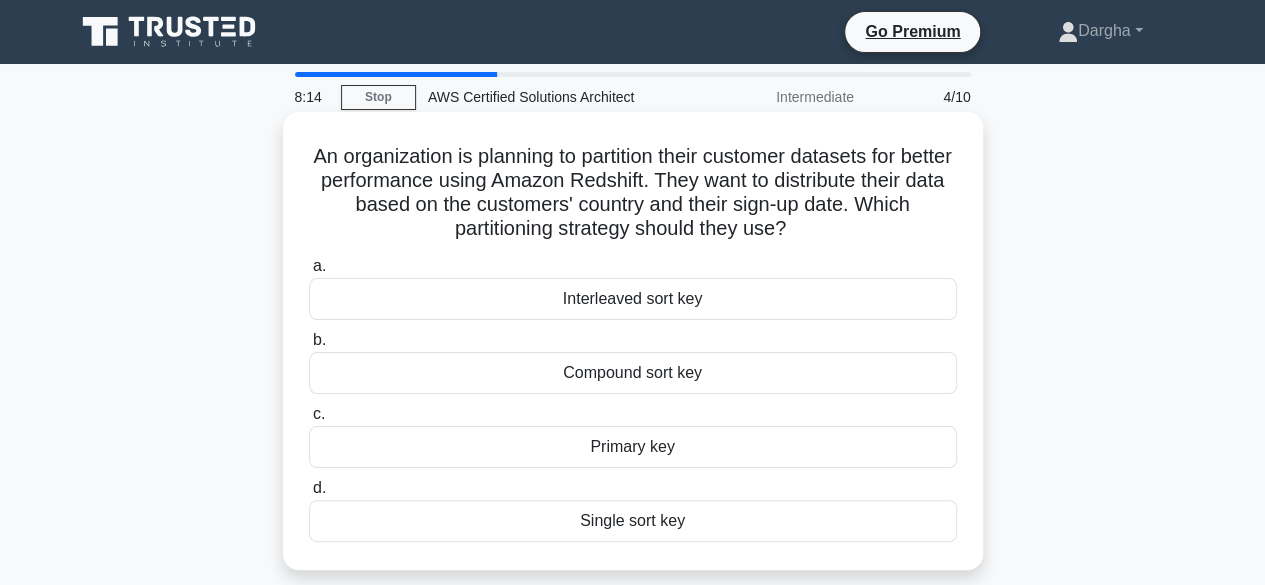 click on "Compound sort key" at bounding box center (633, 373) 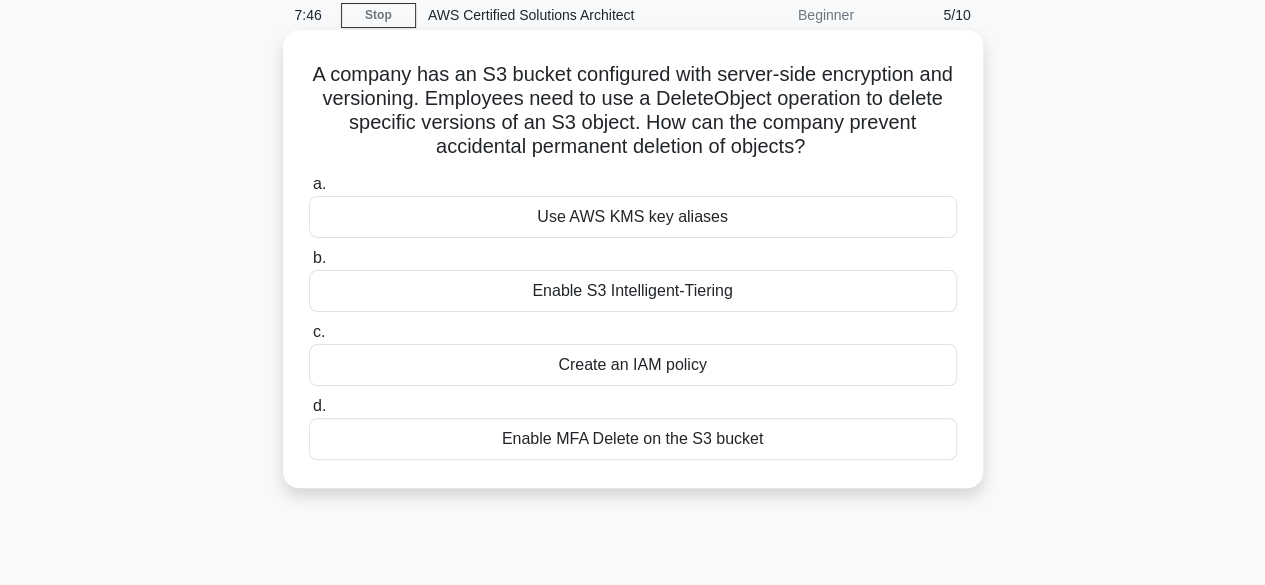 scroll, scrollTop: 80, scrollLeft: 0, axis: vertical 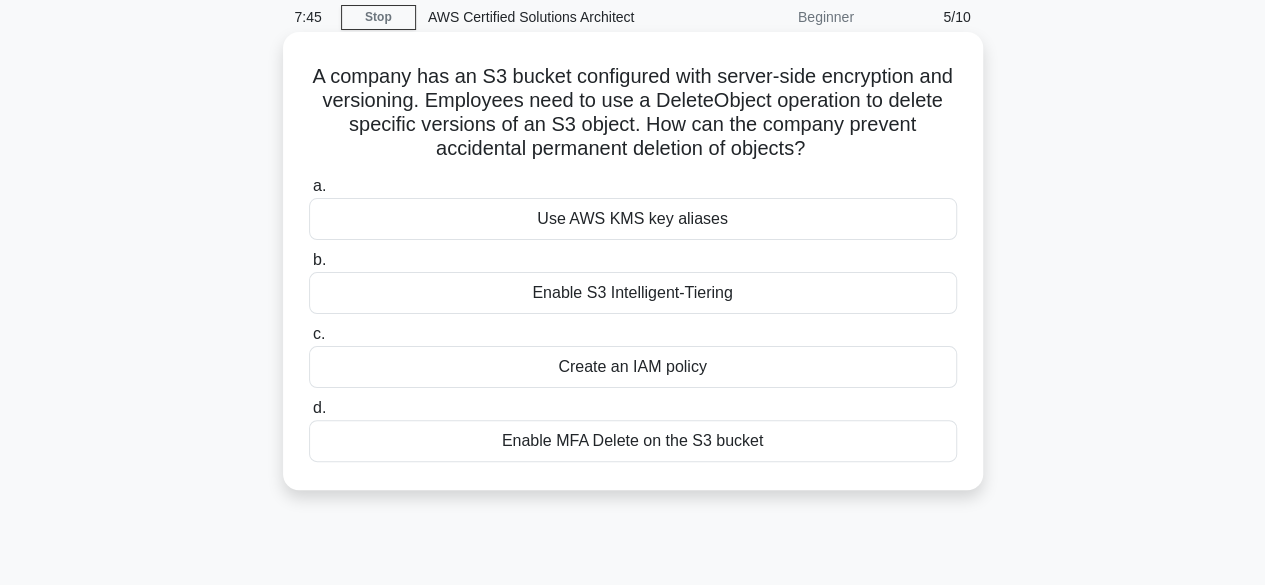 click on "Enable S3 Intelligent-Tiering" at bounding box center (633, 293) 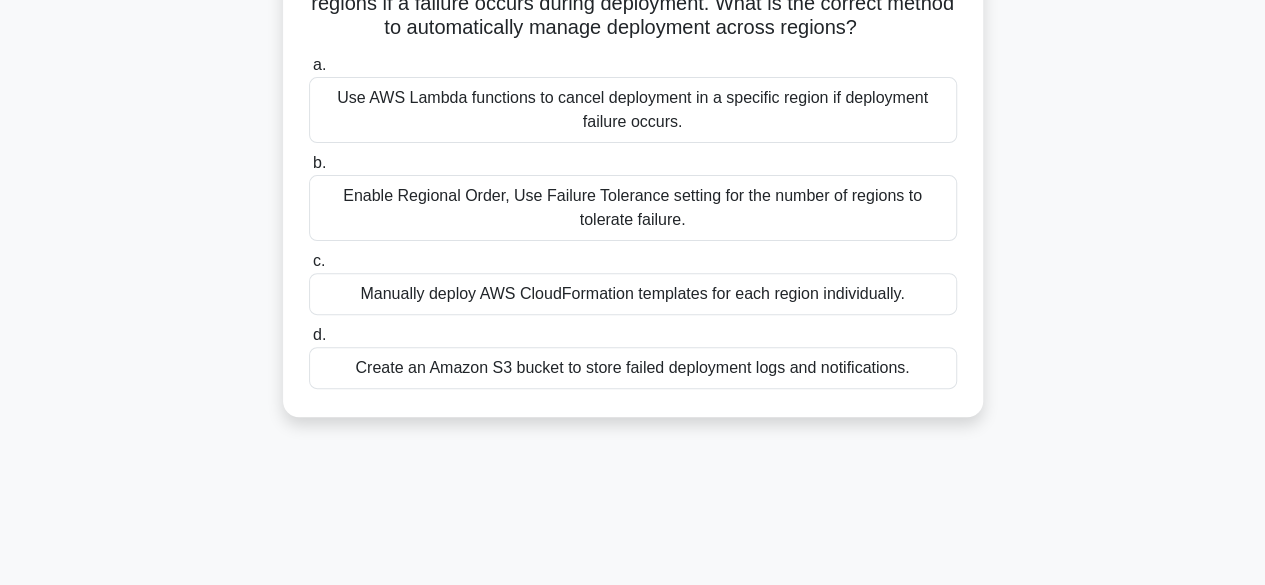 scroll, scrollTop: 205, scrollLeft: 0, axis: vertical 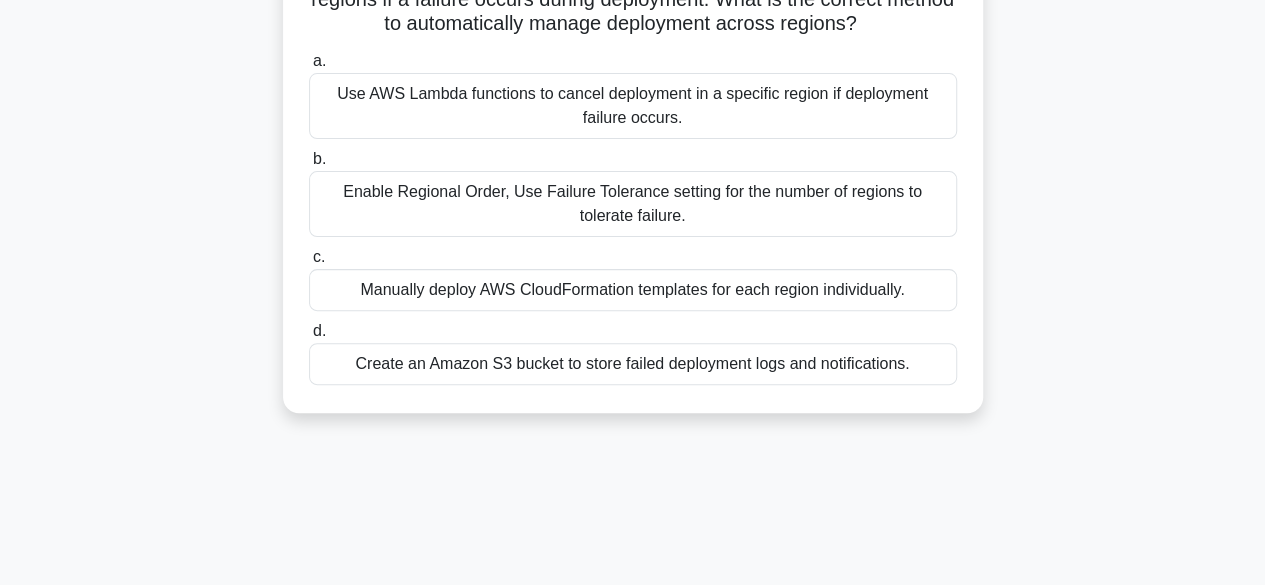 click on "Enable Regional Order, Use Failure Tolerance setting for the number of regions to tolerate failure." at bounding box center (633, 204) 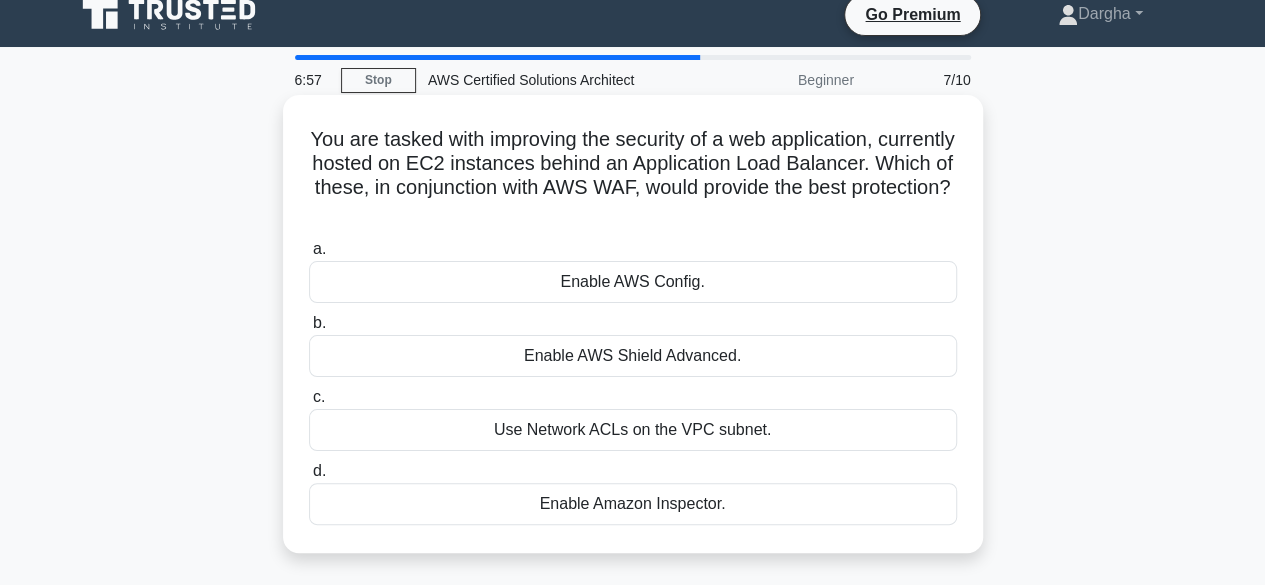 scroll, scrollTop: 0, scrollLeft: 0, axis: both 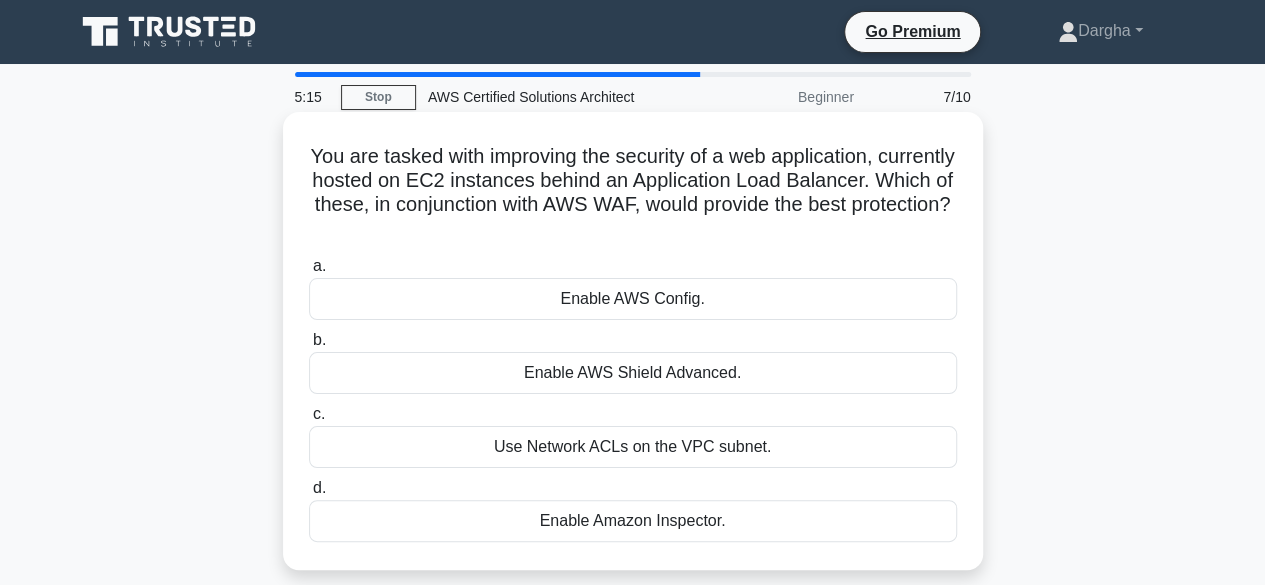 click on "Use Network ACLs on the VPC subnet." at bounding box center [633, 447] 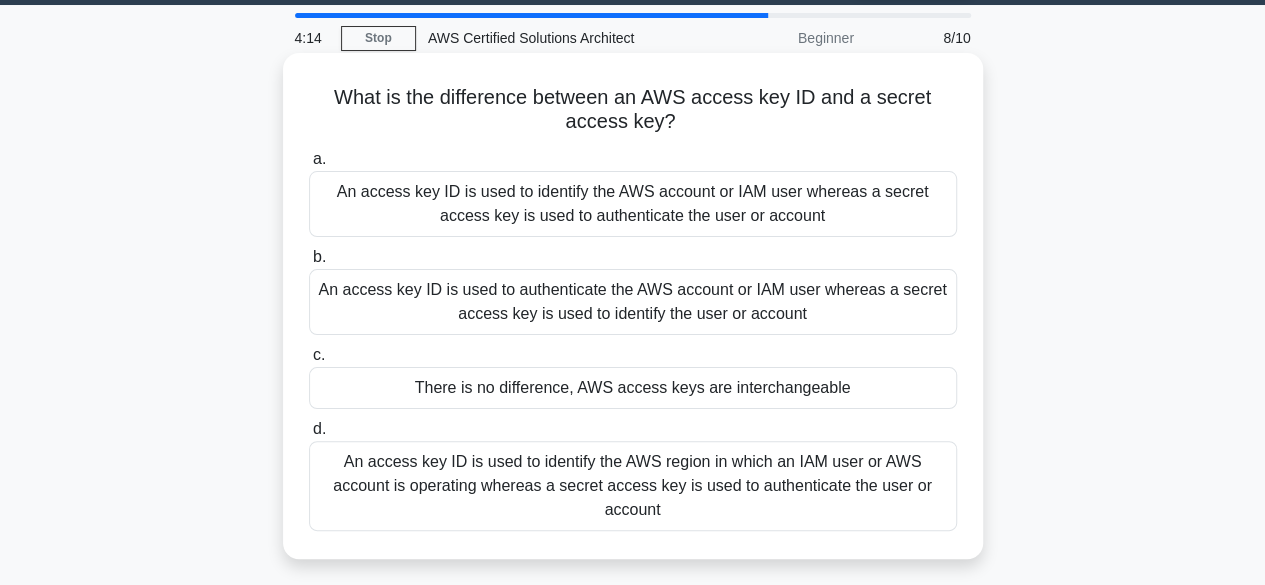 scroll, scrollTop: 58, scrollLeft: 0, axis: vertical 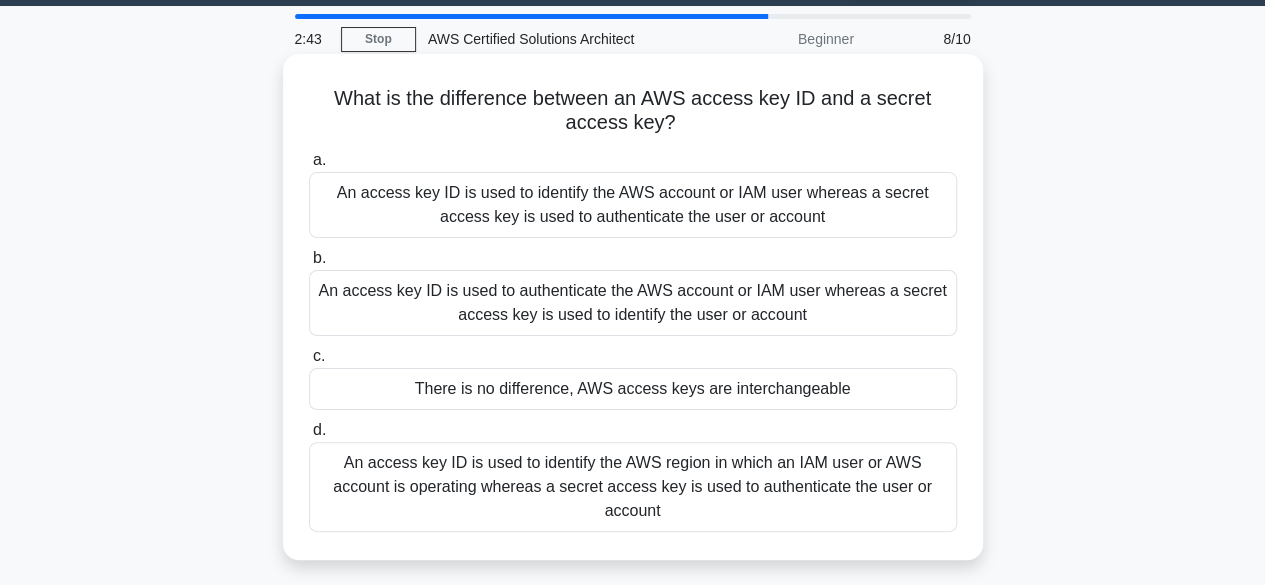 click on "An access key ID is used to identify the AWS account or IAM user whereas a secret access key is used to authenticate the user or account" at bounding box center (633, 205) 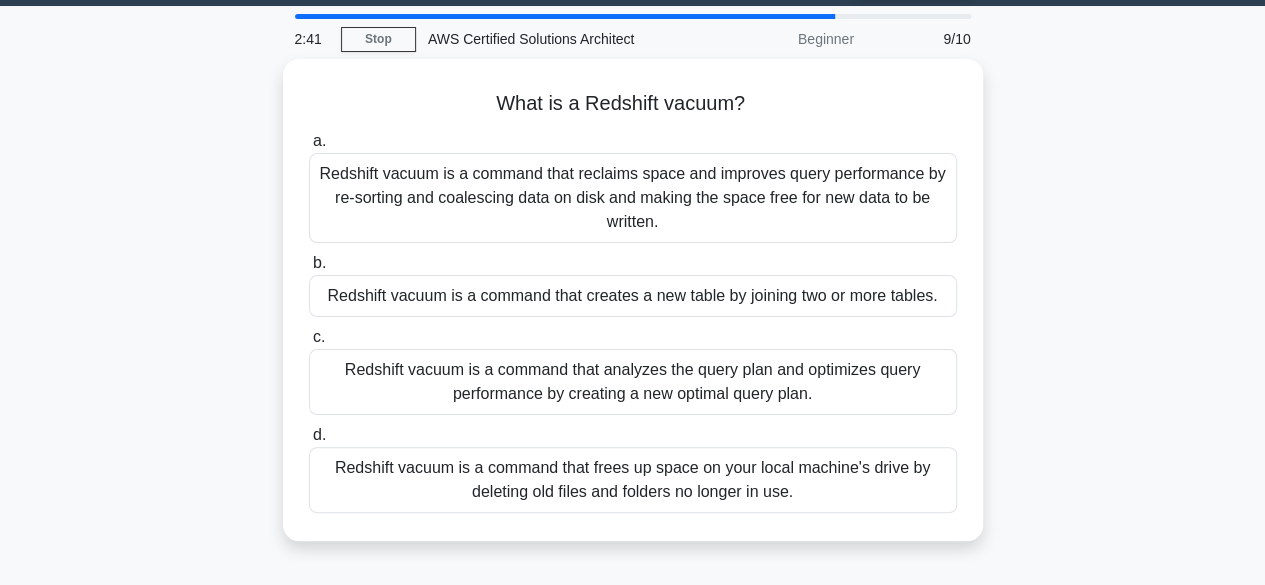 scroll, scrollTop: 0, scrollLeft: 0, axis: both 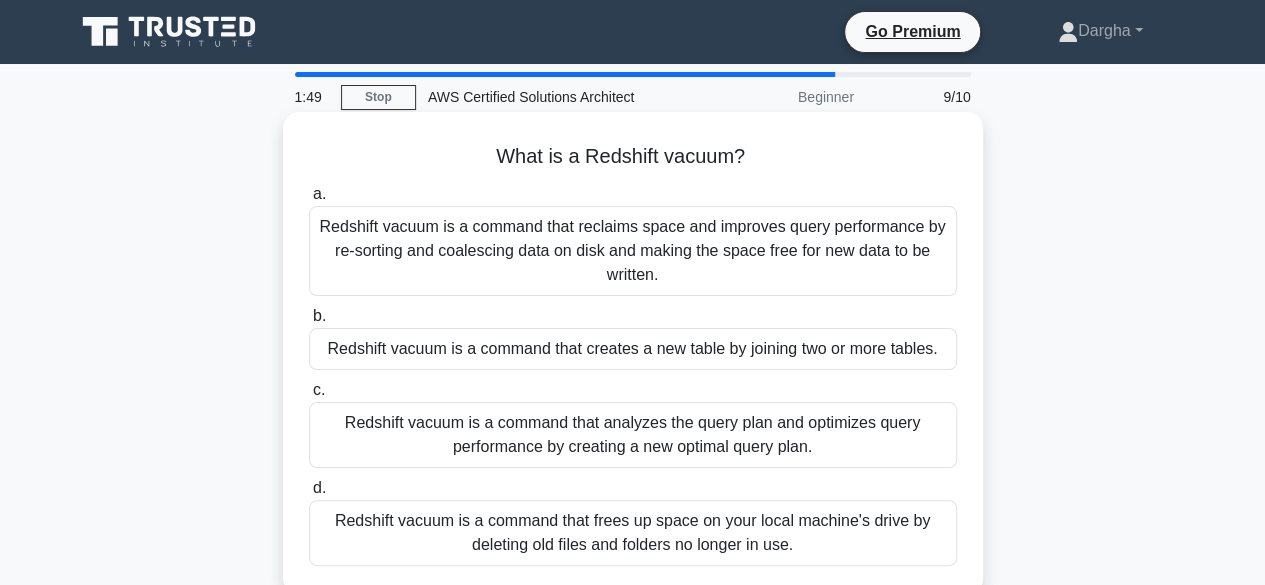 click on "Redshift vacuum is a command that analyzes the query plan and optimizes query performance by creating a new optimal query plan." at bounding box center (633, 435) 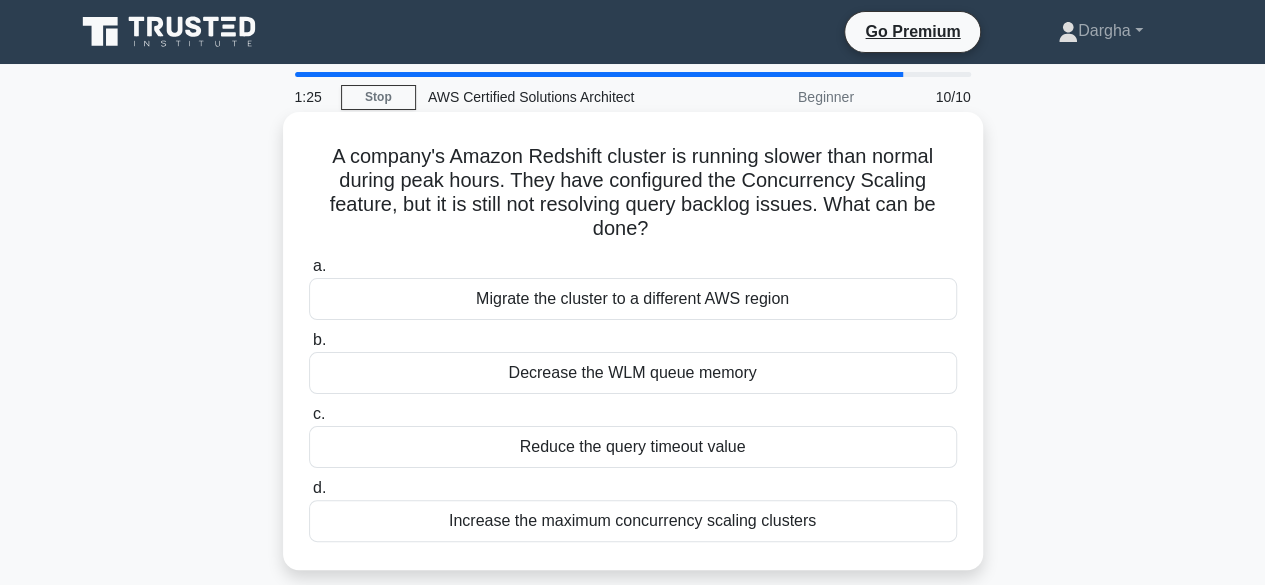 click on "Increase the maximum concurrency scaling clusters" at bounding box center (633, 521) 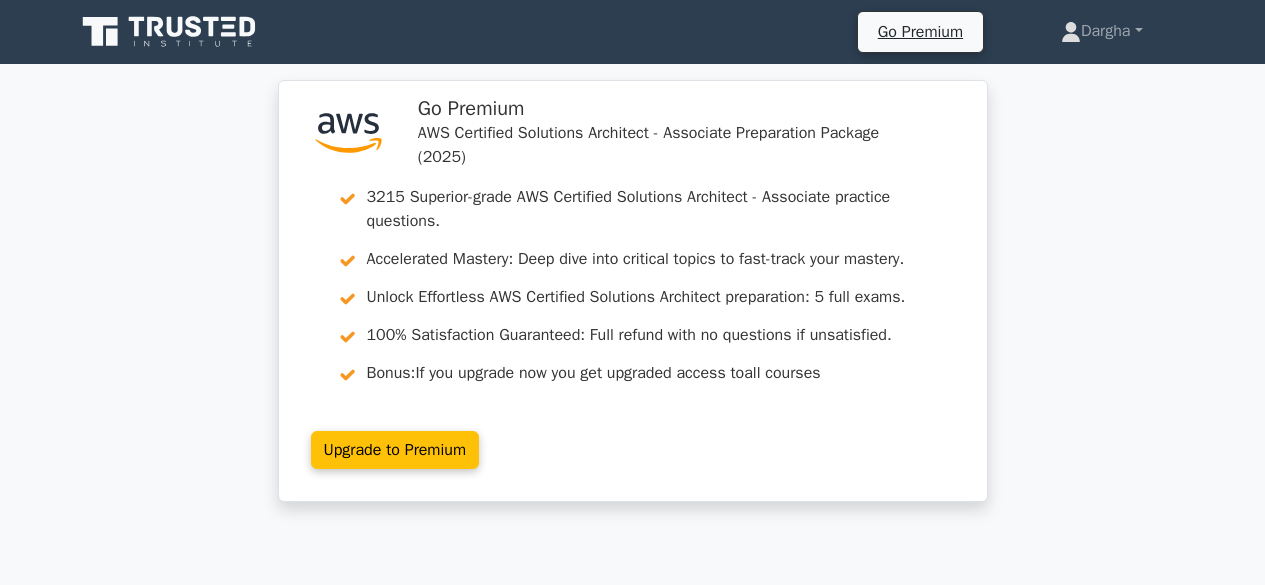 scroll, scrollTop: 396, scrollLeft: 0, axis: vertical 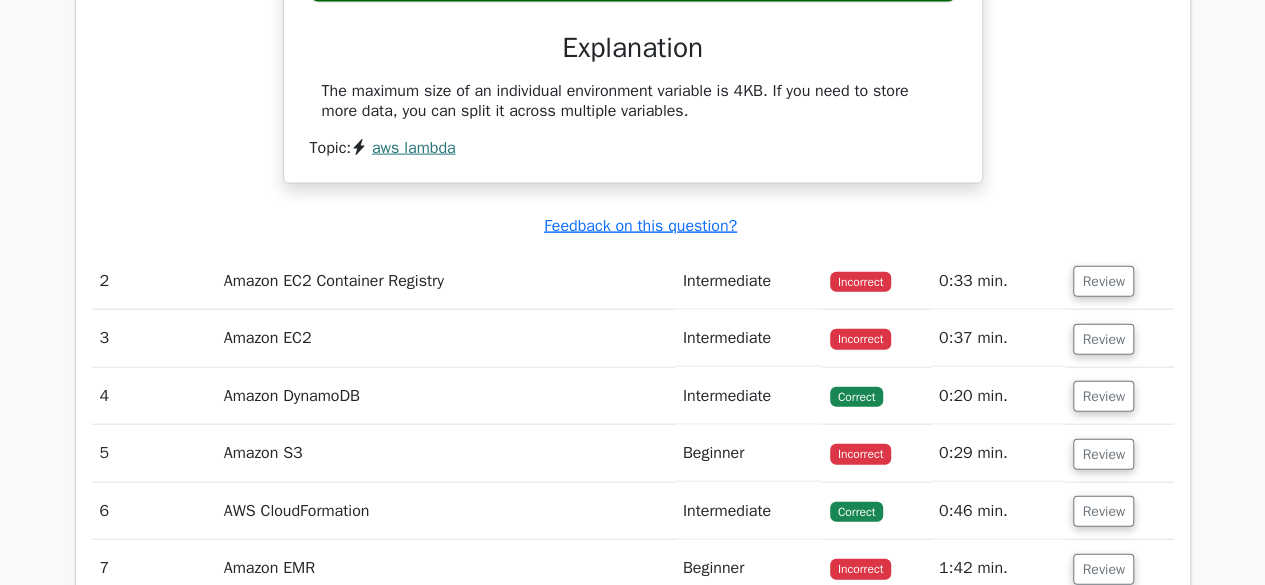 click on "0:29 min." at bounding box center [998, 453] 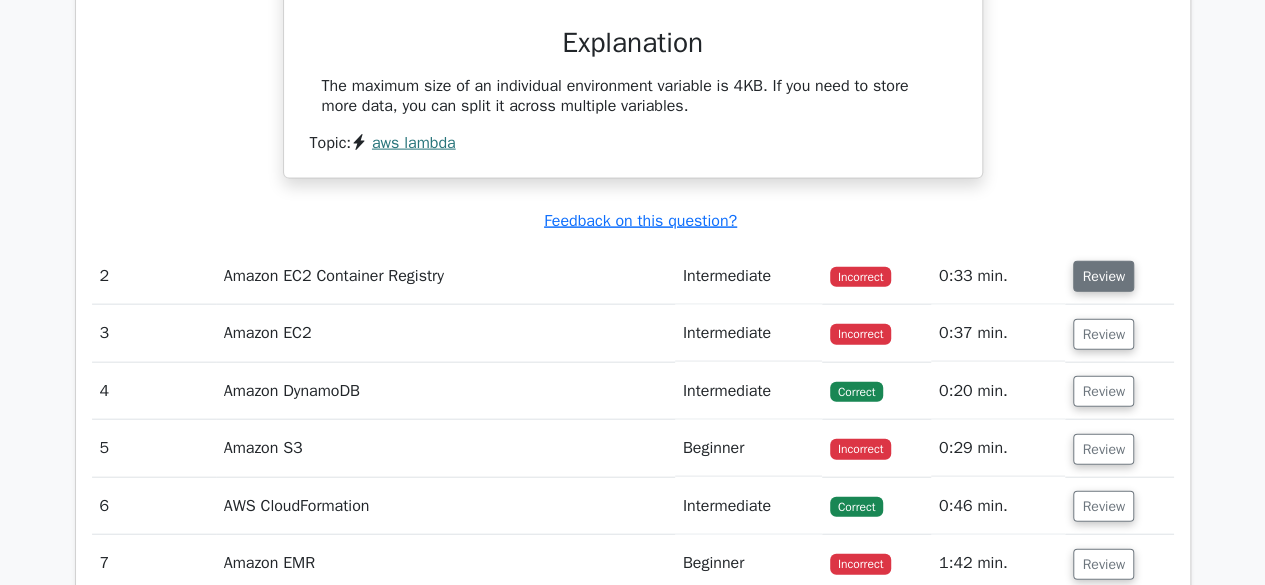 click on "Review" at bounding box center [1103, 276] 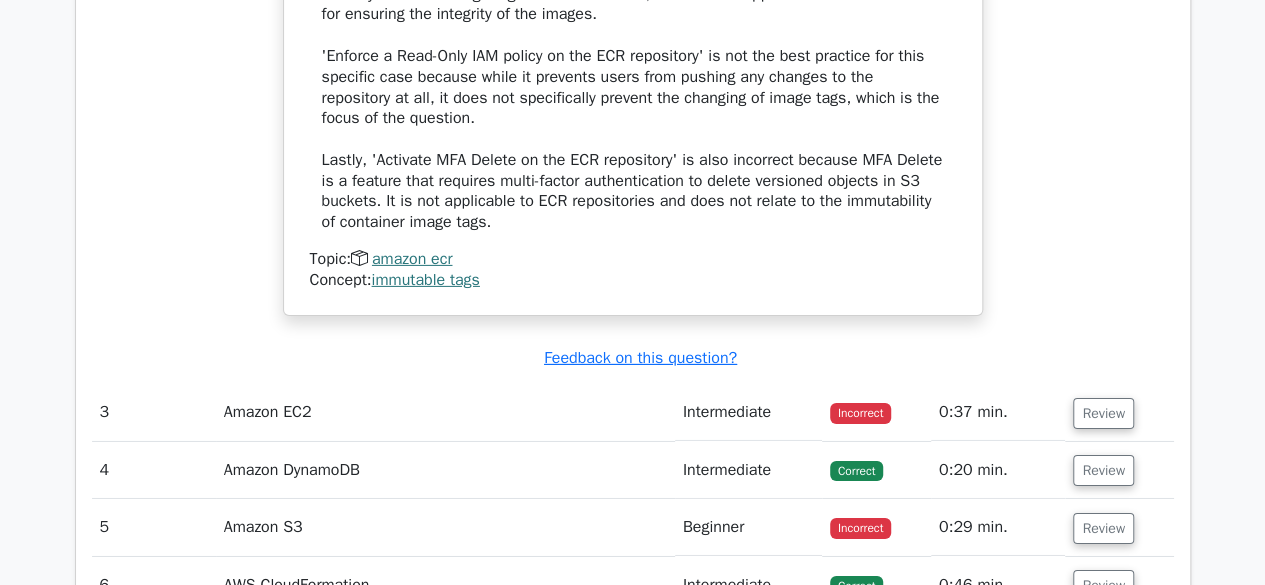 scroll, scrollTop: 3227, scrollLeft: 0, axis: vertical 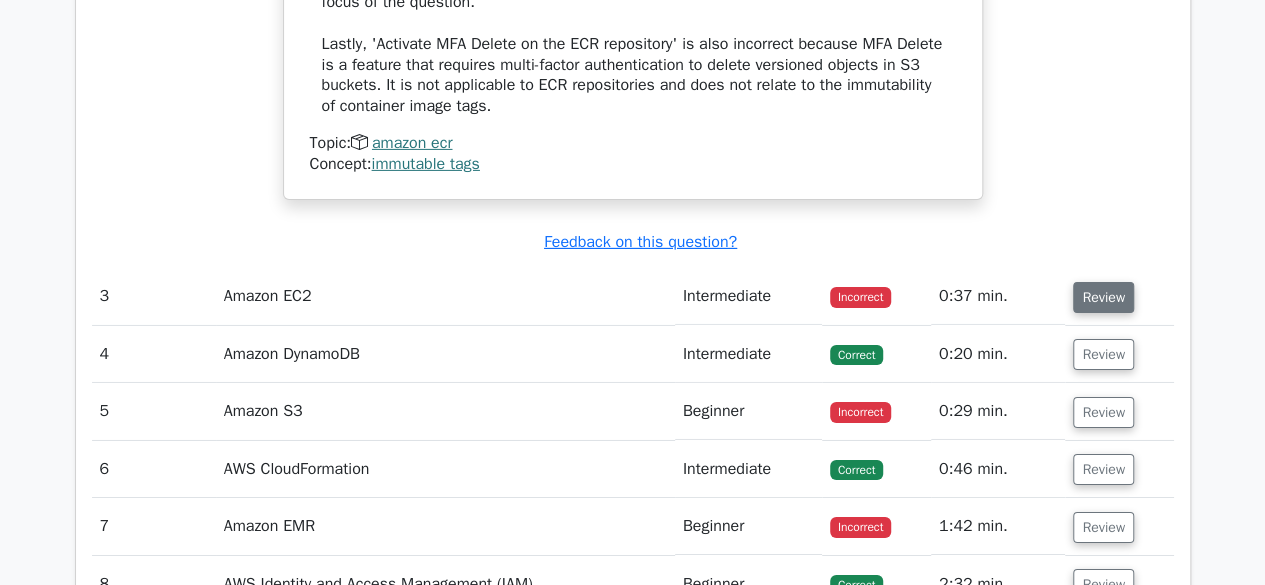 click on "Review" at bounding box center [1103, 297] 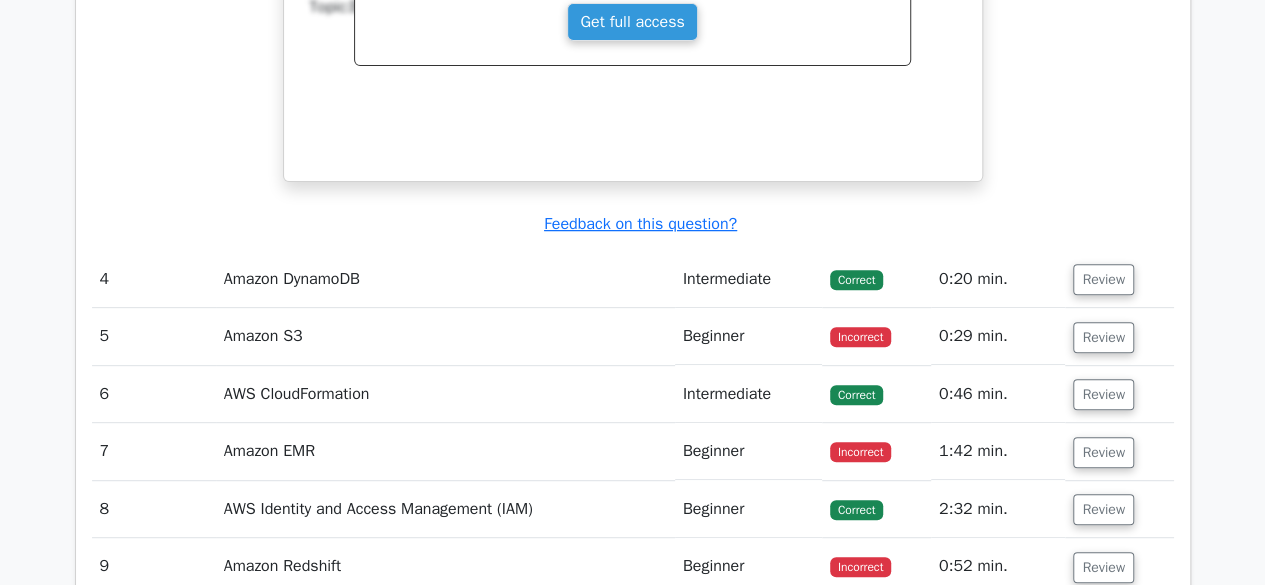 scroll, scrollTop: 4087, scrollLeft: 0, axis: vertical 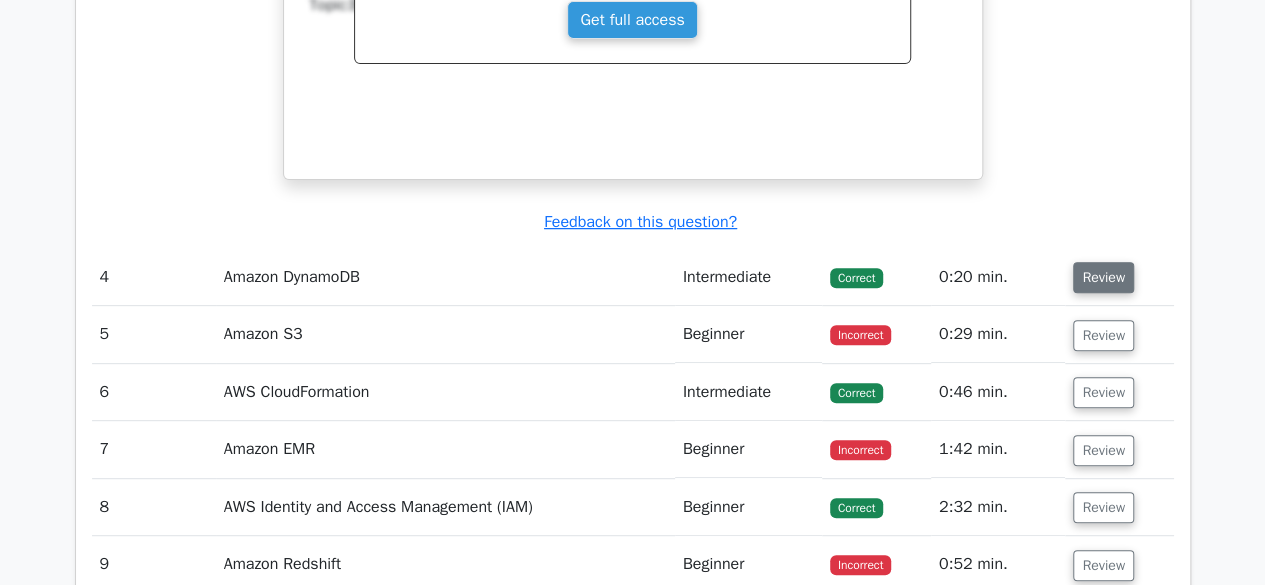 click on "Review" at bounding box center (1103, 277) 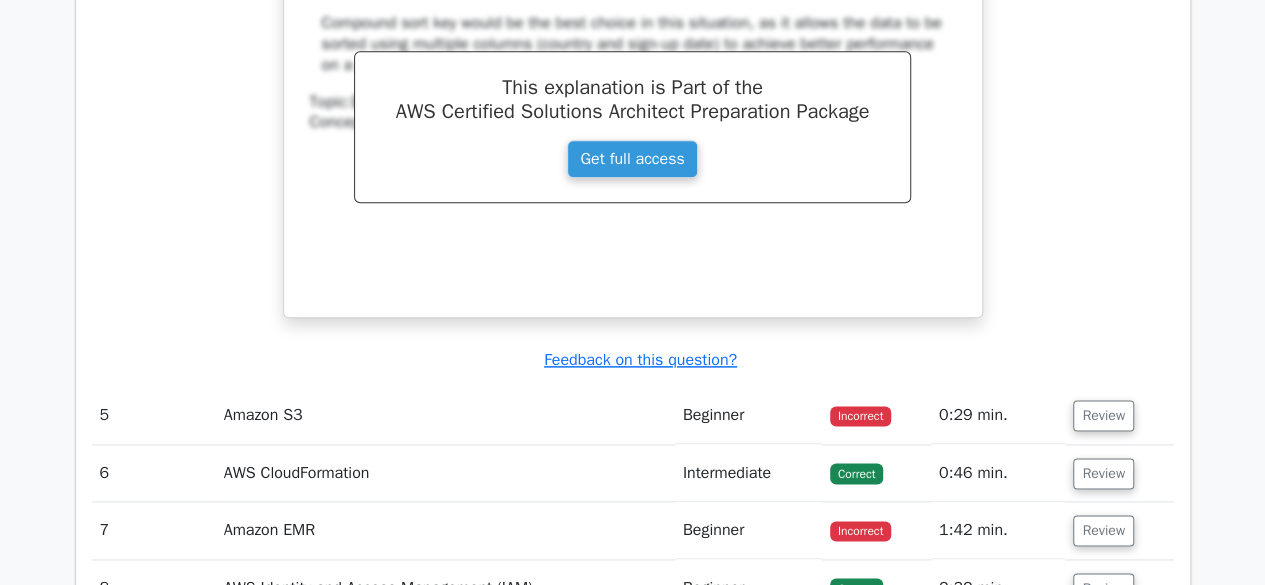 scroll, scrollTop: 4862, scrollLeft: 0, axis: vertical 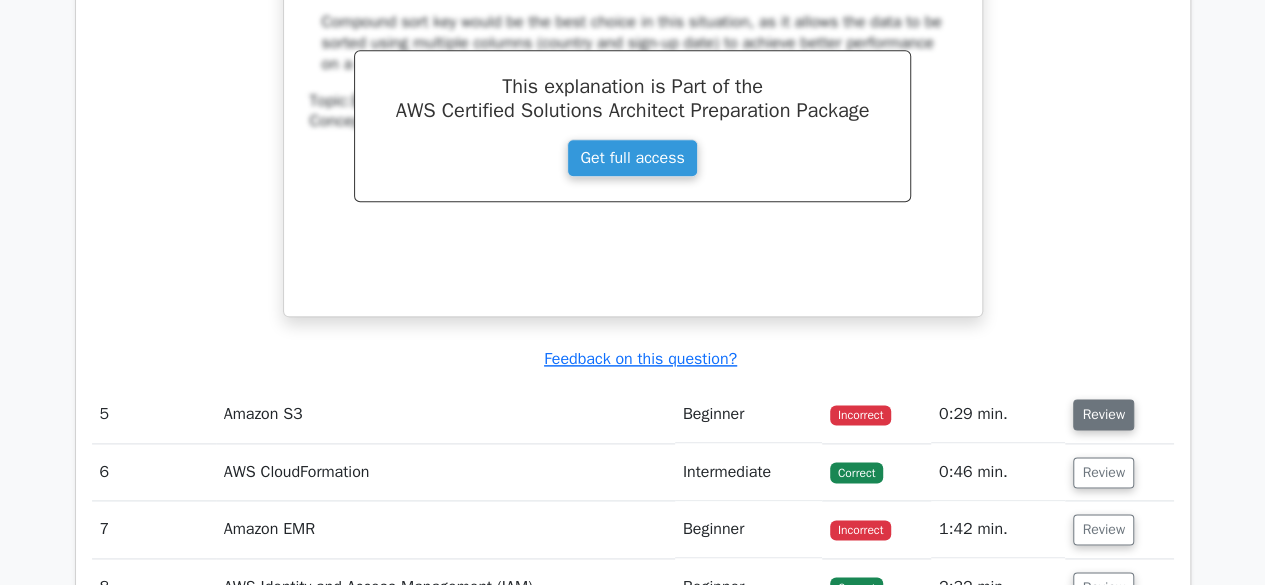 click on "Review" at bounding box center [1103, 414] 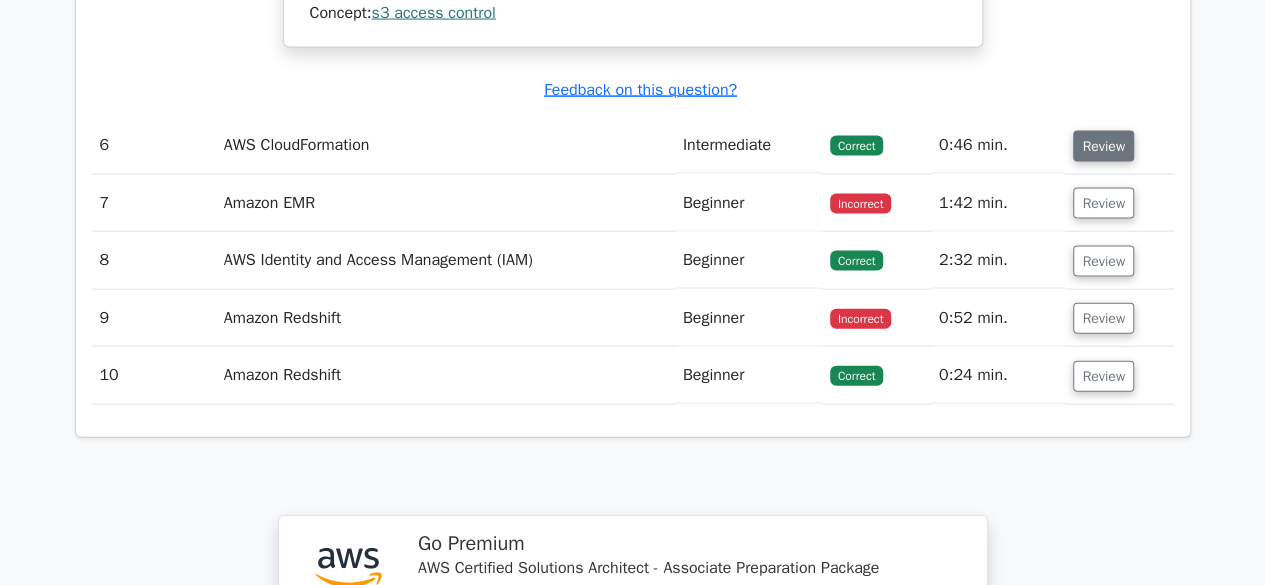 scroll, scrollTop: 5884, scrollLeft: 0, axis: vertical 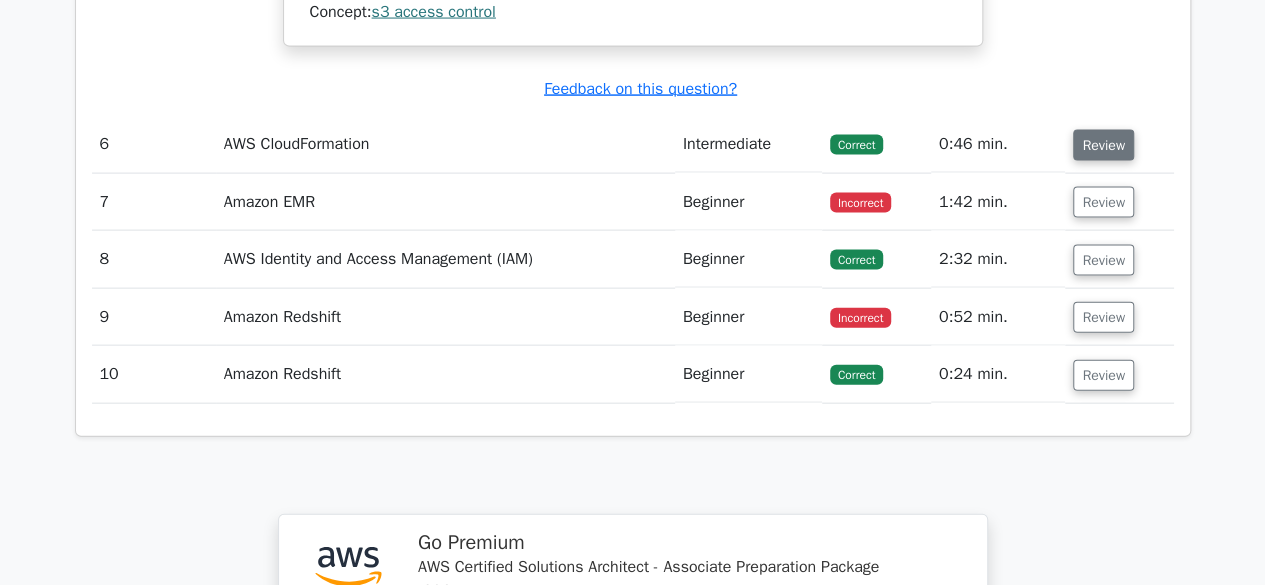 click on "Review" at bounding box center [1119, 144] 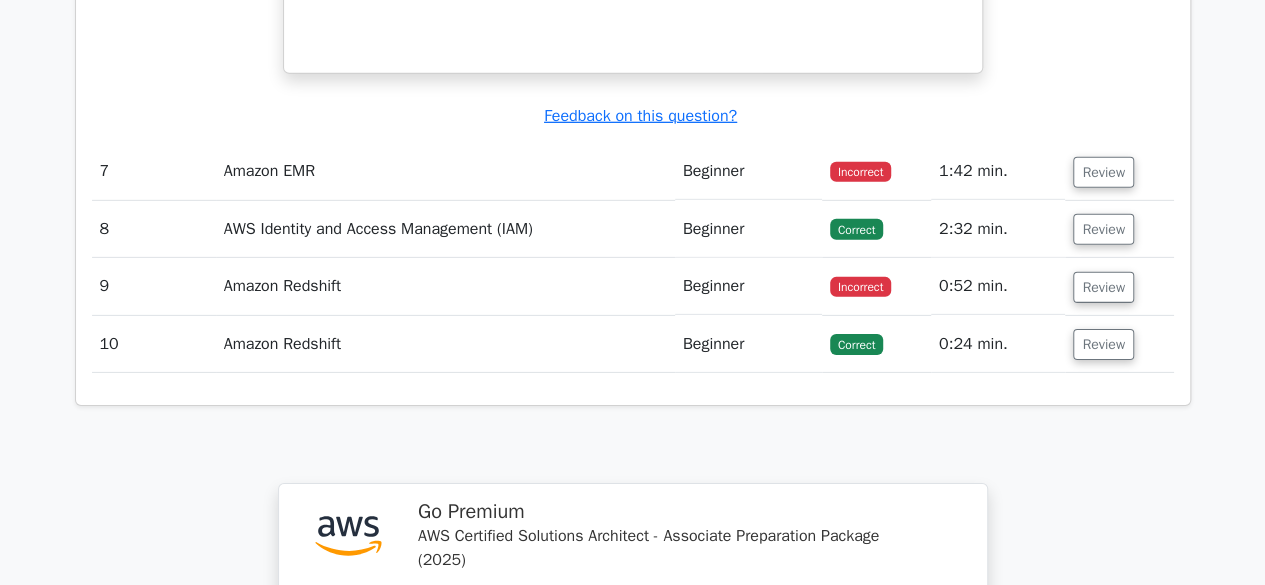 scroll, scrollTop: 6812, scrollLeft: 0, axis: vertical 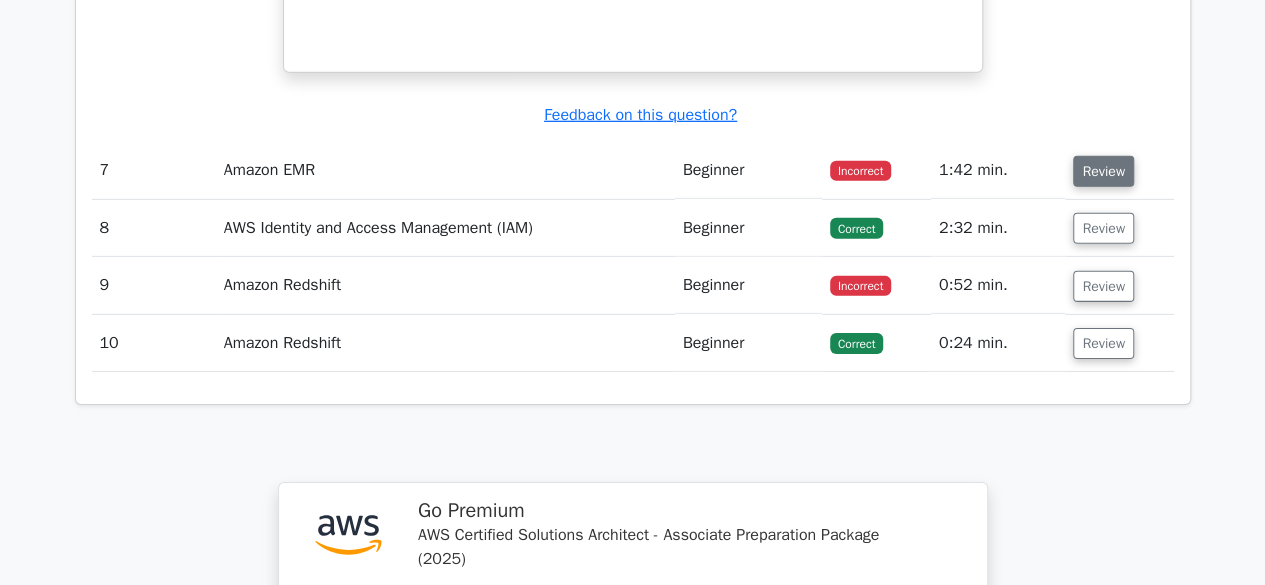 click on "Review" at bounding box center (1103, 171) 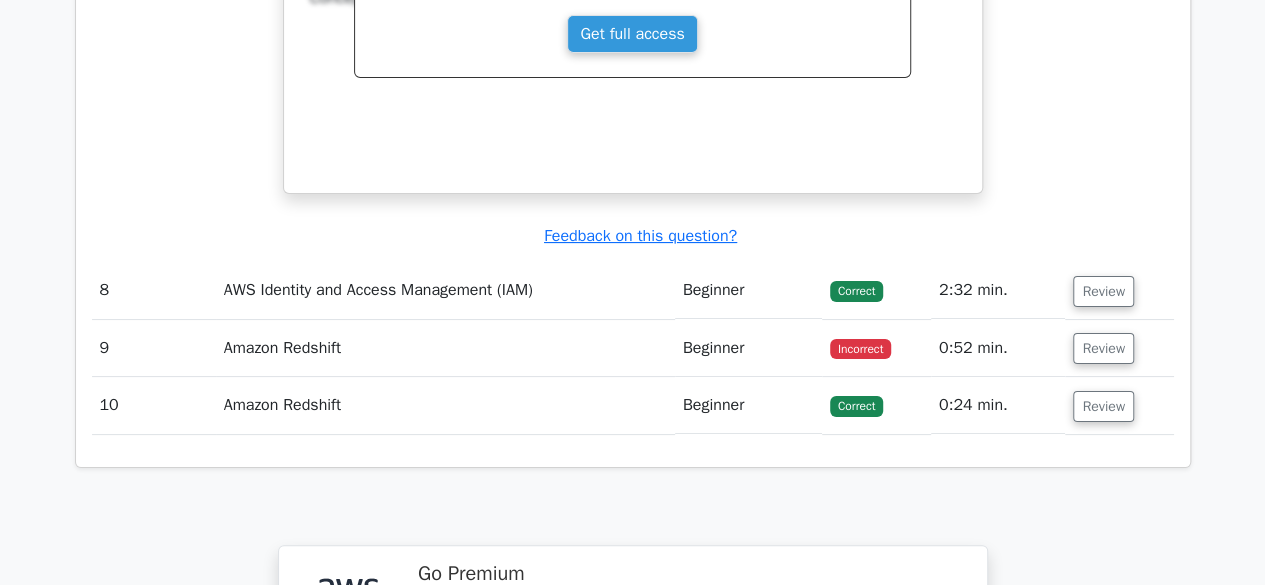 scroll, scrollTop: 7581, scrollLeft: 0, axis: vertical 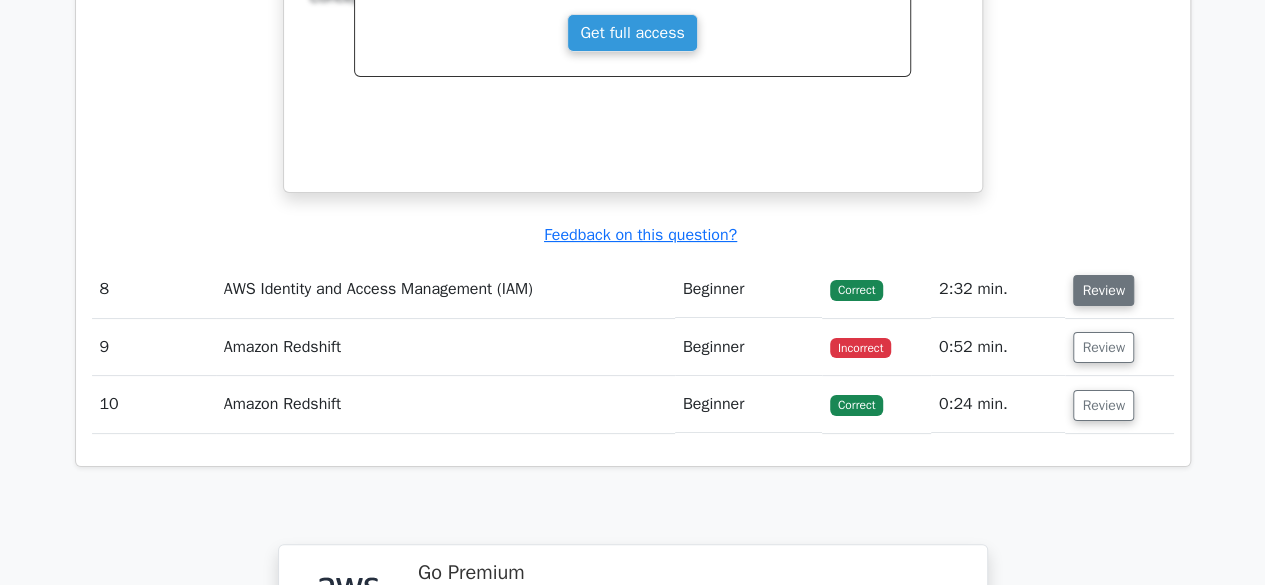 click on "Review" at bounding box center (1103, 290) 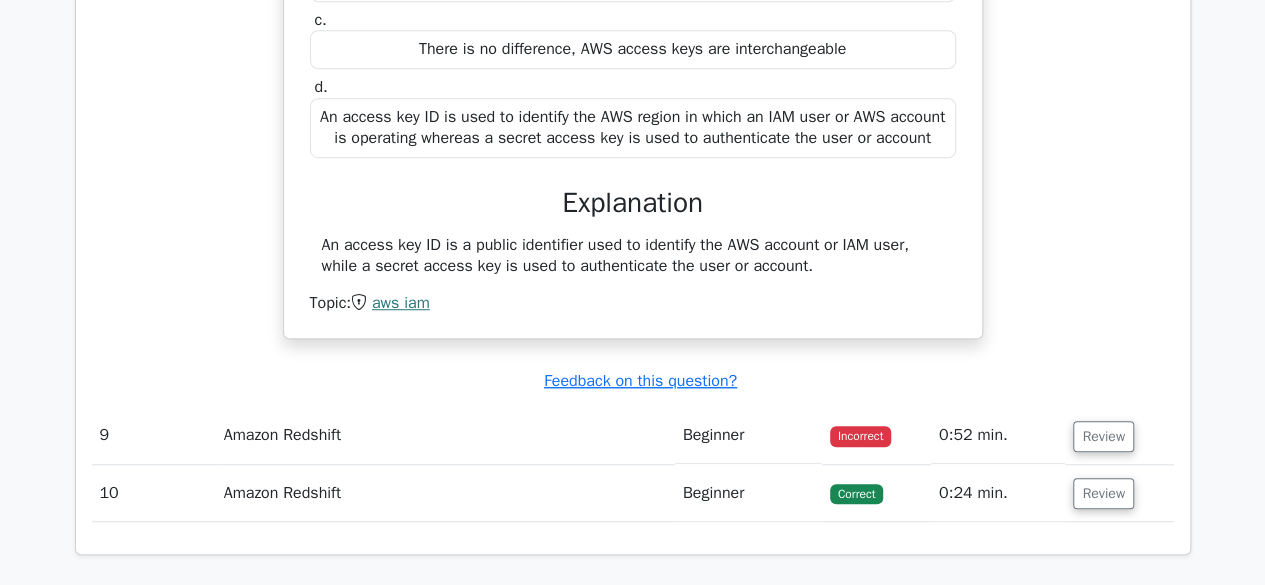 scroll, scrollTop: 8278, scrollLeft: 0, axis: vertical 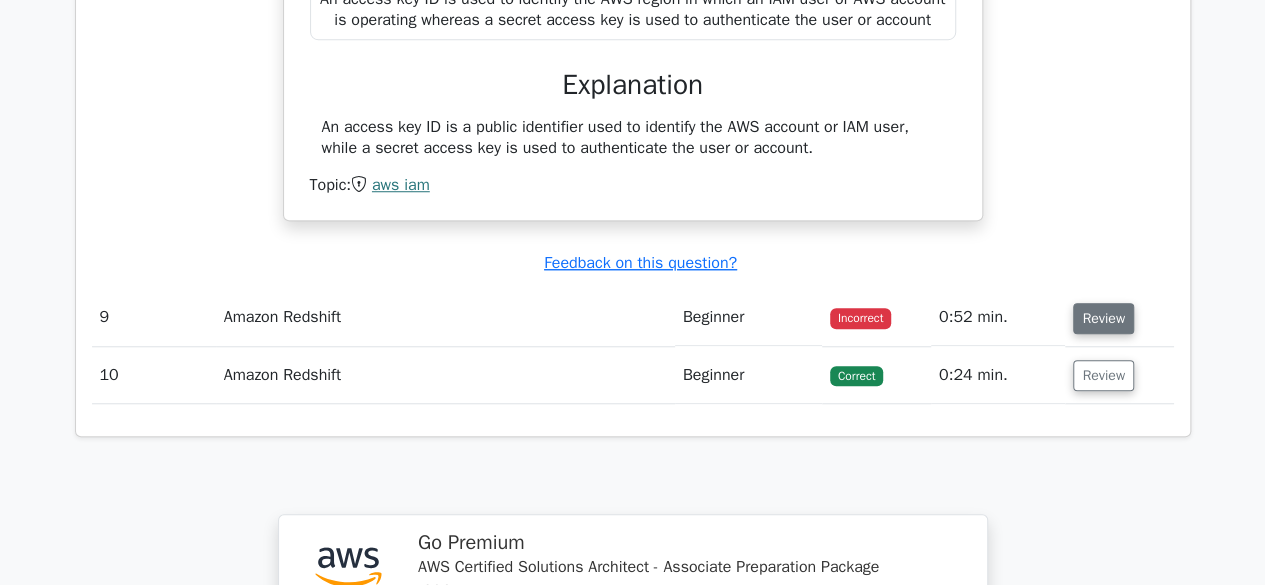 click on "Review" at bounding box center (1103, 318) 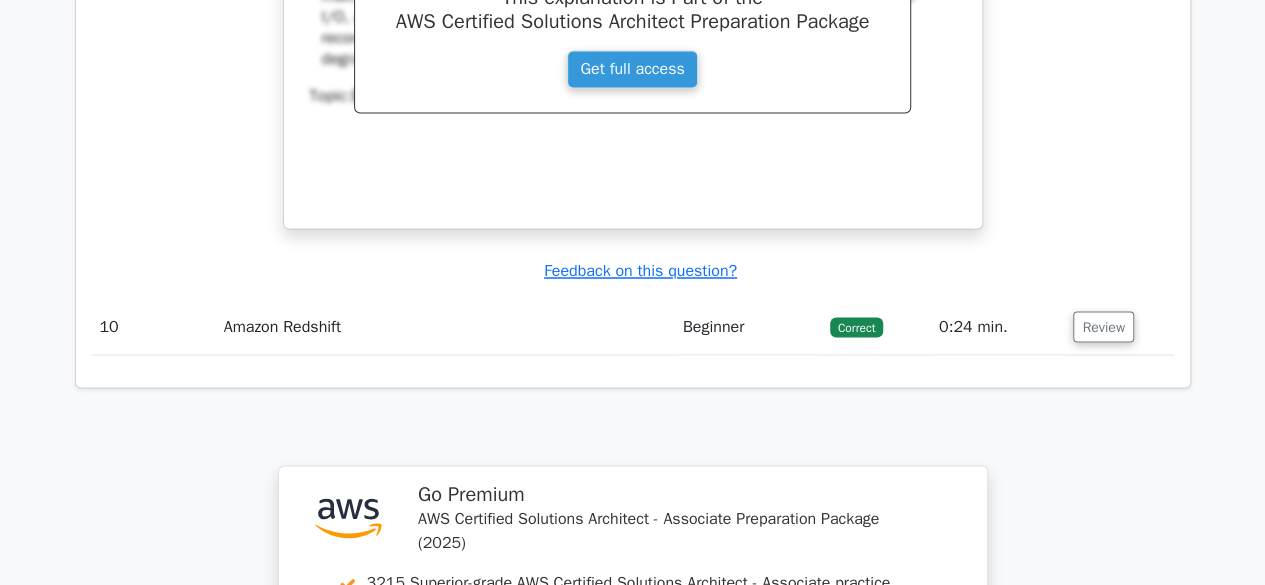 scroll, scrollTop: 9194, scrollLeft: 0, axis: vertical 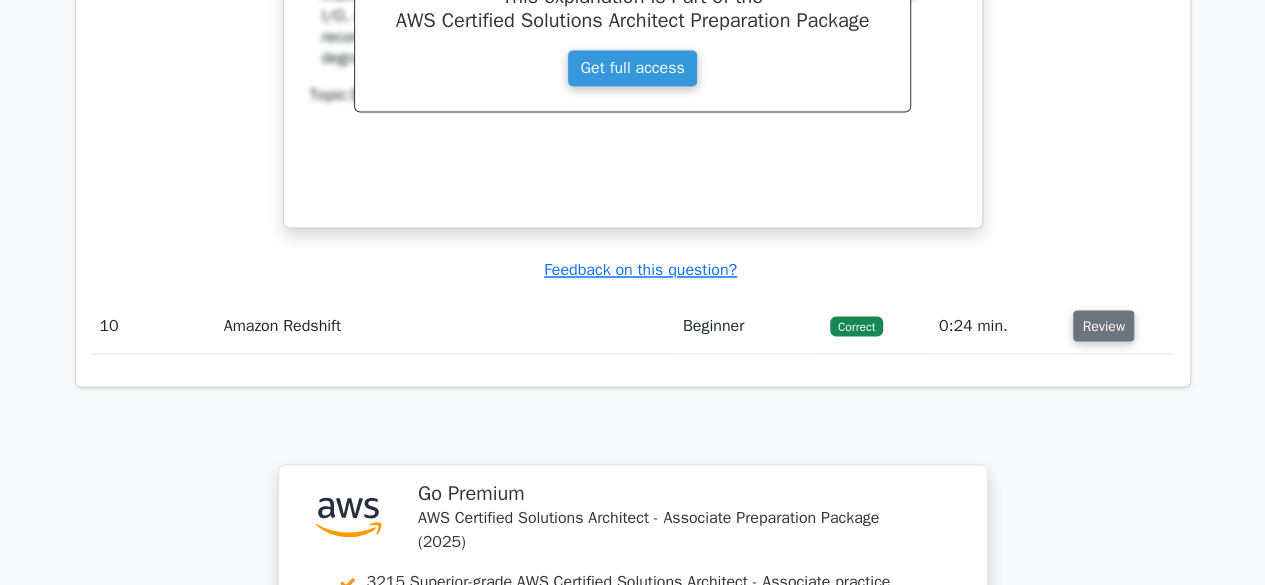 click on "Review" at bounding box center (1103, 325) 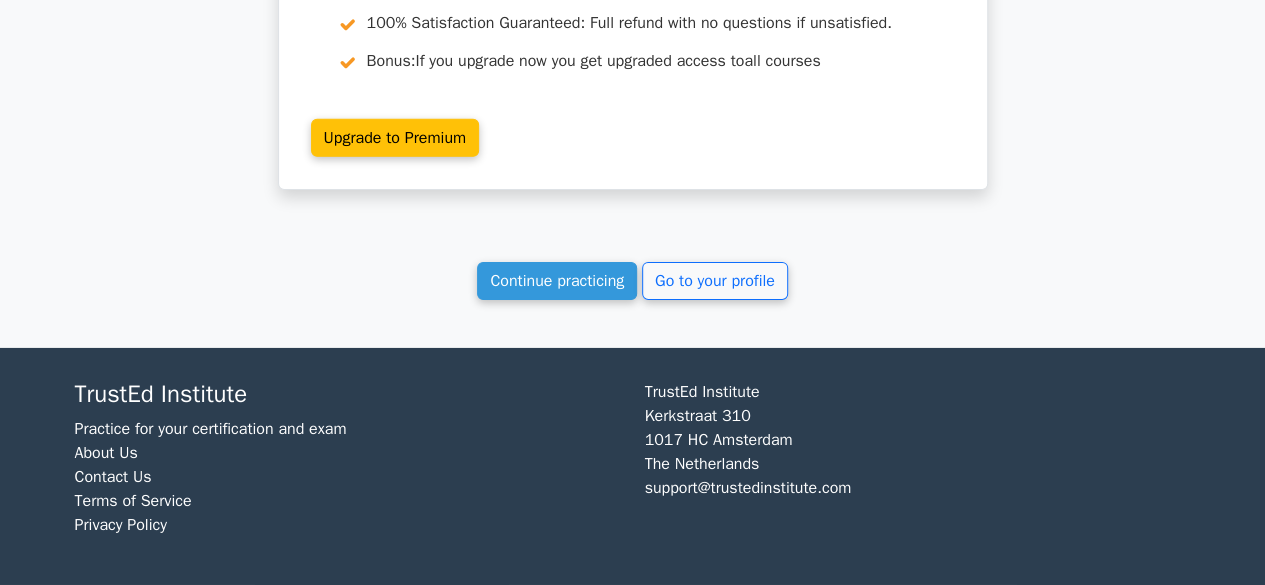 scroll, scrollTop: 10740, scrollLeft: 0, axis: vertical 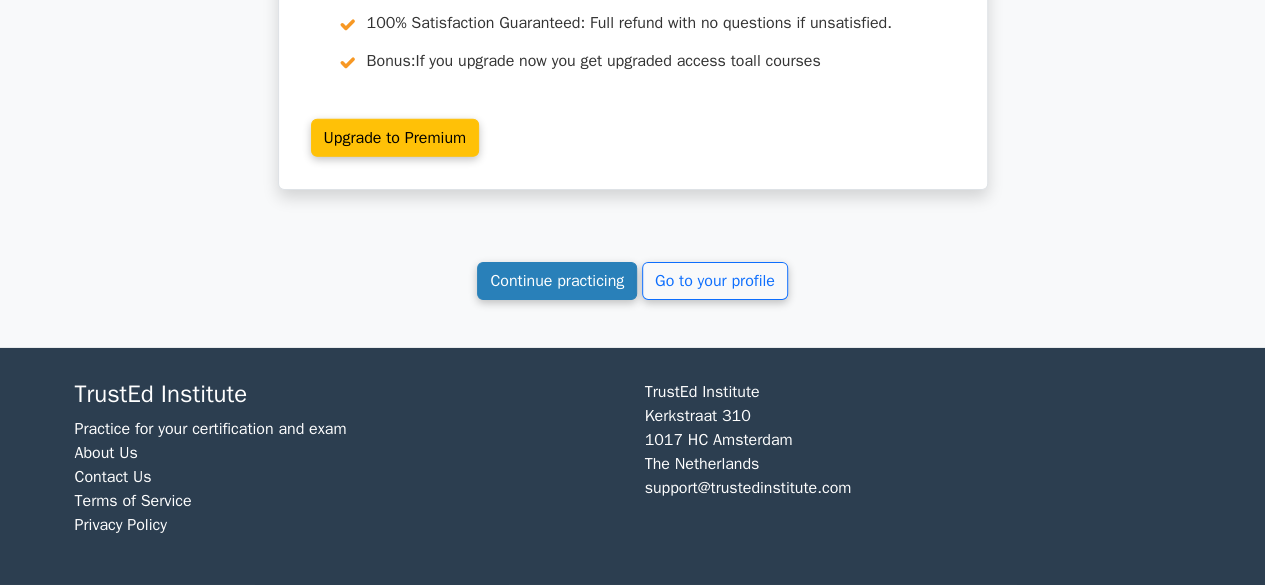 click on "Continue practicing" at bounding box center (557, 281) 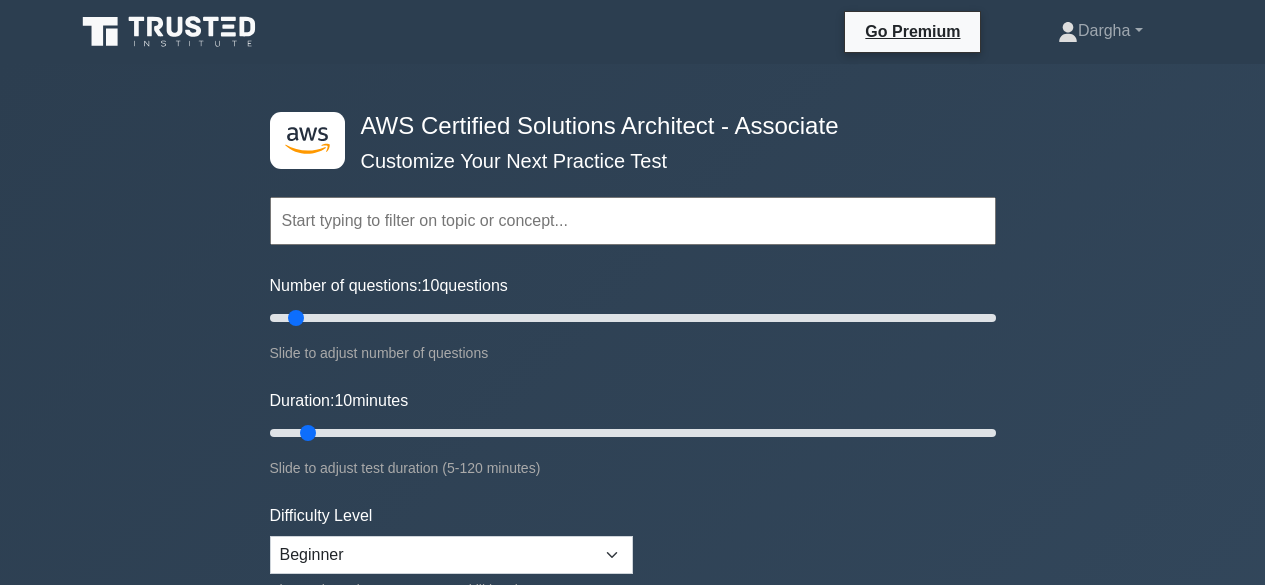 scroll, scrollTop: 174, scrollLeft: 0, axis: vertical 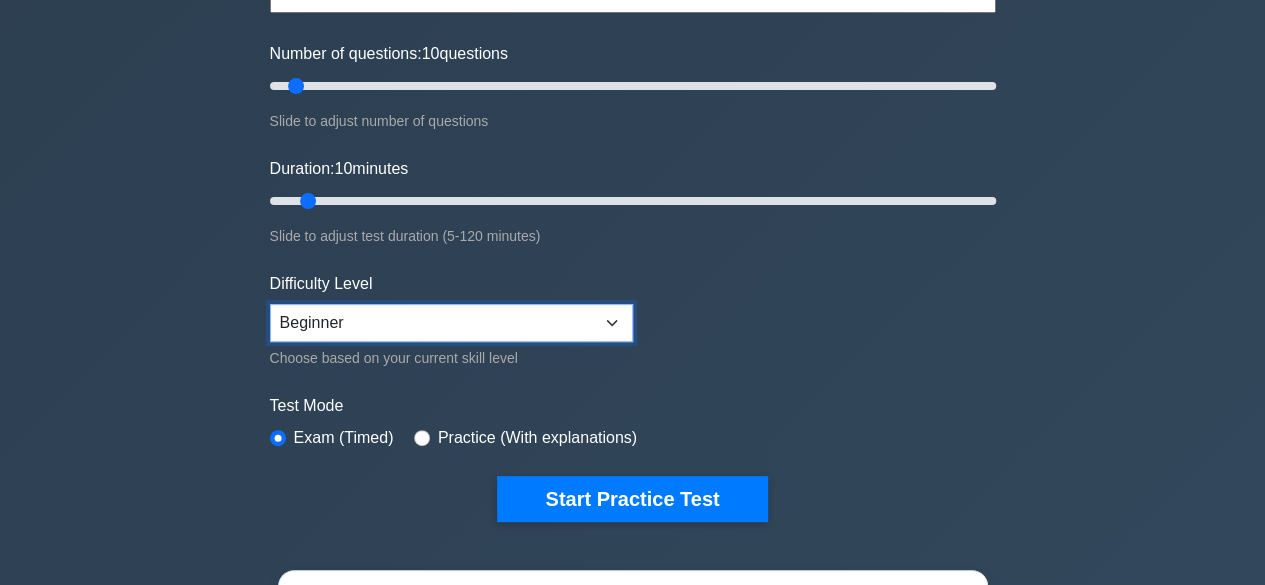 click on "Beginner
Intermediate
Expert" at bounding box center [451, 323] 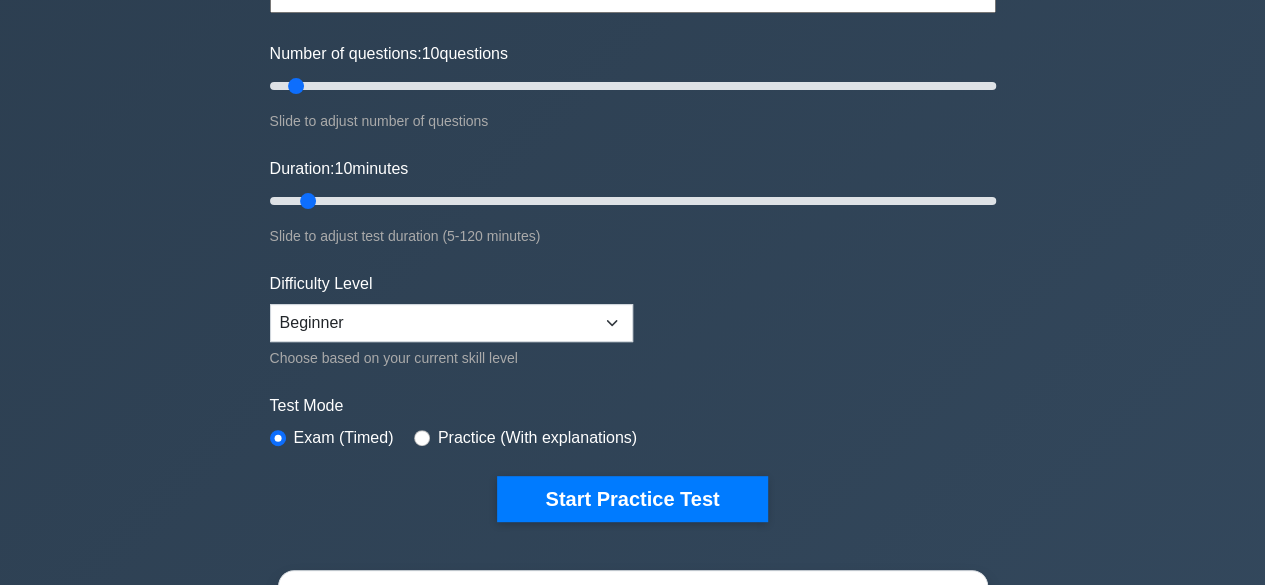click on "Topics
Amazon EC2
Amazon S3
Amazon VPC
AWS Identity and Access Management (IAM)
Elastic Load Balancing (ELB)
AWS Lambda
Amazon RDS
AWS CloudFormation
Amazon Route 53
AWS CloudFront" at bounding box center (633, 213) 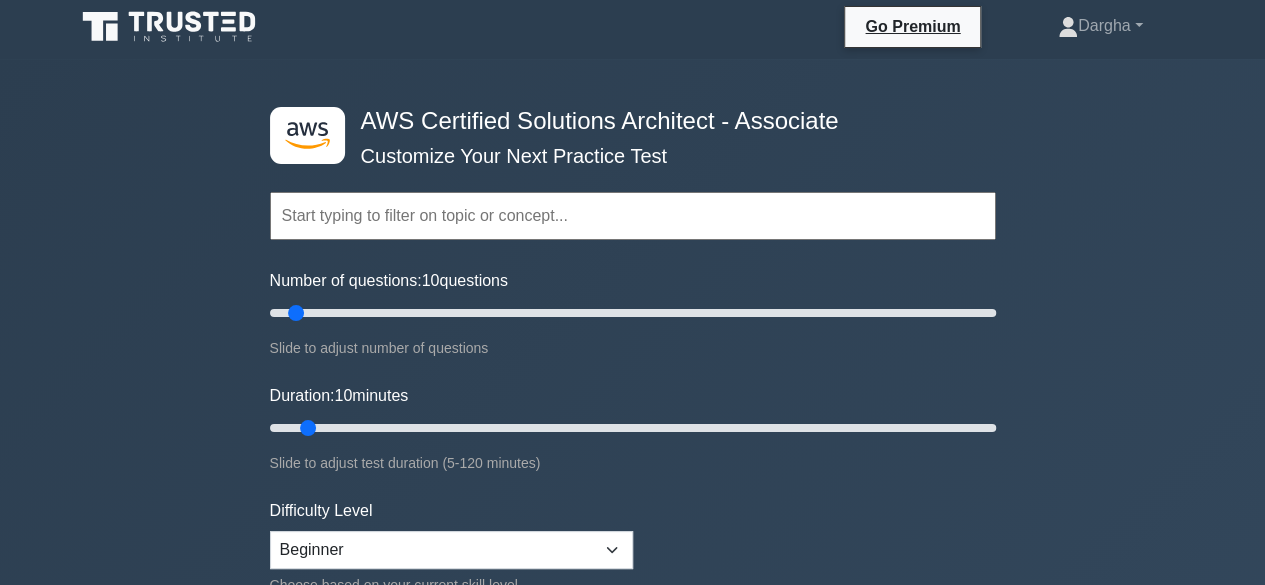 scroll, scrollTop: 0, scrollLeft: 0, axis: both 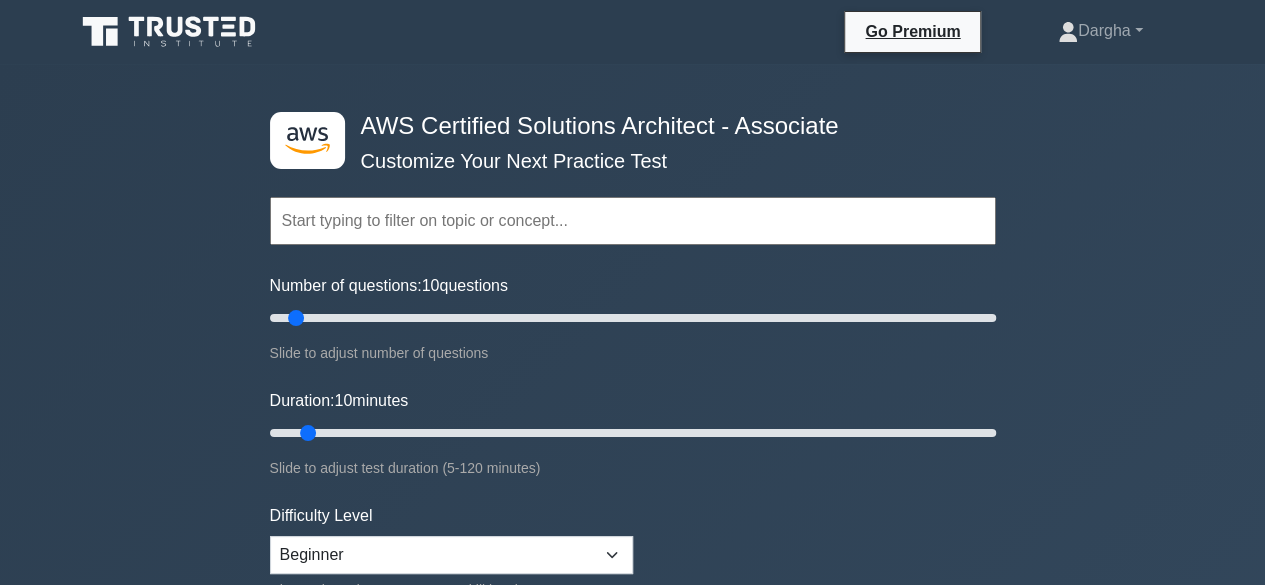 click at bounding box center (633, 221) 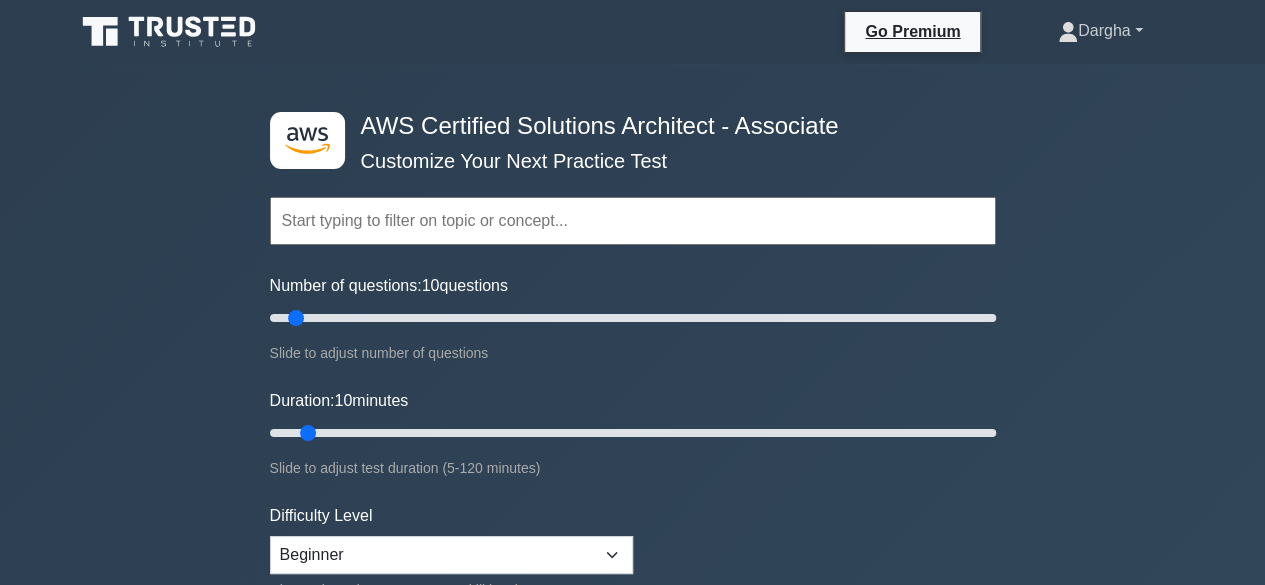 click on "Dargha" at bounding box center [1100, 31] 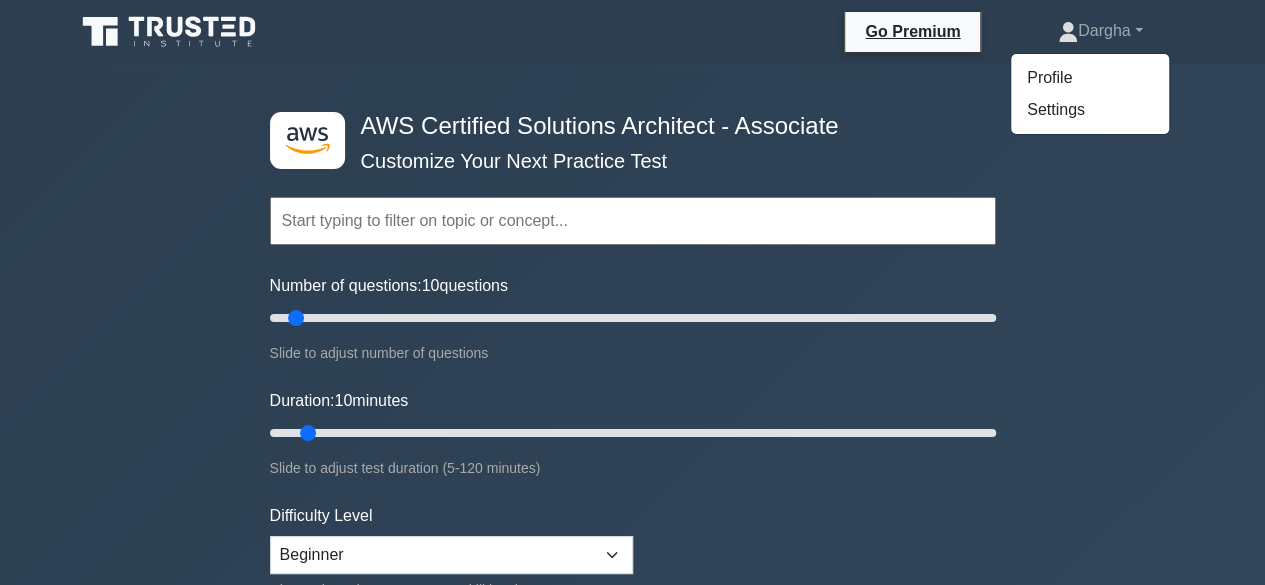 click on ".st0{fill:#252F3E;} .st1{fill-rule:evenodd;clip-rule:evenodd;fill:#FF9900;}
AWS Certified Solutions Architect - Associate
Customize Your Next Practice Test
Topics
Amazon EC2
Amazon S3
Amazon VPC
AWS Identity and Access Management (IAM)
Elastic Load Balancing (ELB)
AWS Lambda" at bounding box center [632, 646] 